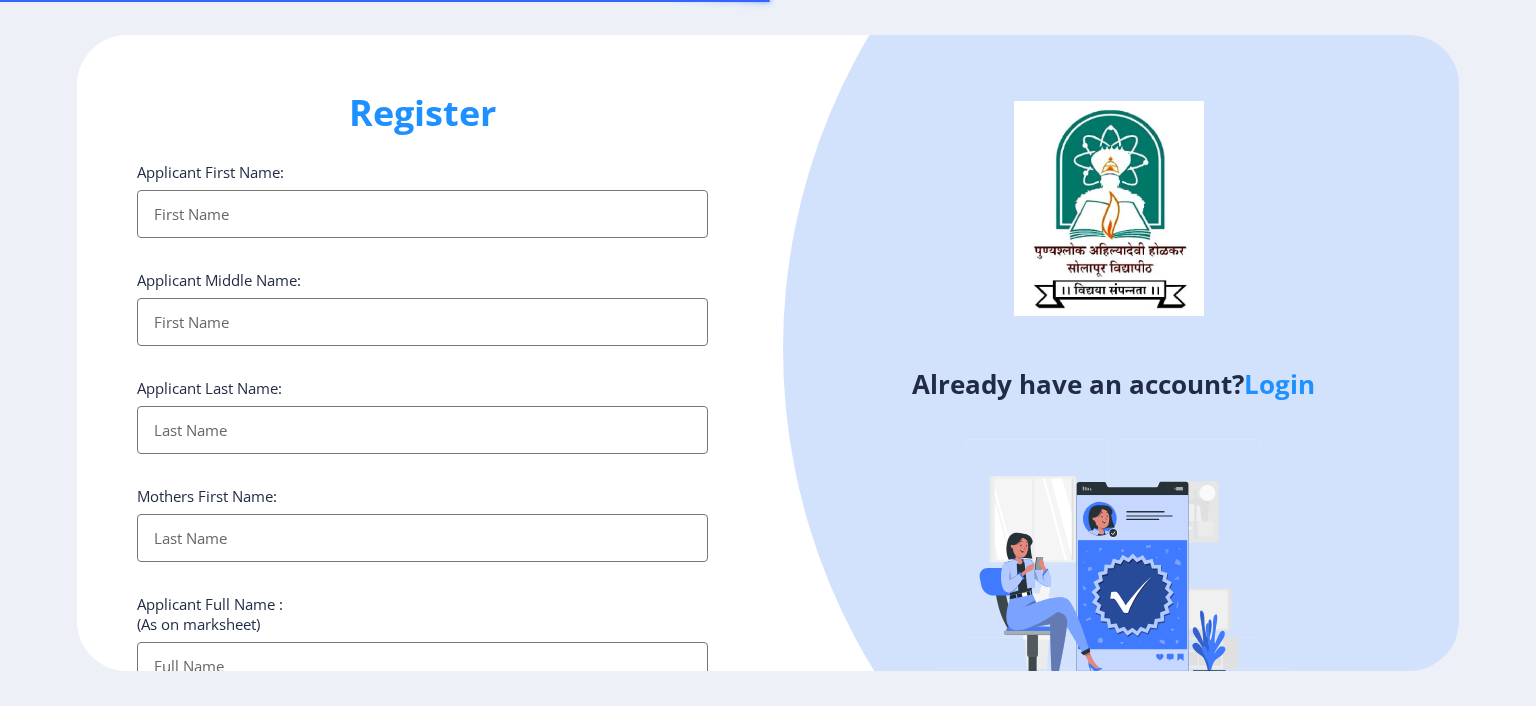 select 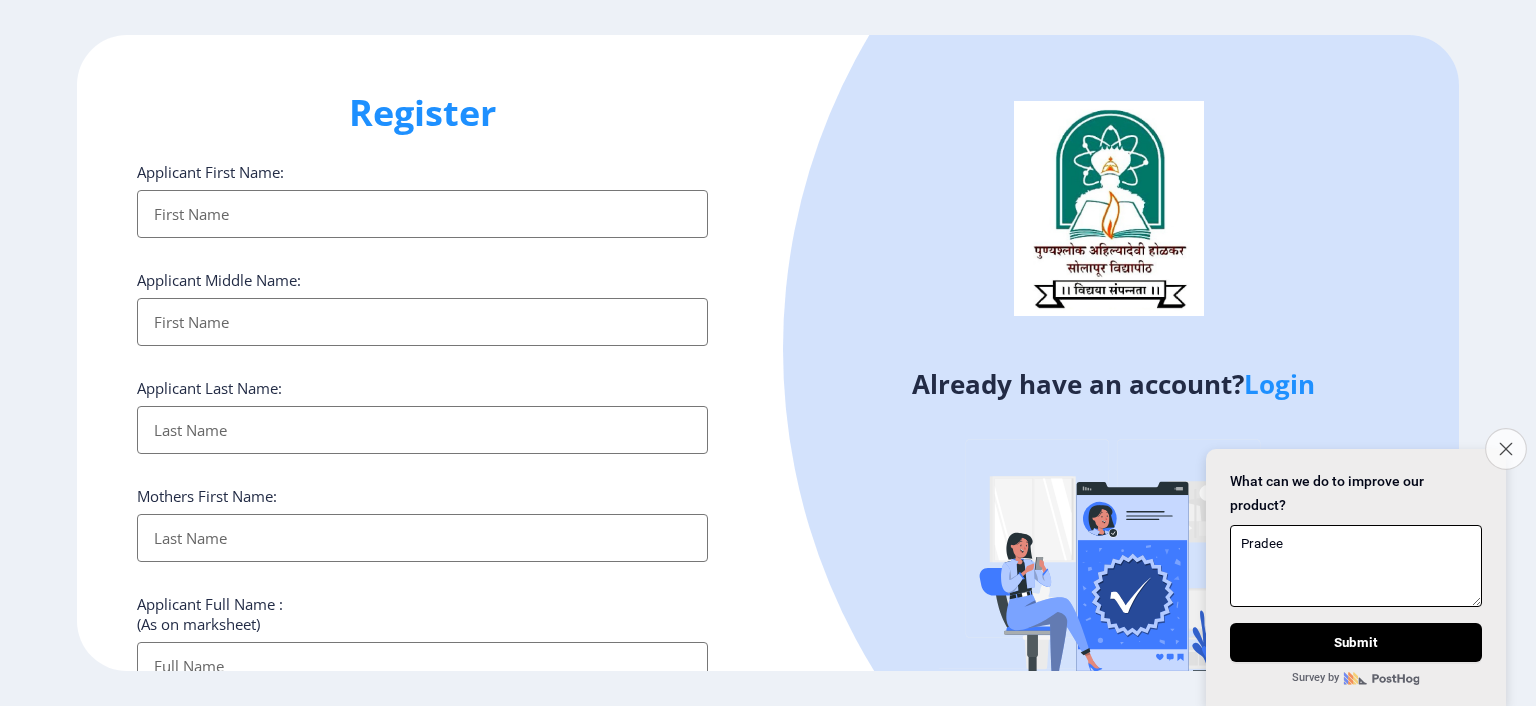 type on "Pradee" 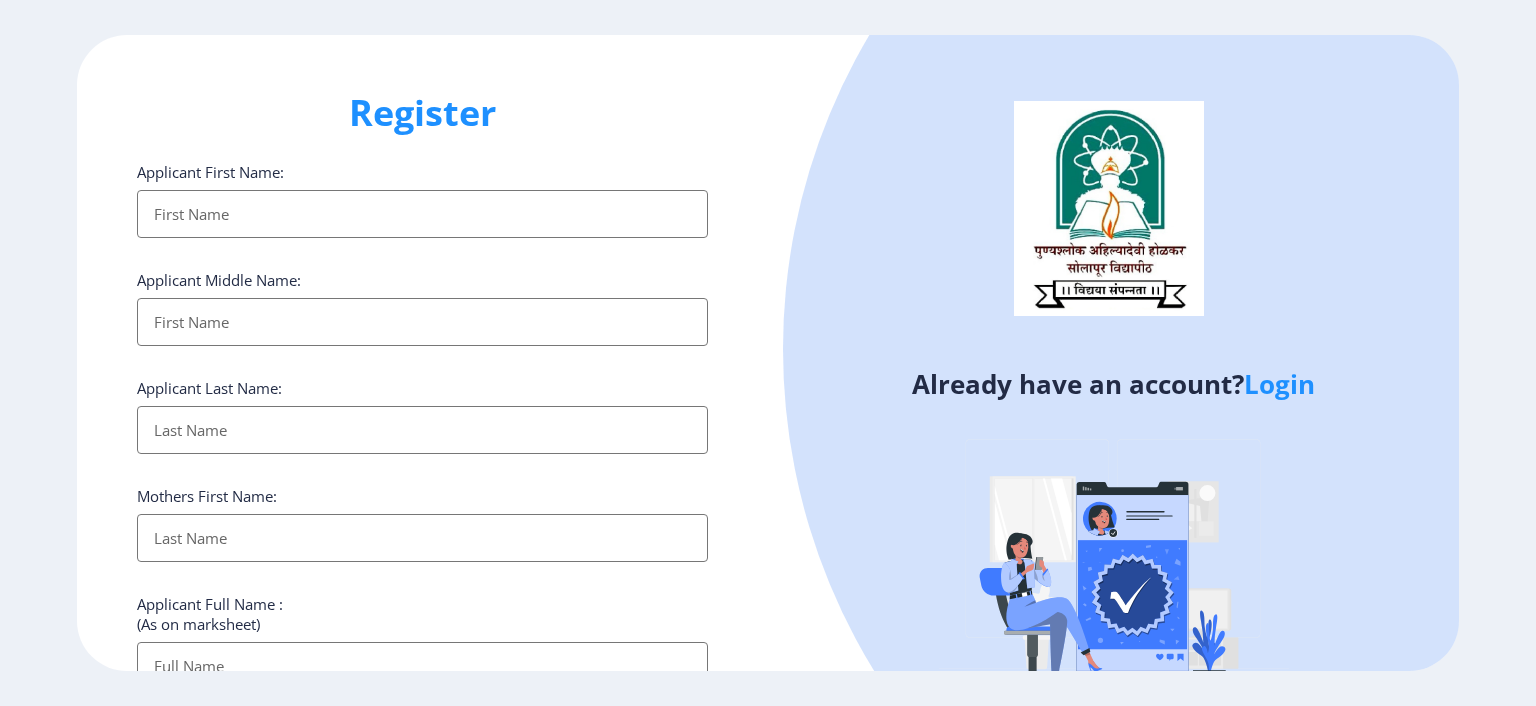 click on "Applicant First Name:" at bounding box center [422, 214] 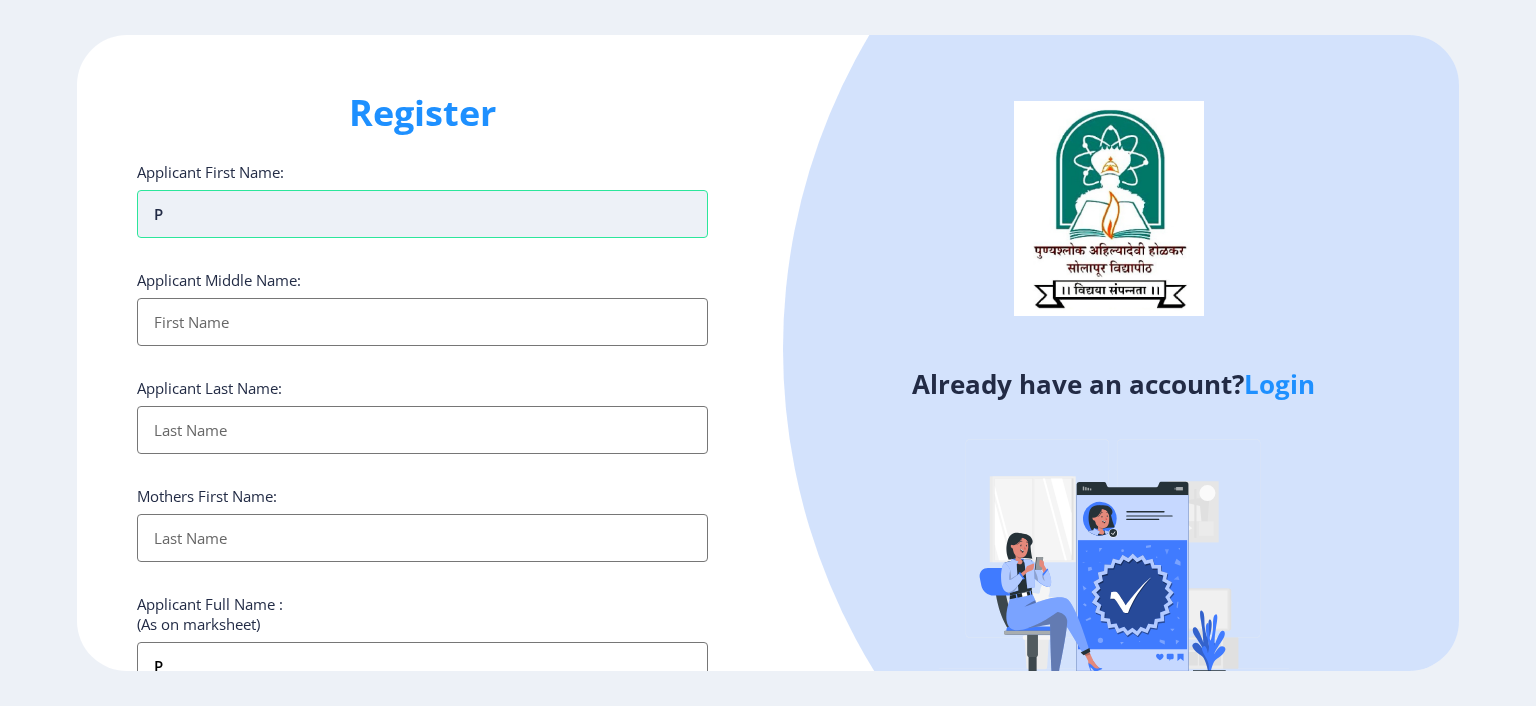 type on "Pr" 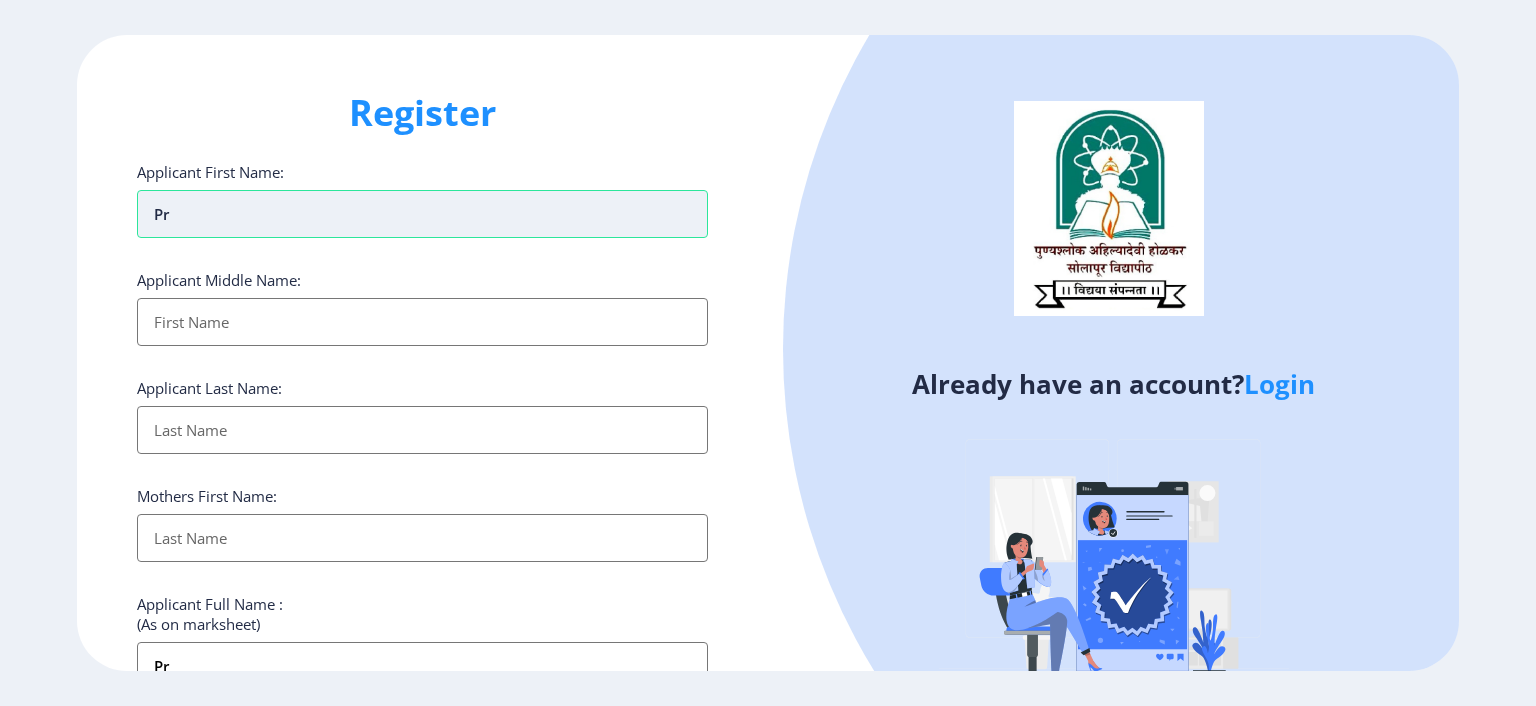 type on "Pra" 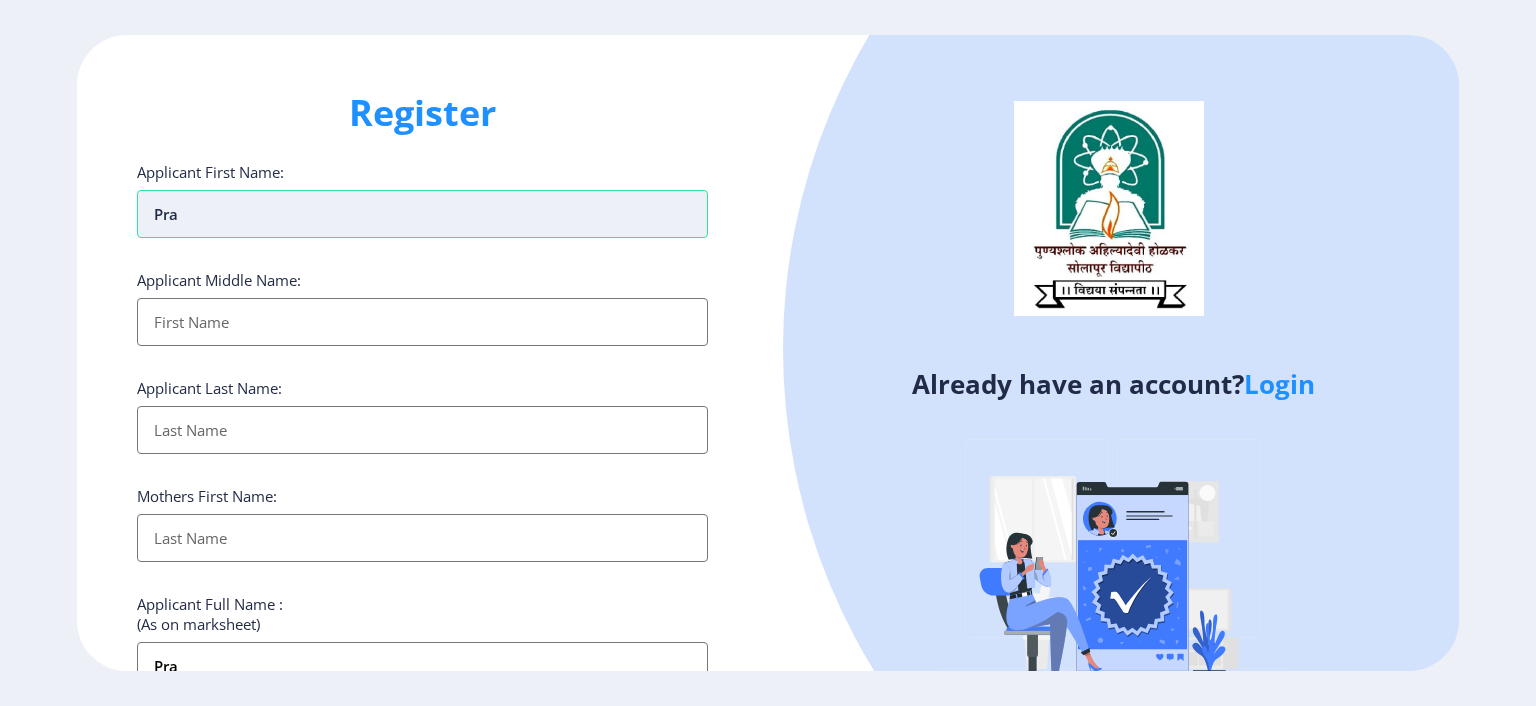 type on "Prad" 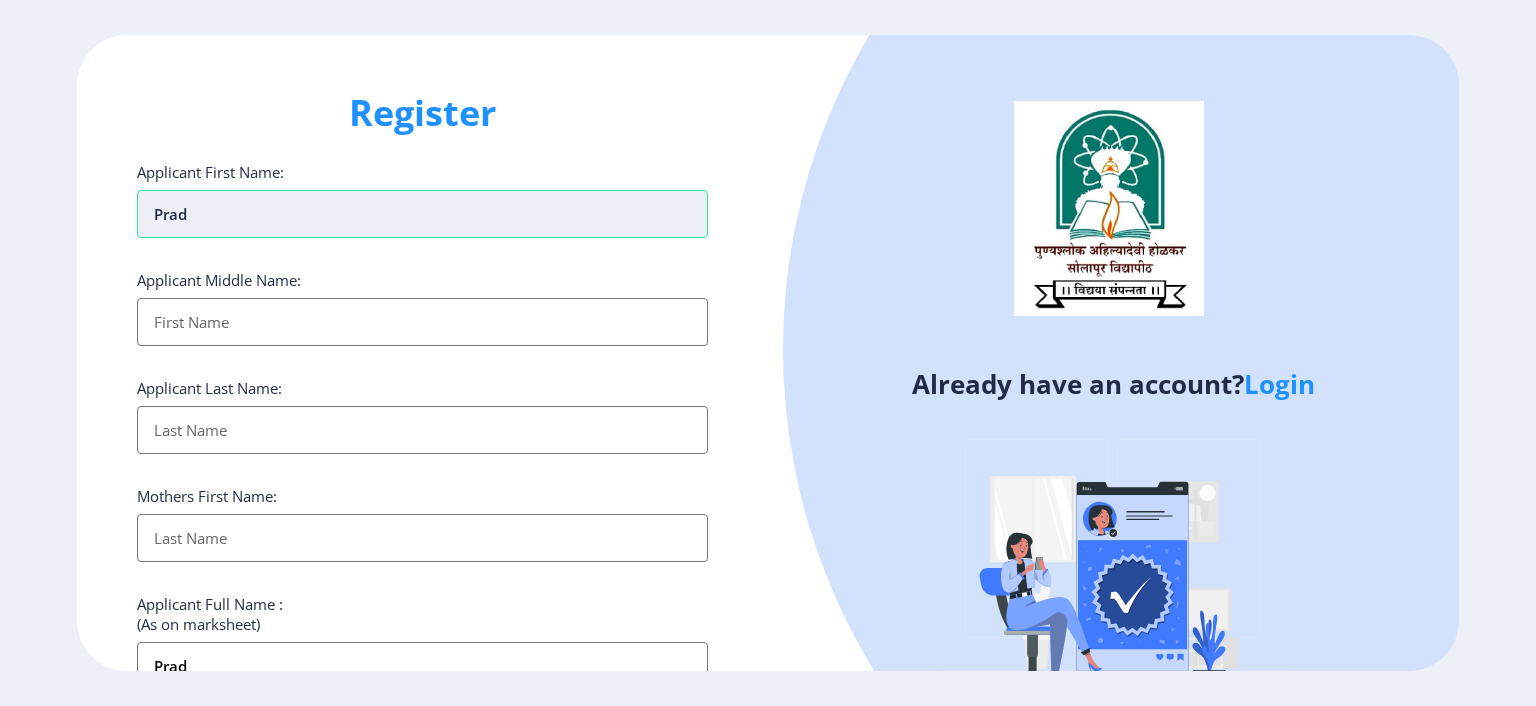 type on "Prade" 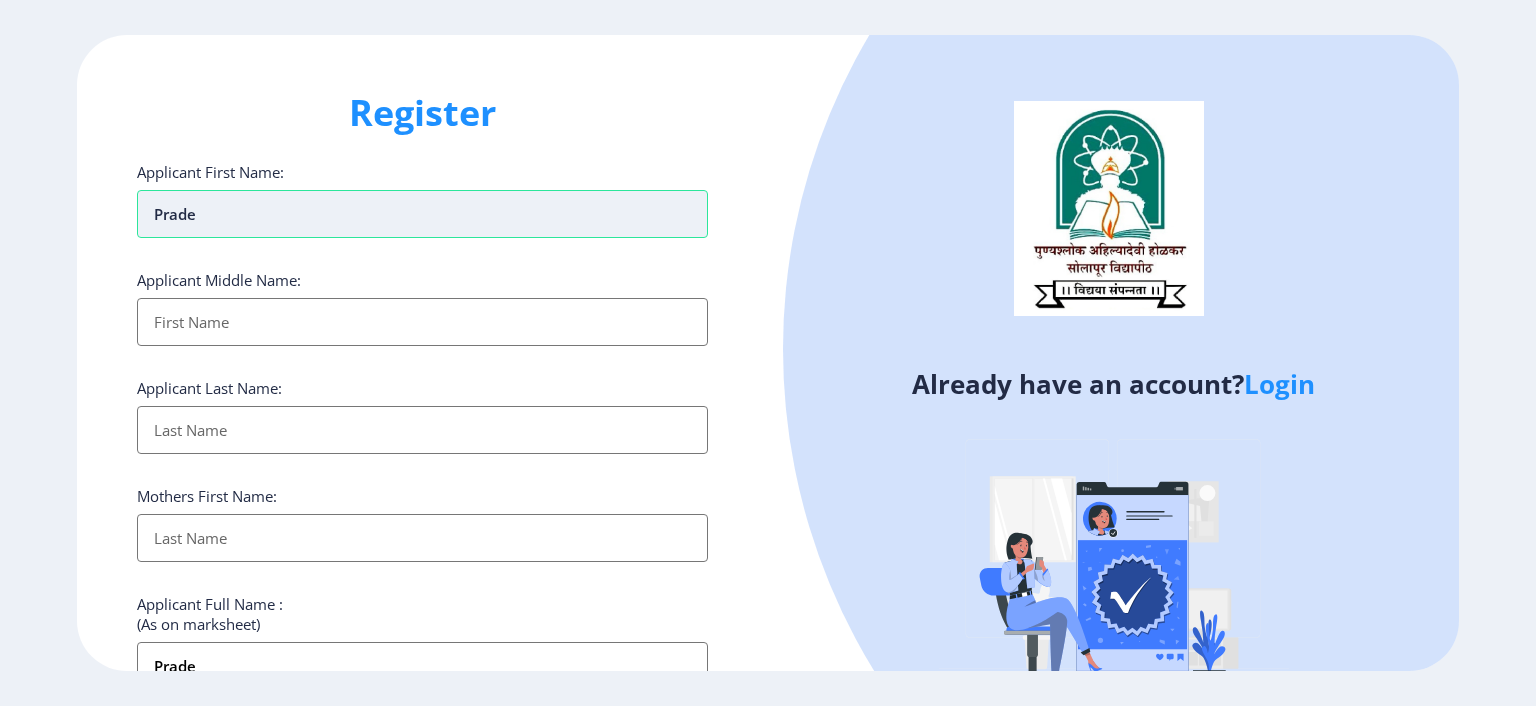 type on "Pradee" 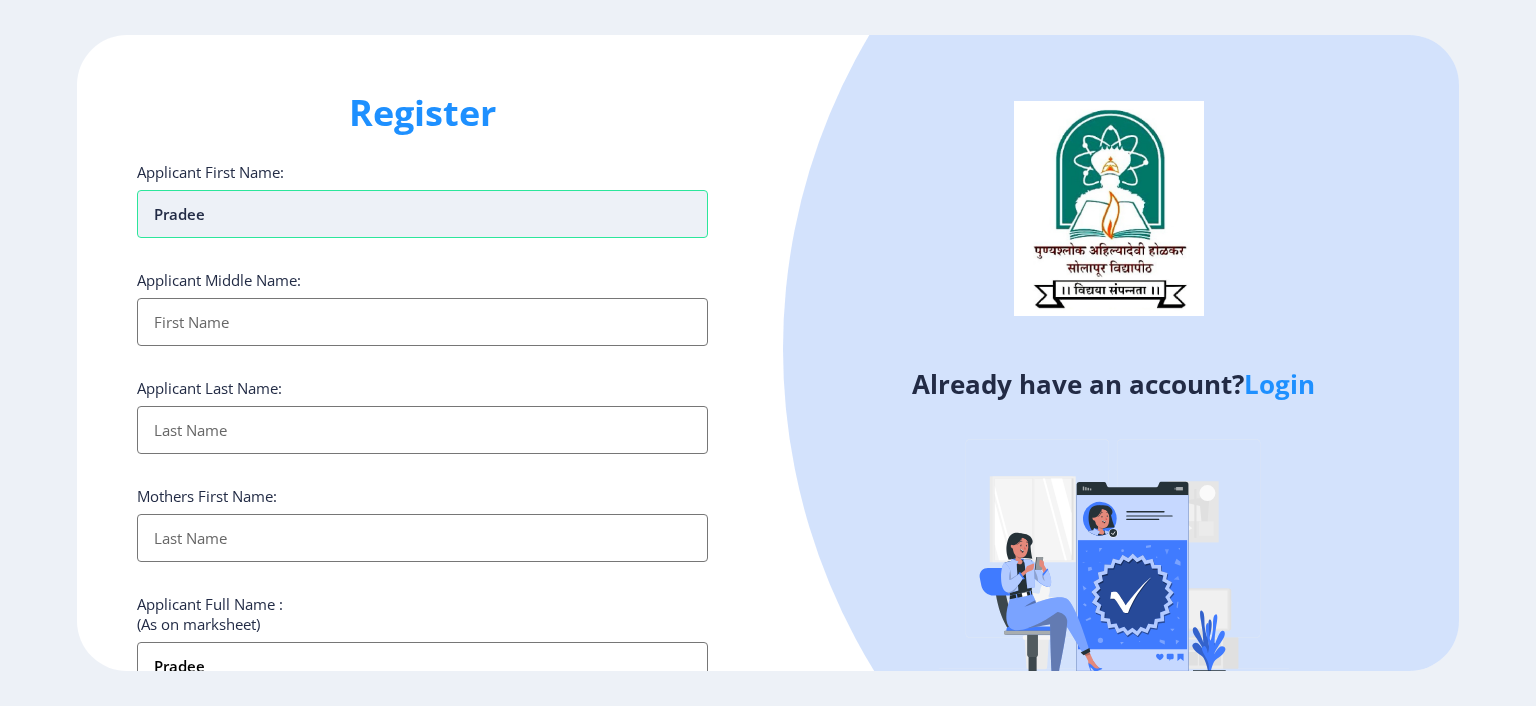 type on "Pradeep" 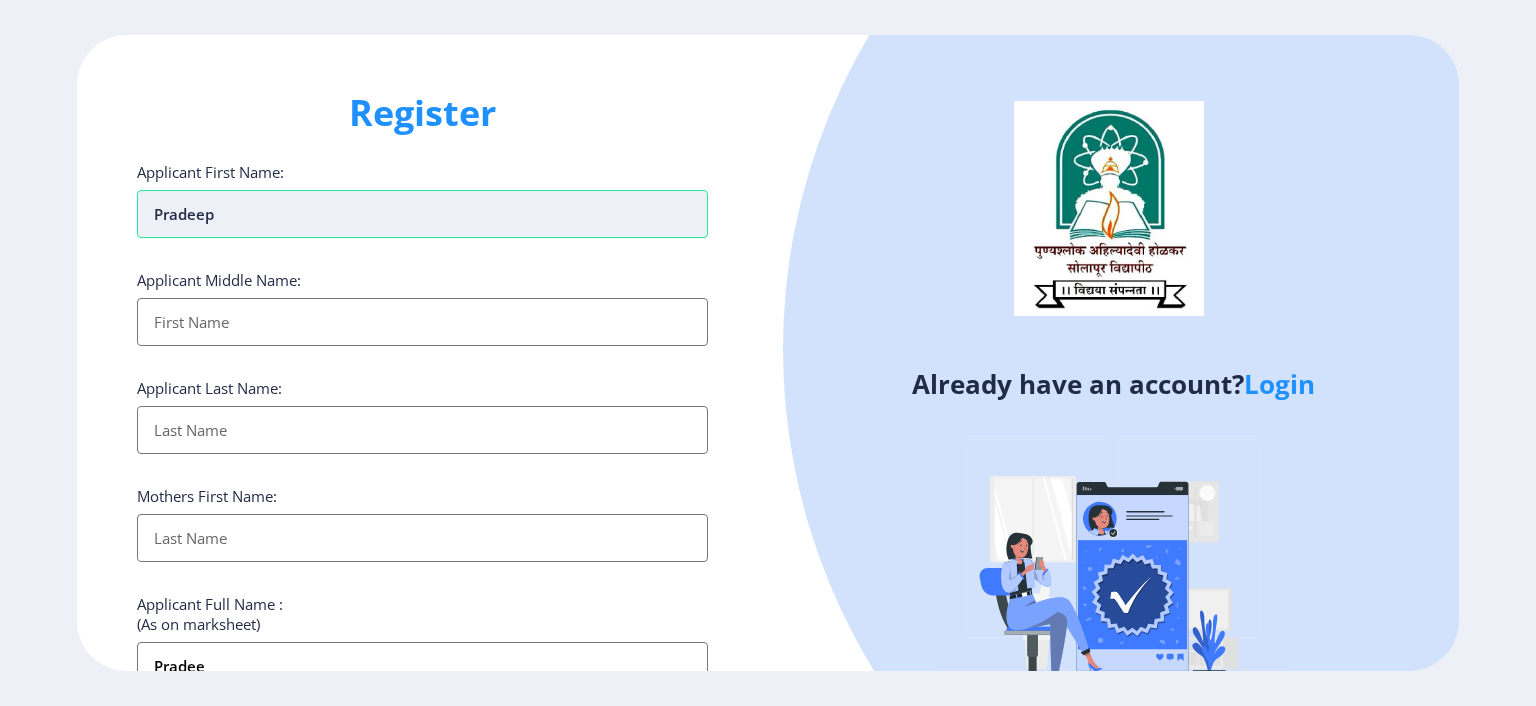 type on "Pradeep" 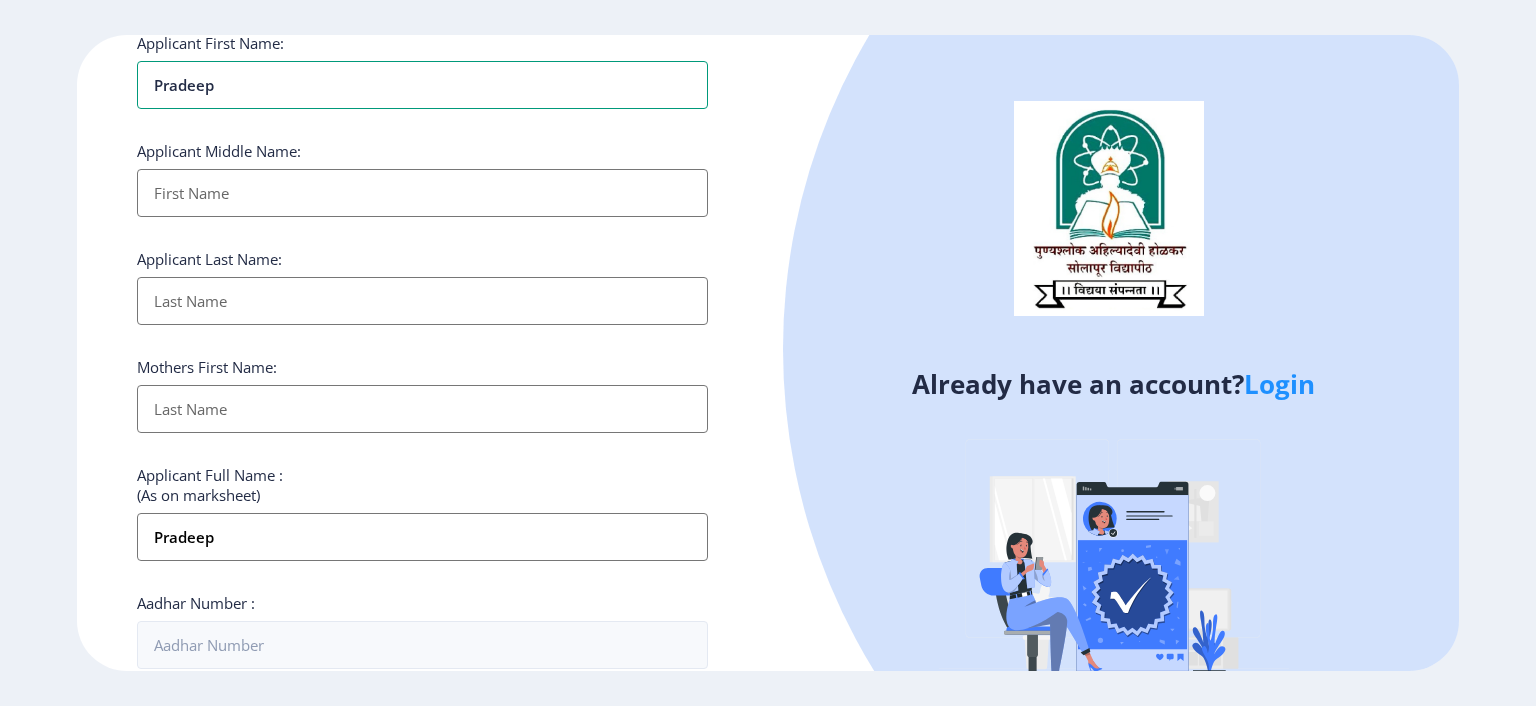 scroll, scrollTop: 100, scrollLeft: 0, axis: vertical 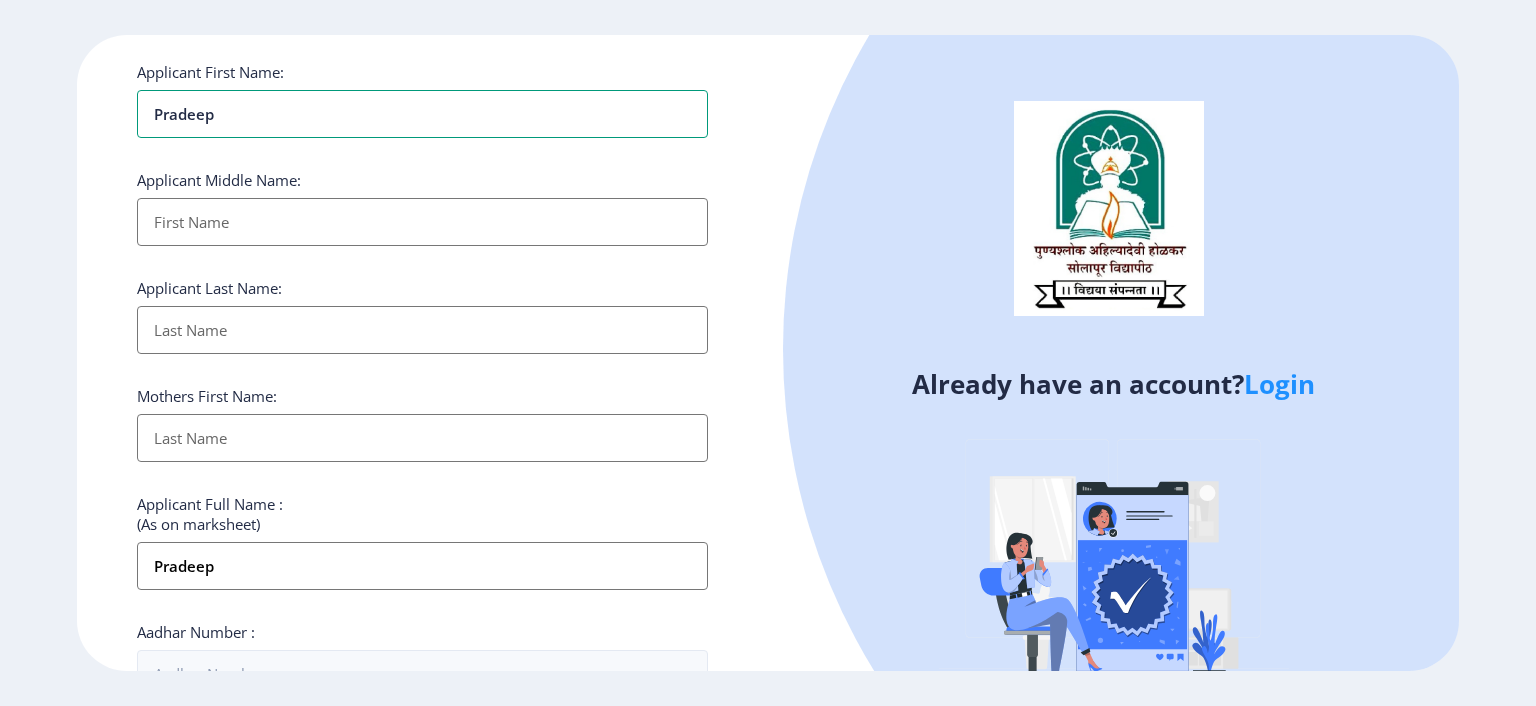type on "Pradeep" 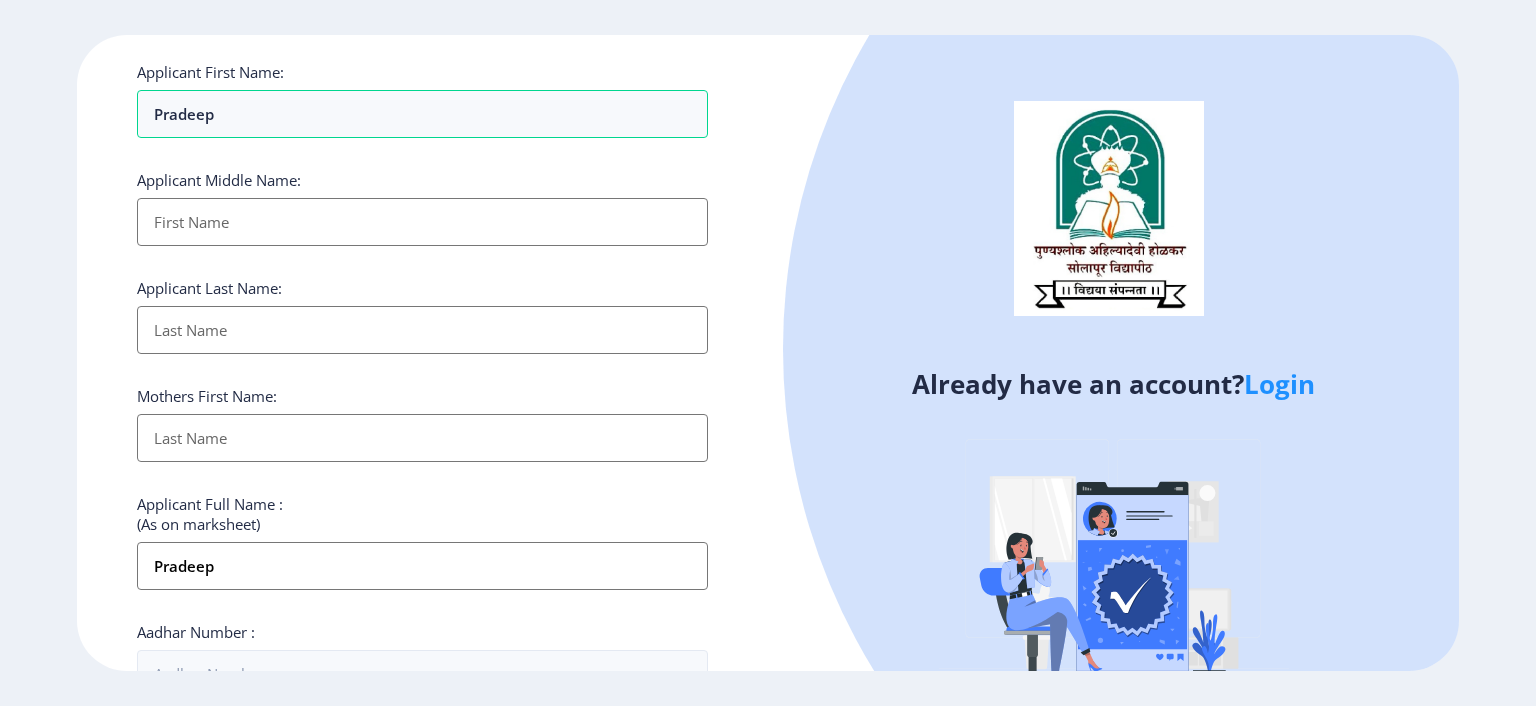 type on "B" 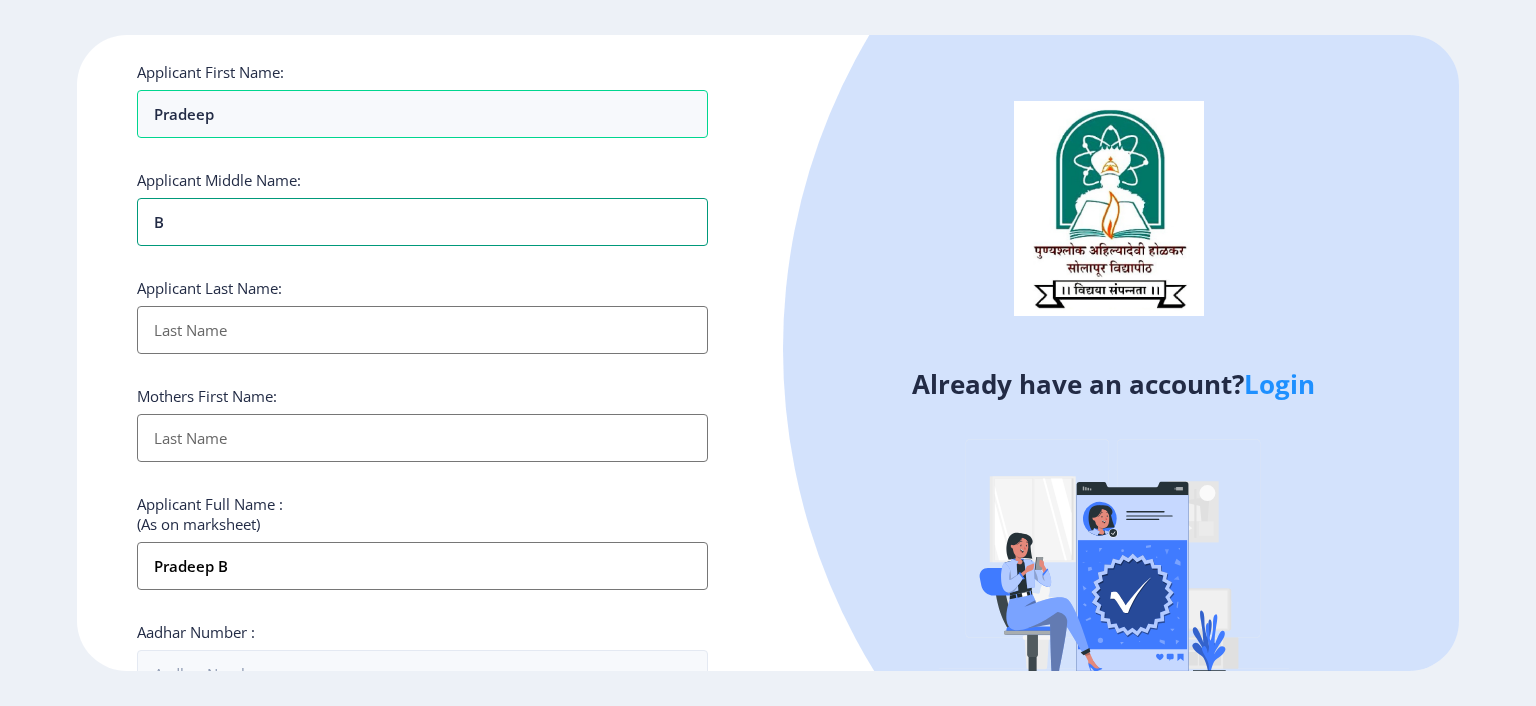 type on "Ba" 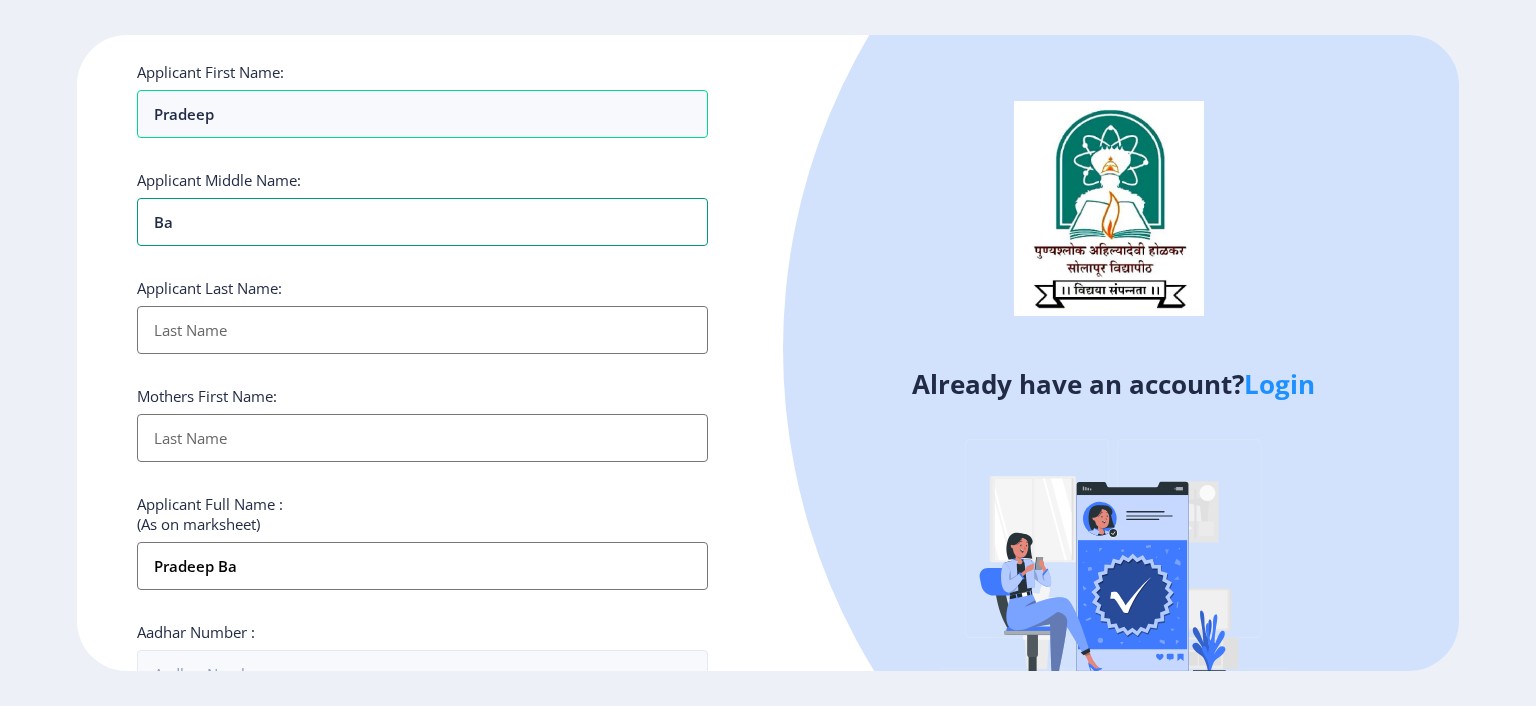 type on "Bas" 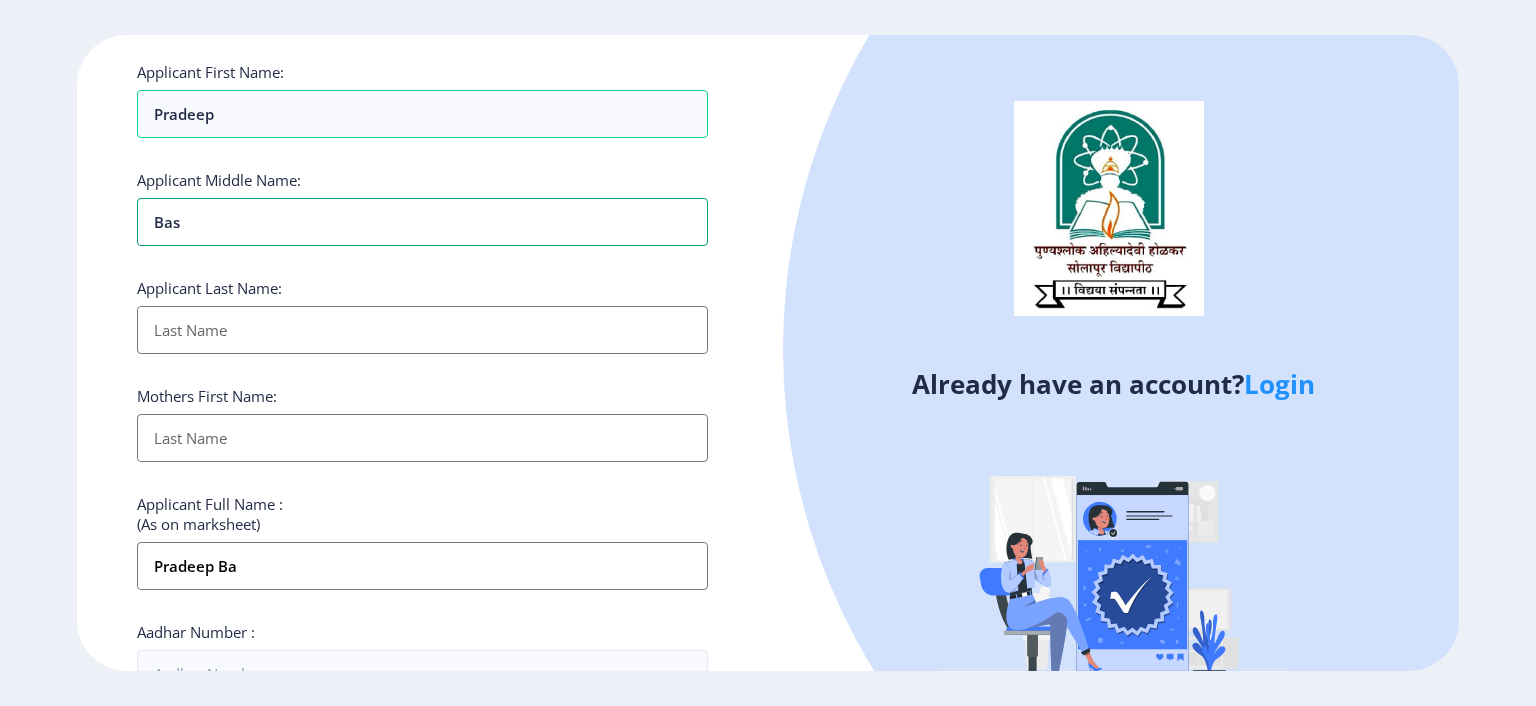 type on "Pradeep Bas" 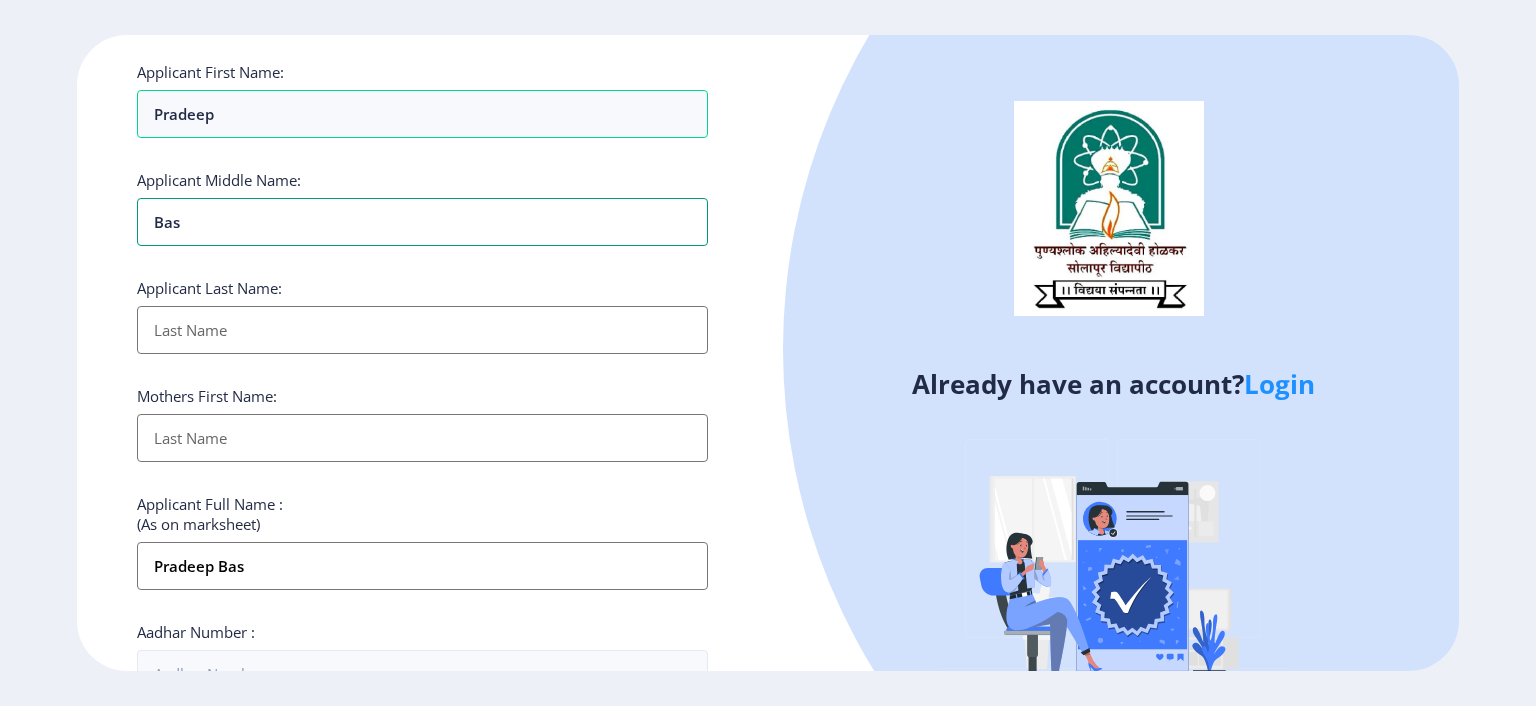 type on "Basa" 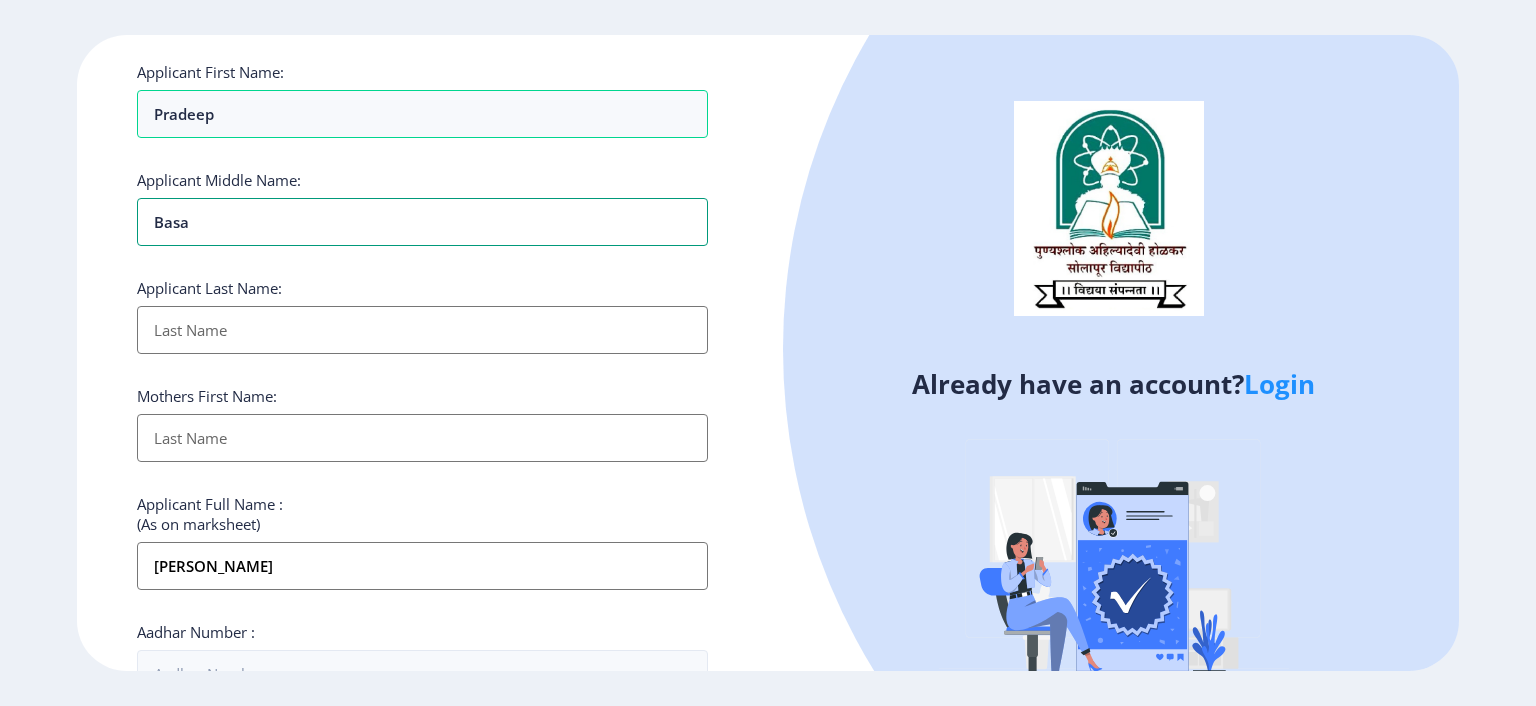 type on "[PERSON_NAME]" 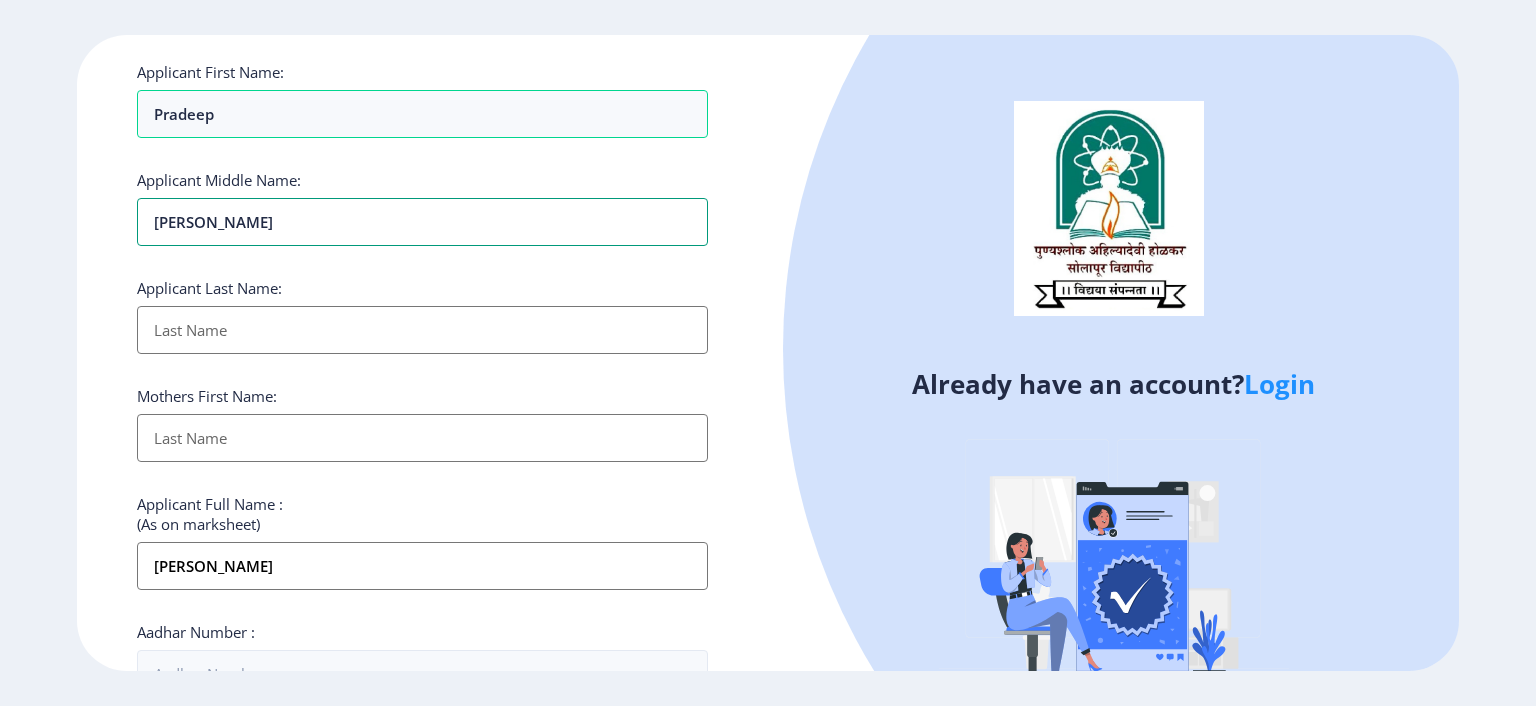 type on "[PERSON_NAME]" 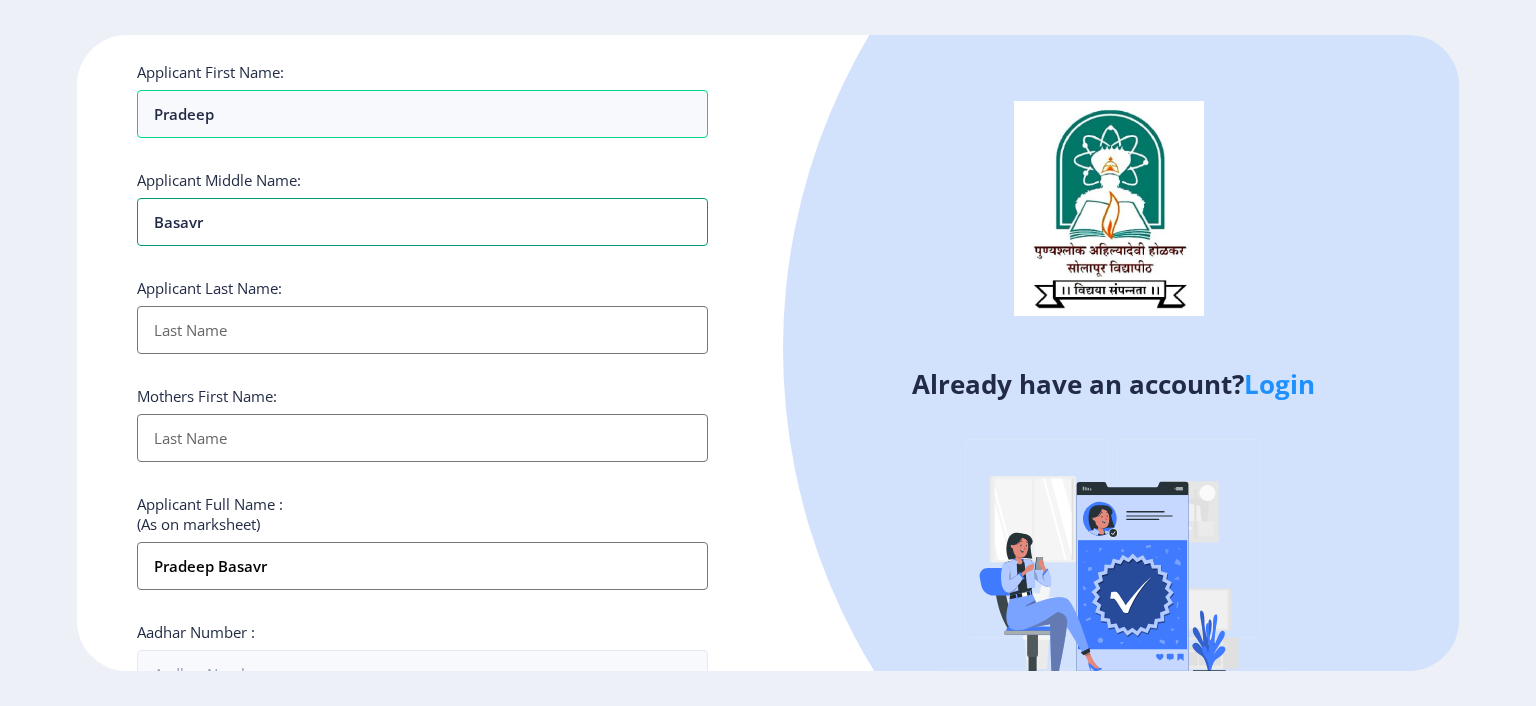 type on "Basavra" 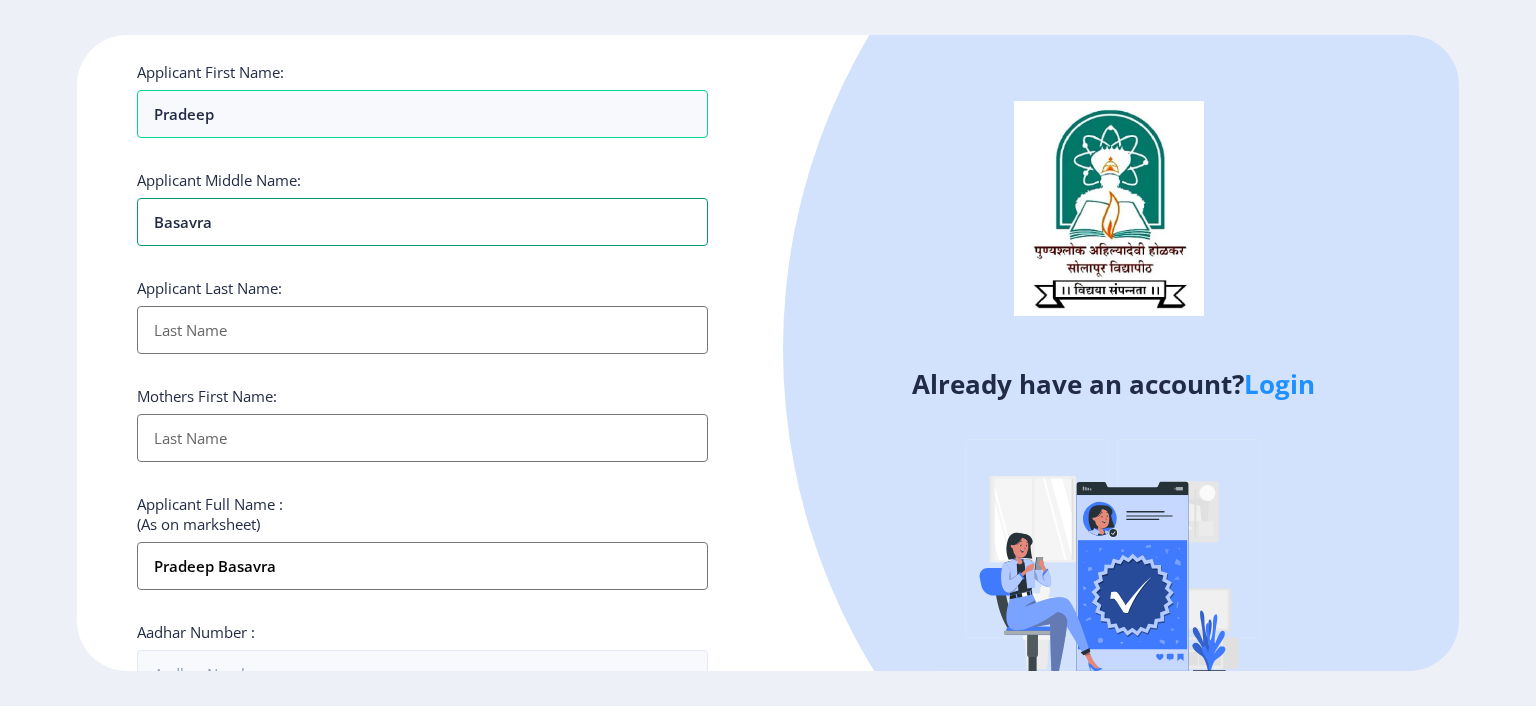 type on "Basavraj" 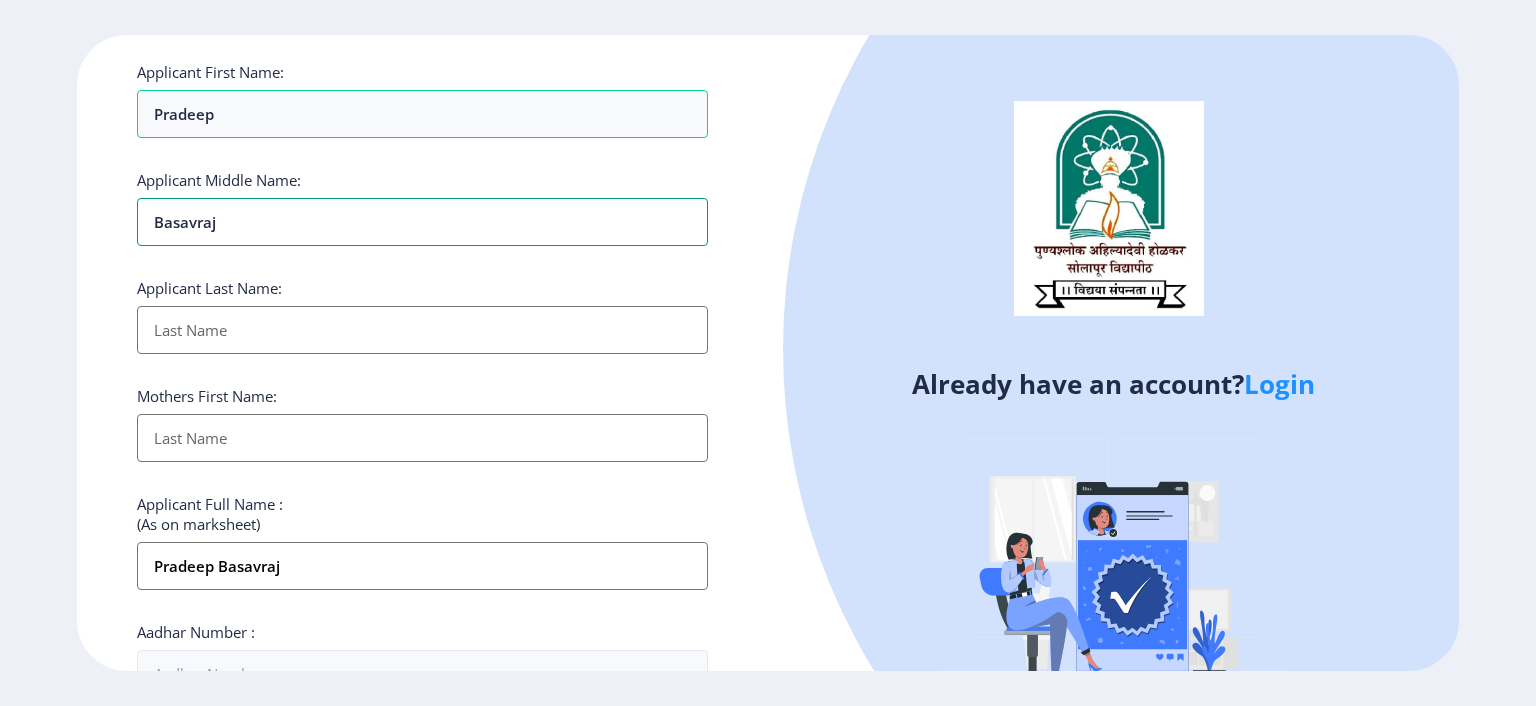 type on "Basavraj" 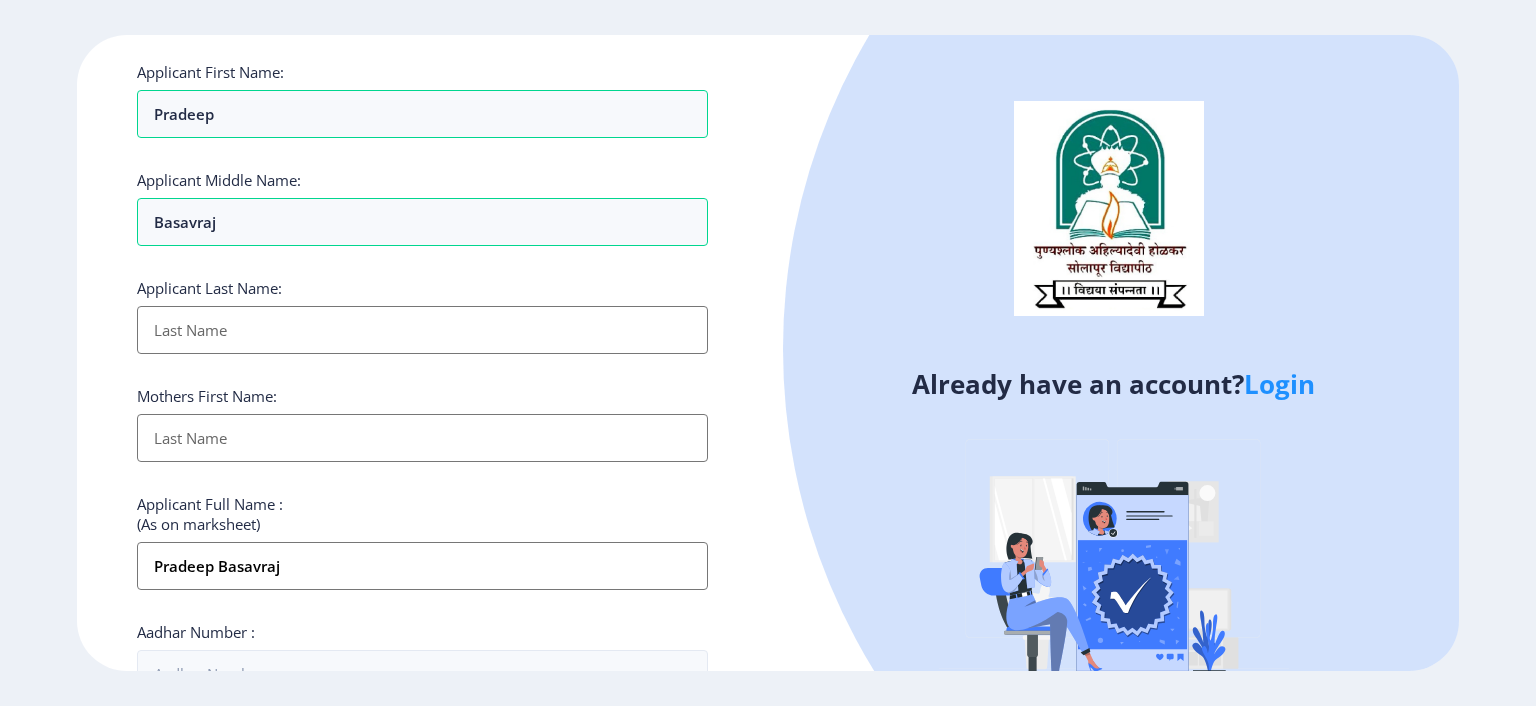 type on "S" 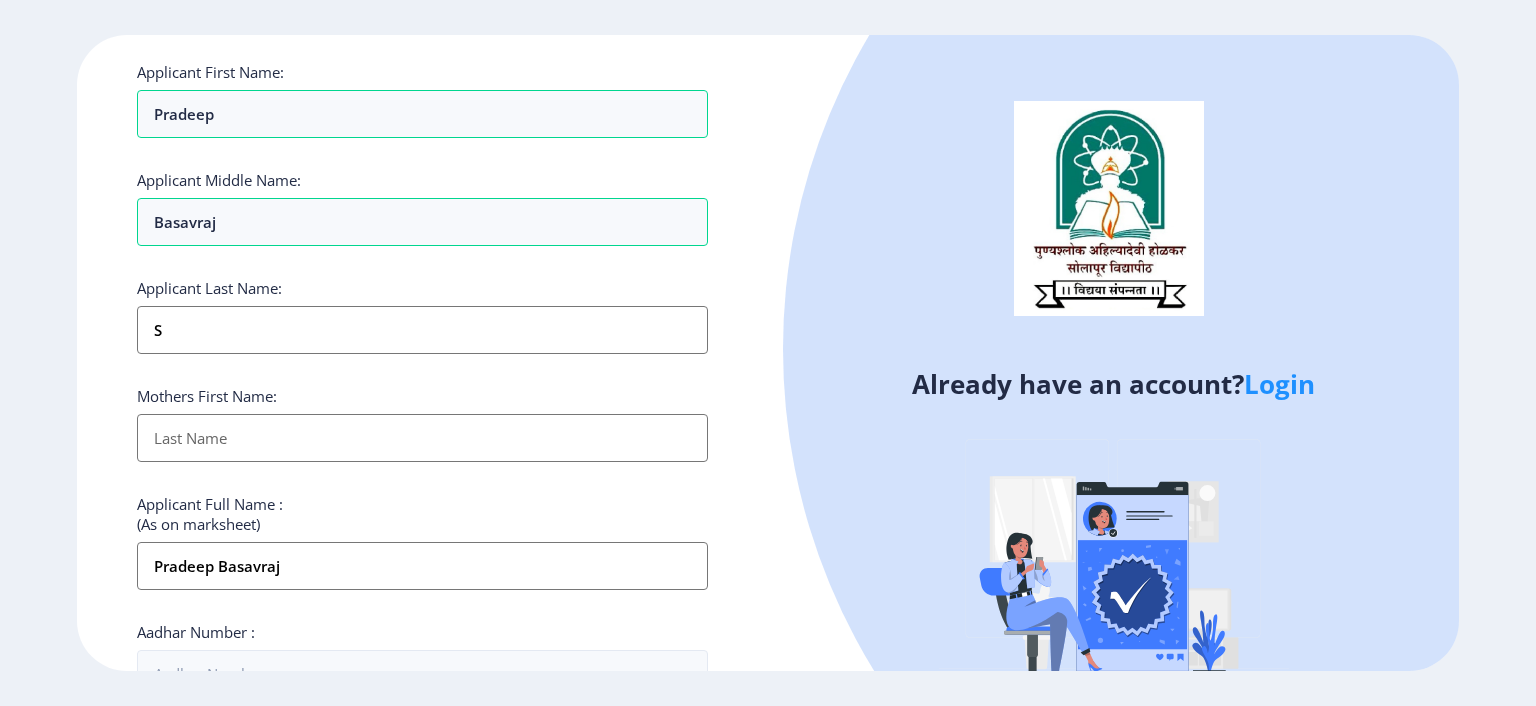 type on "S Pradeep Basavraj" 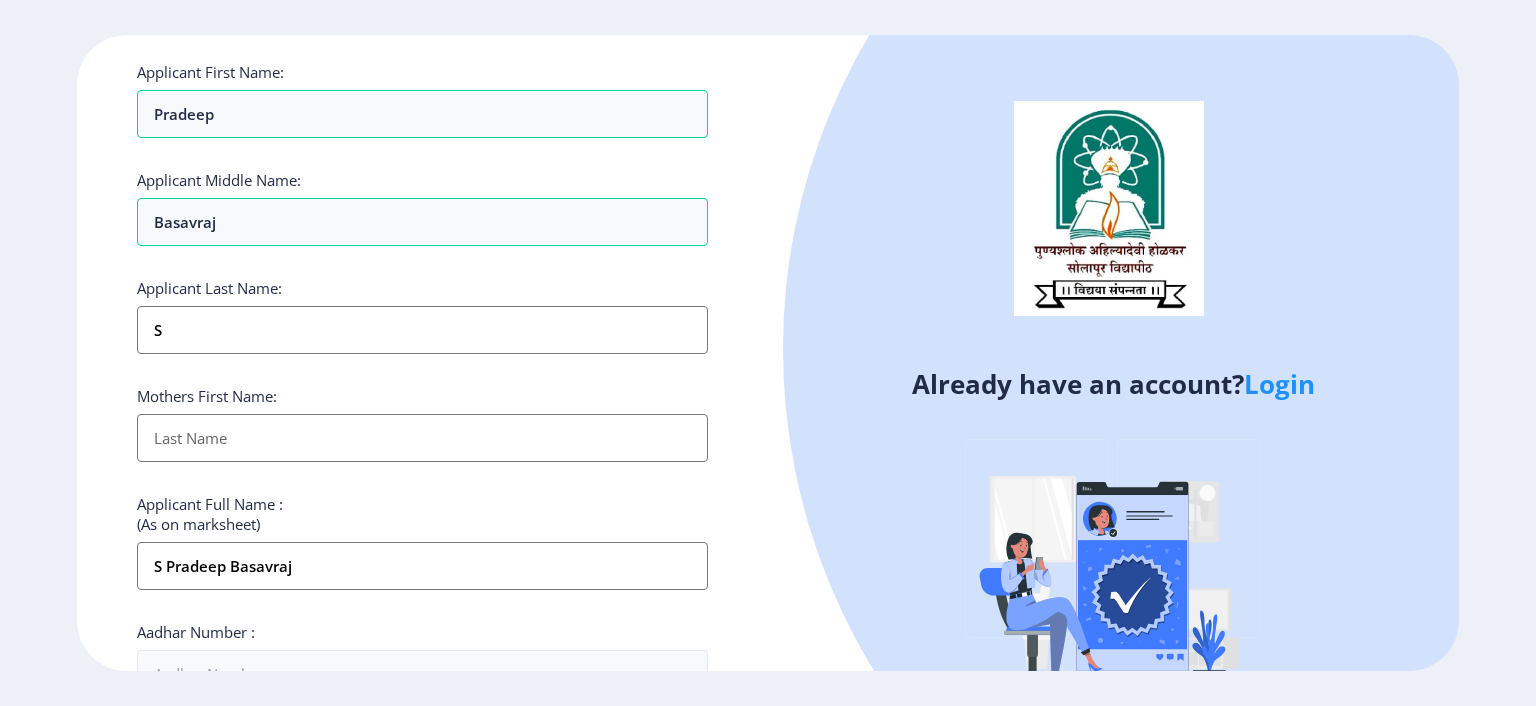 type on "Sa" 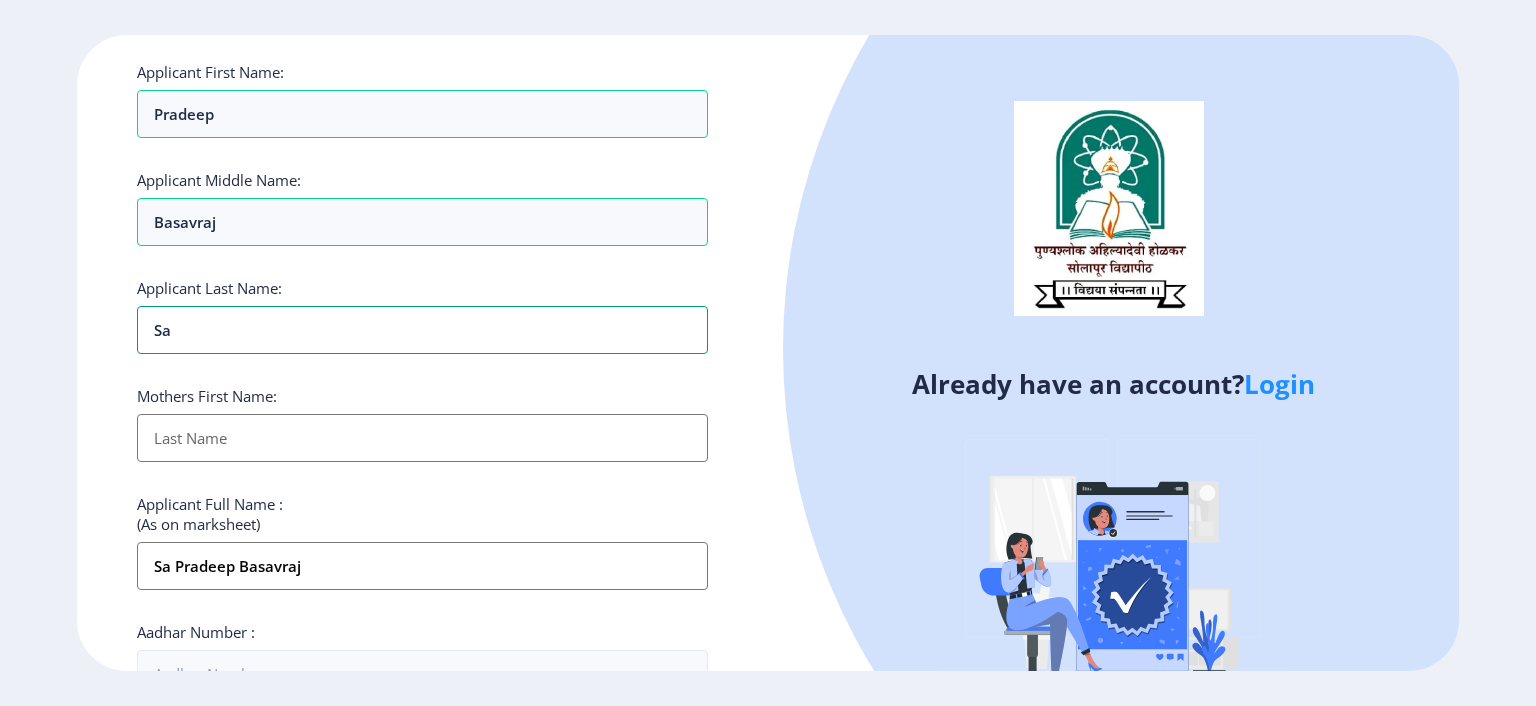 type on "[PERSON_NAME]" 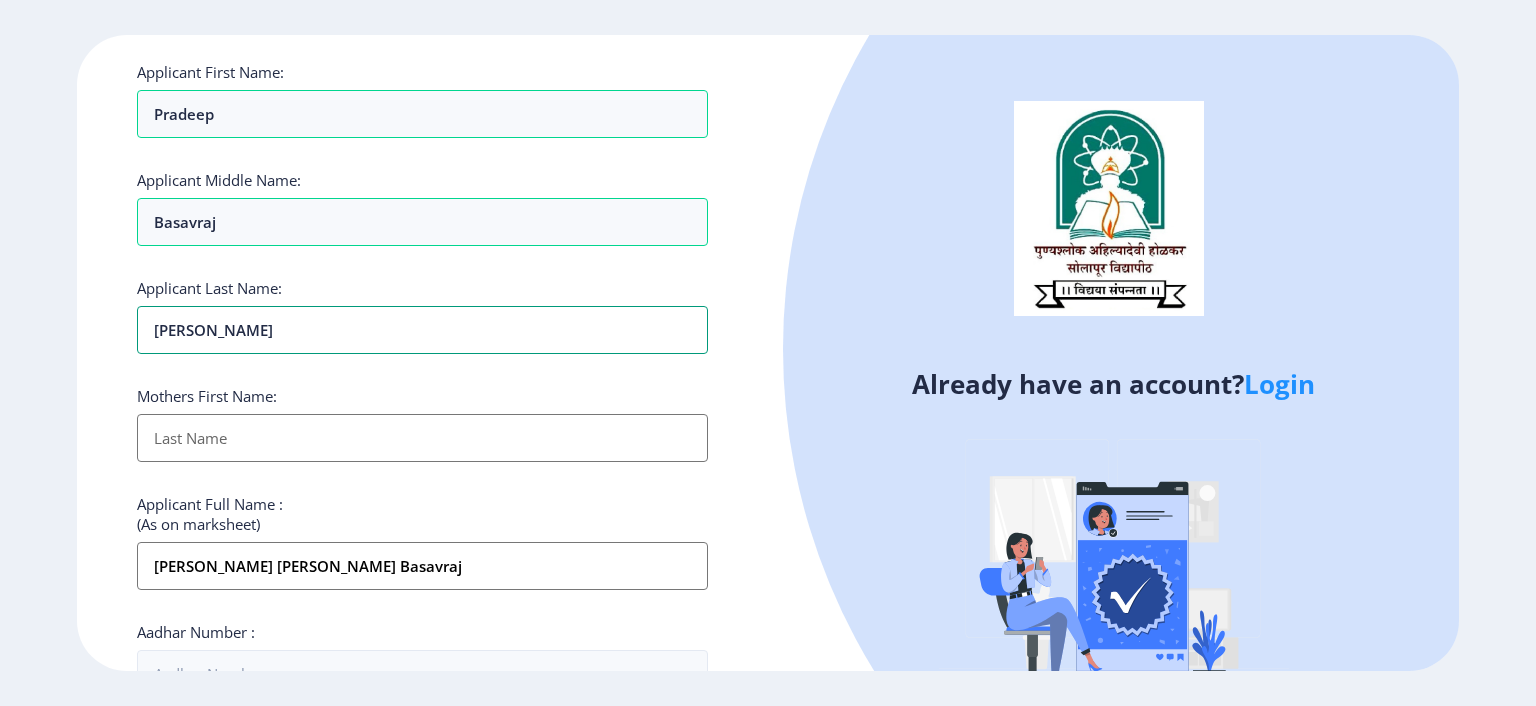 type on "Salg" 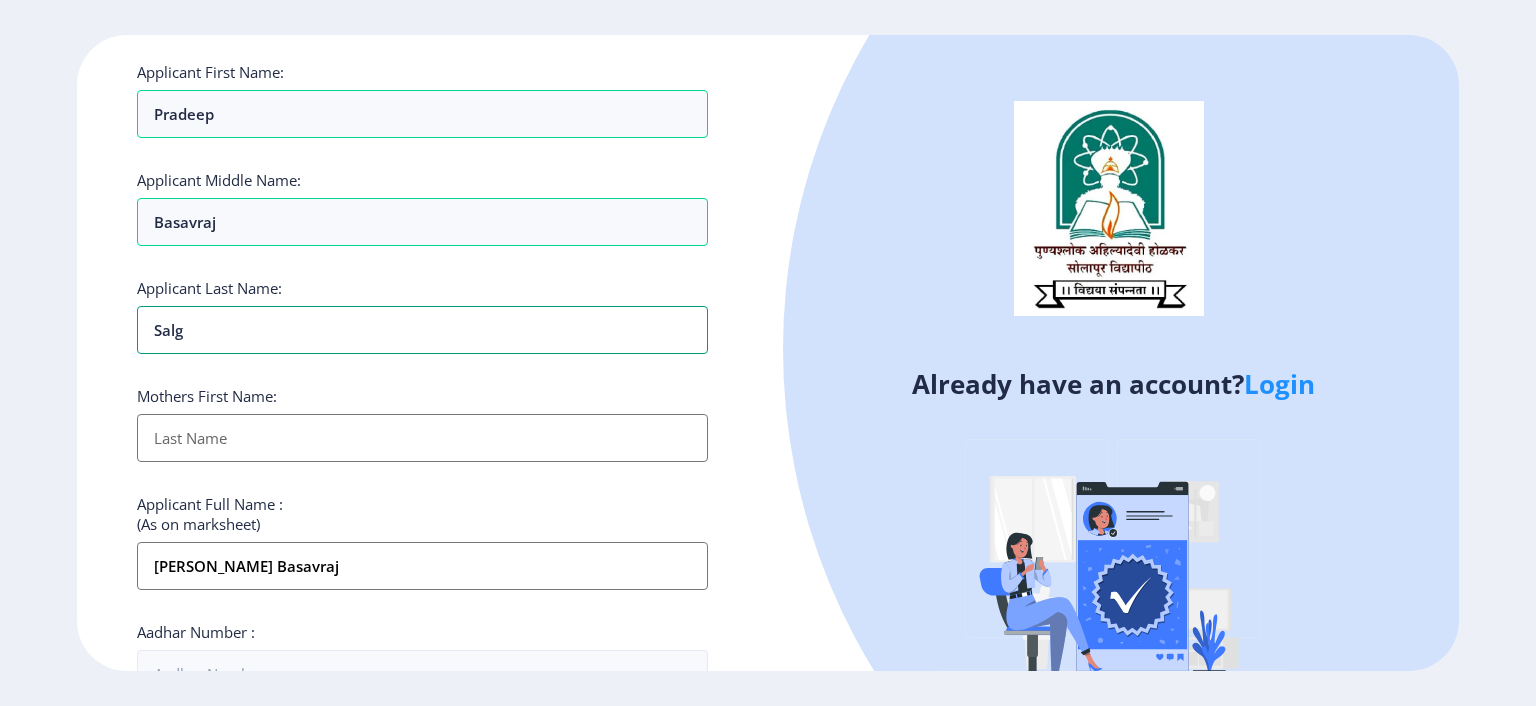 type on "Salga" 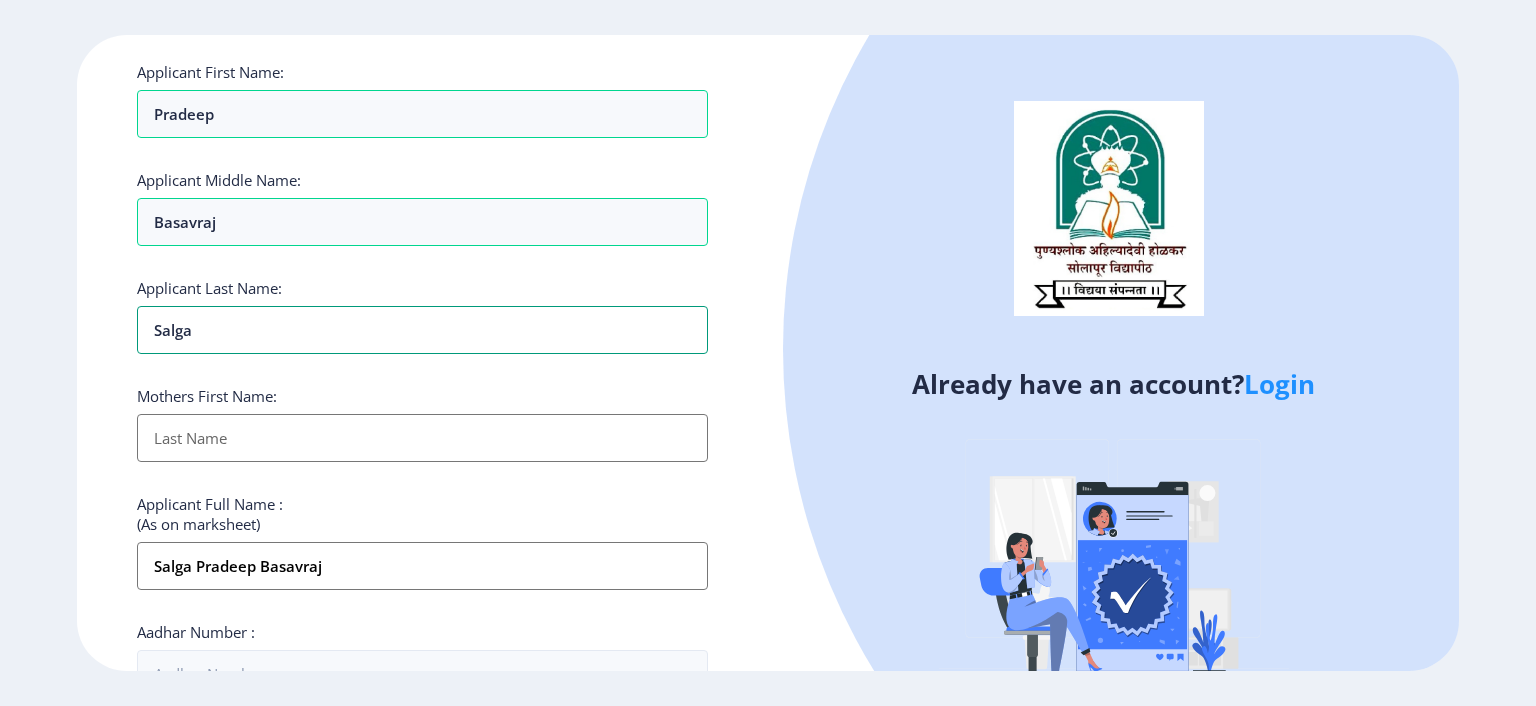 type on "Salgar" 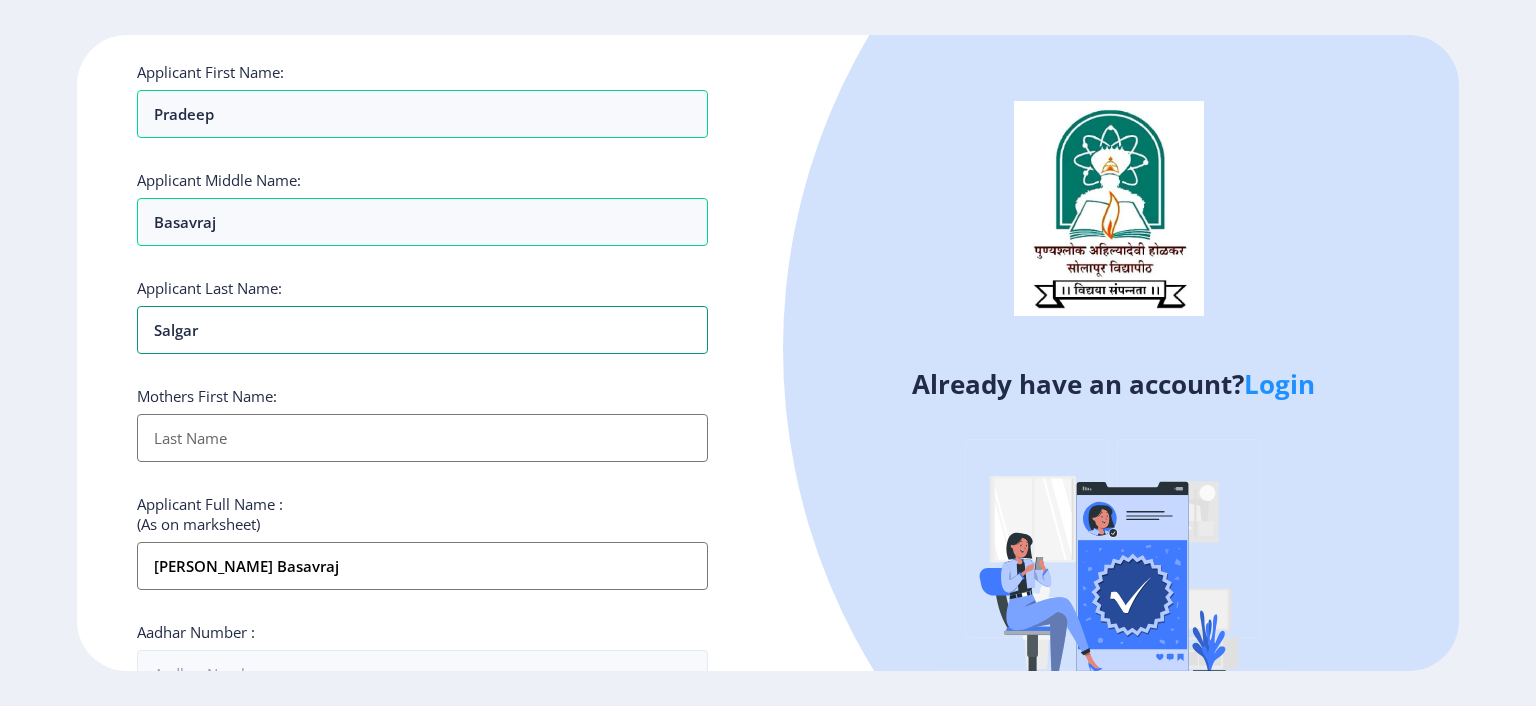 type on "Salgar" 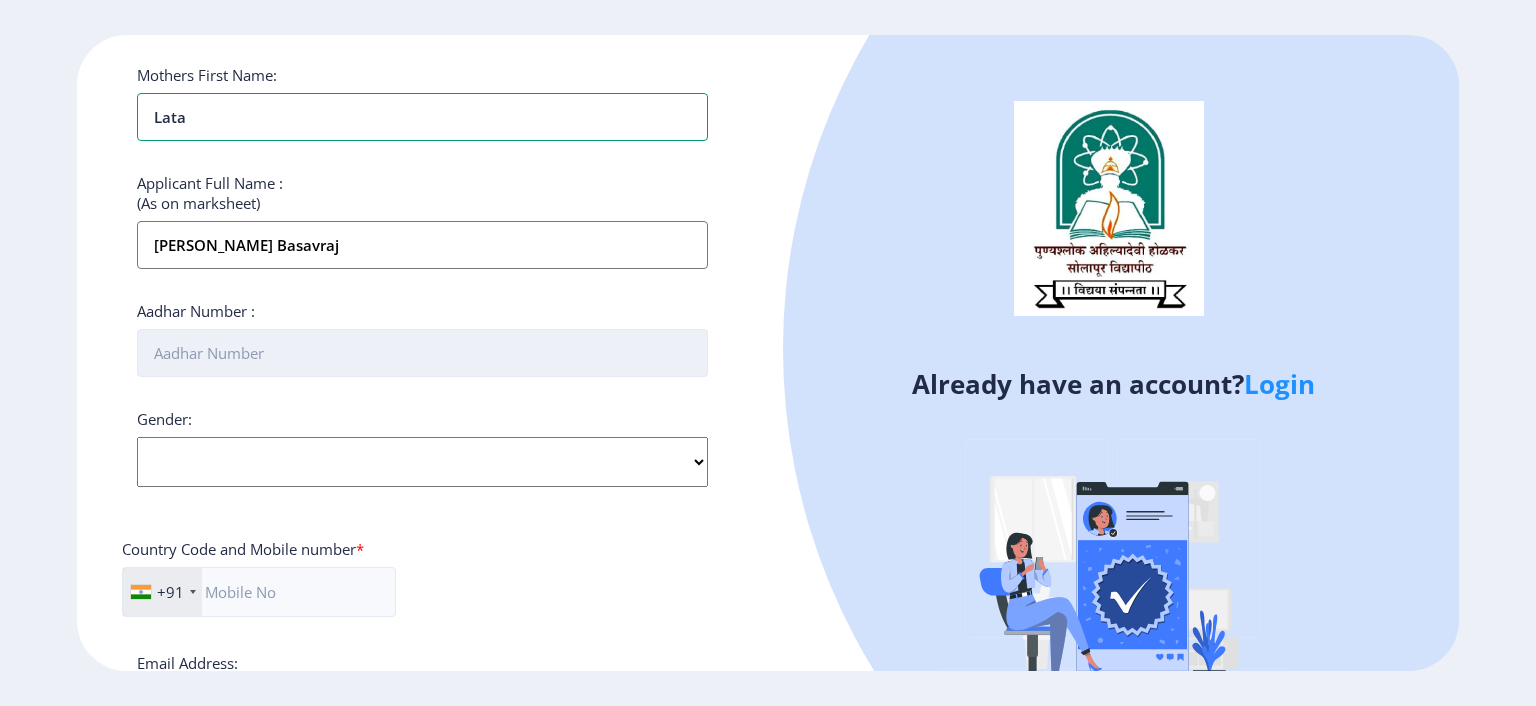scroll, scrollTop: 500, scrollLeft: 0, axis: vertical 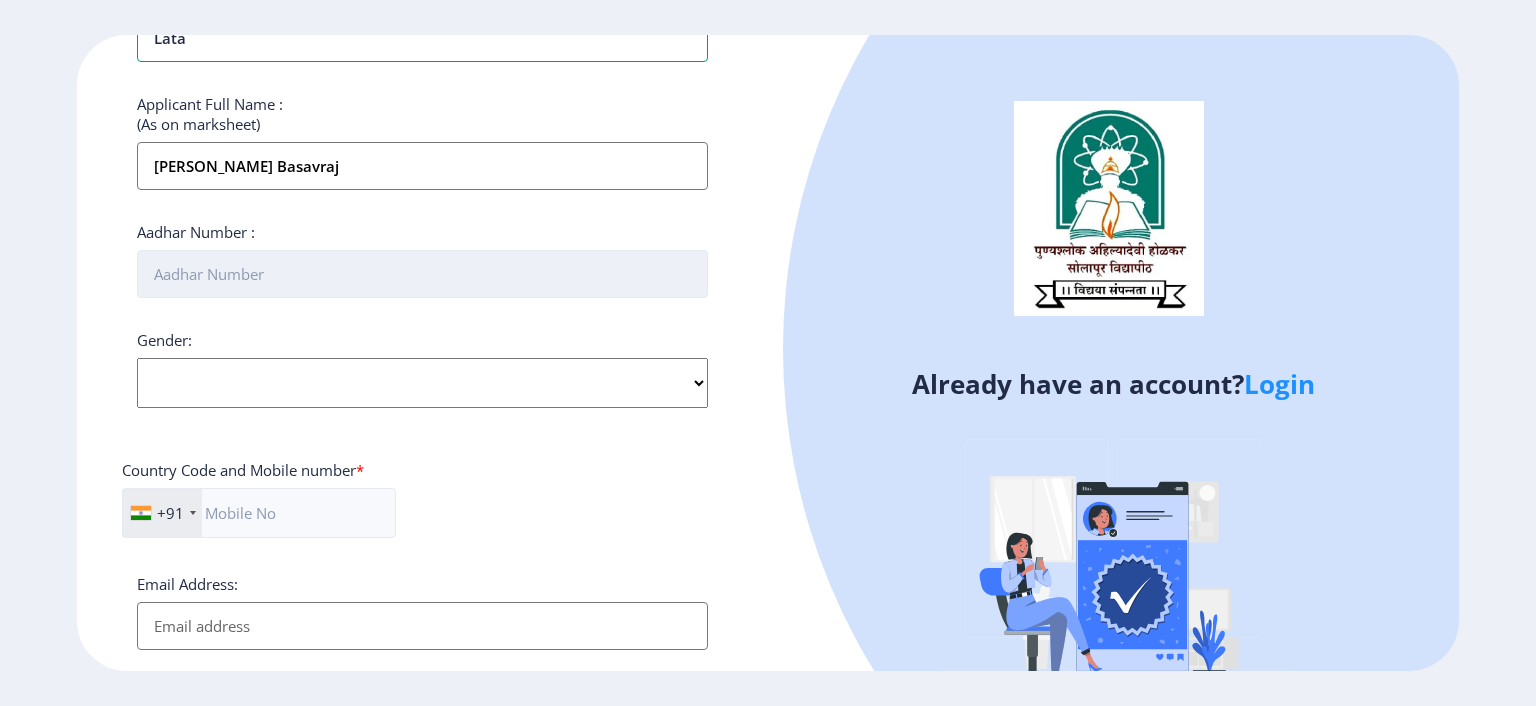 type on "Lata" 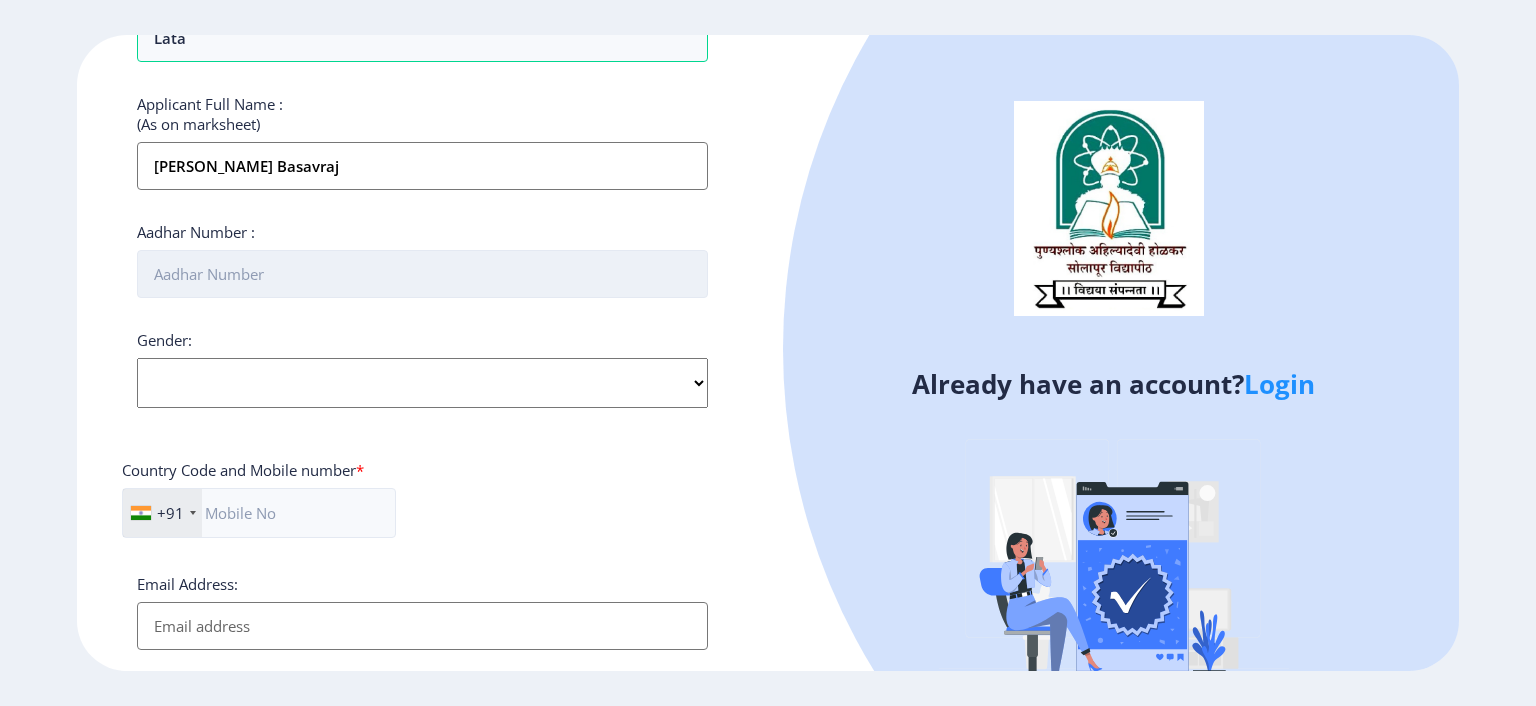 click on "Aadhar Number :" at bounding box center (422, 274) 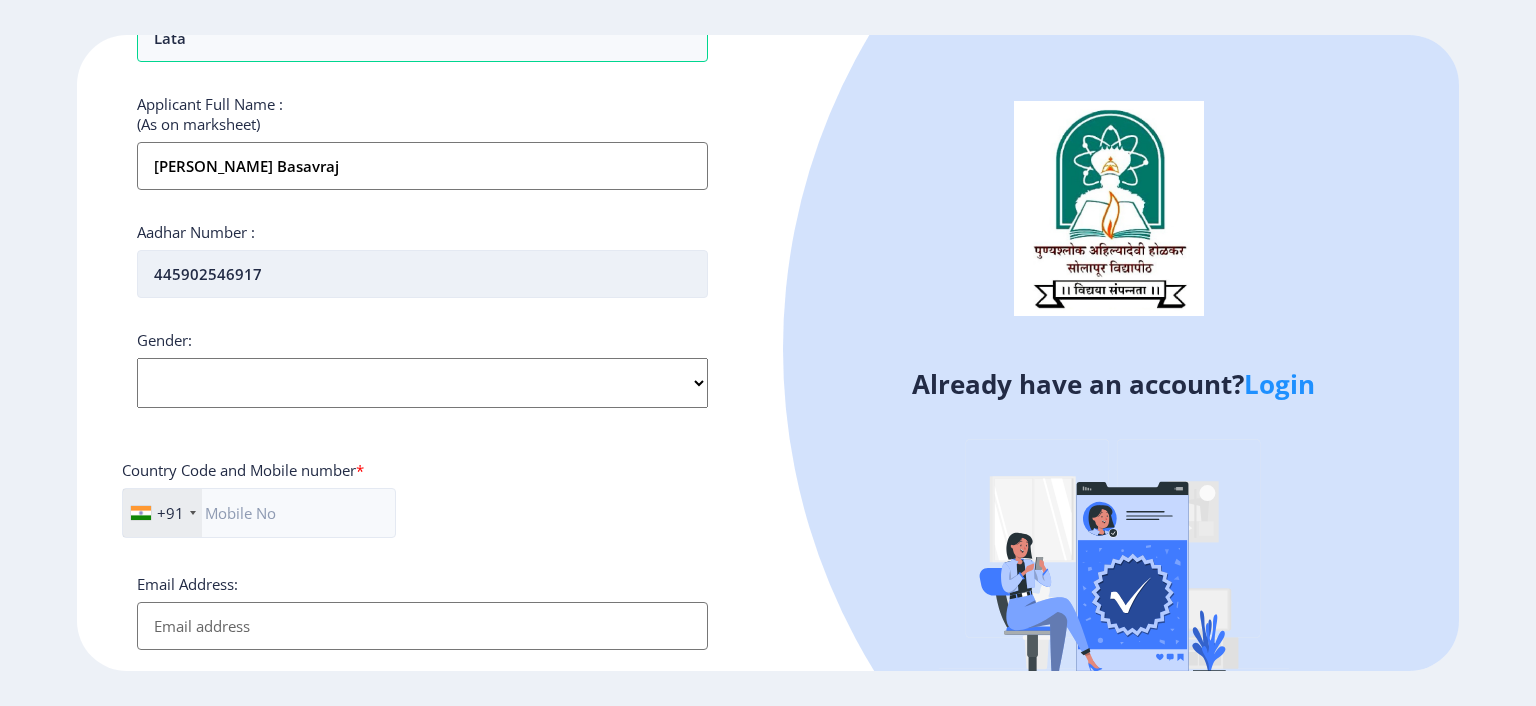 type on "445902546917" 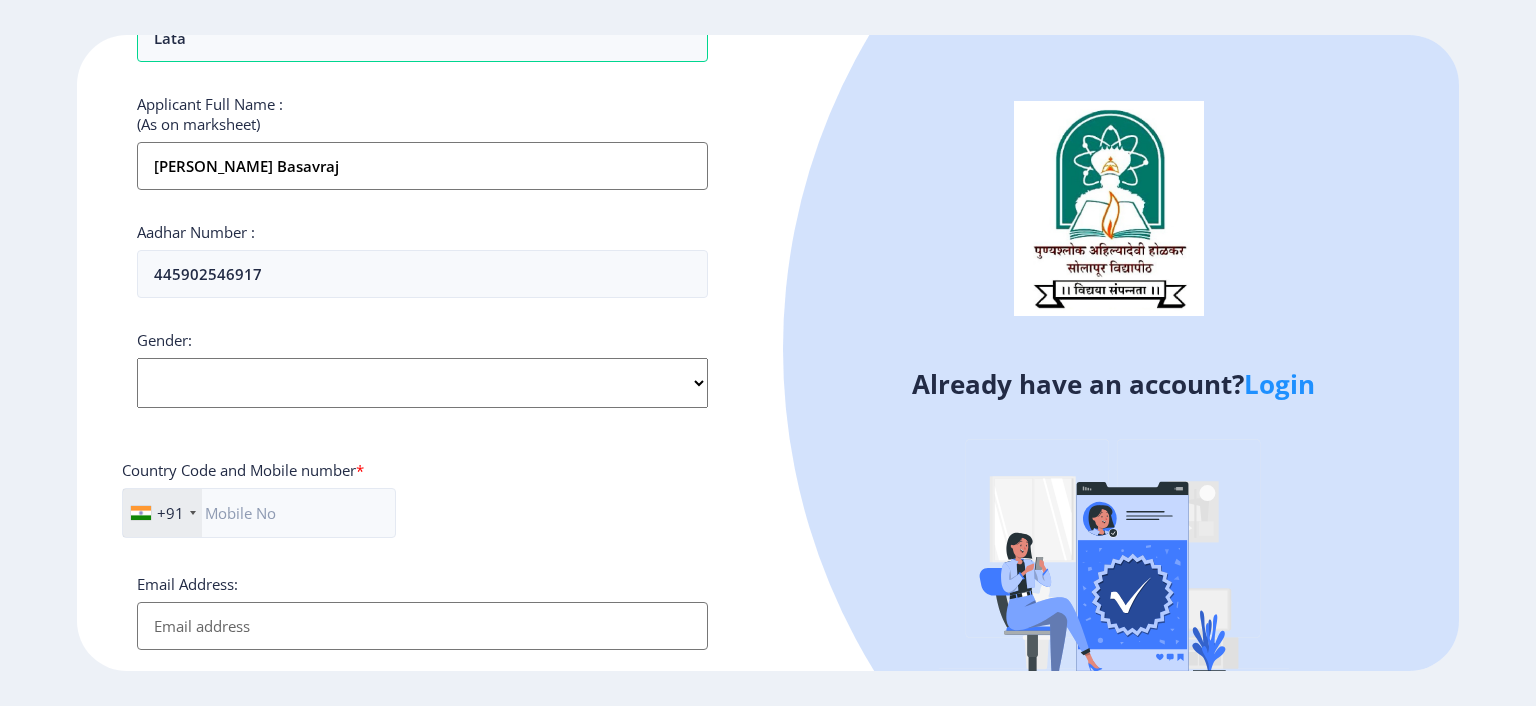 select on "[DEMOGRAPHIC_DATA]" 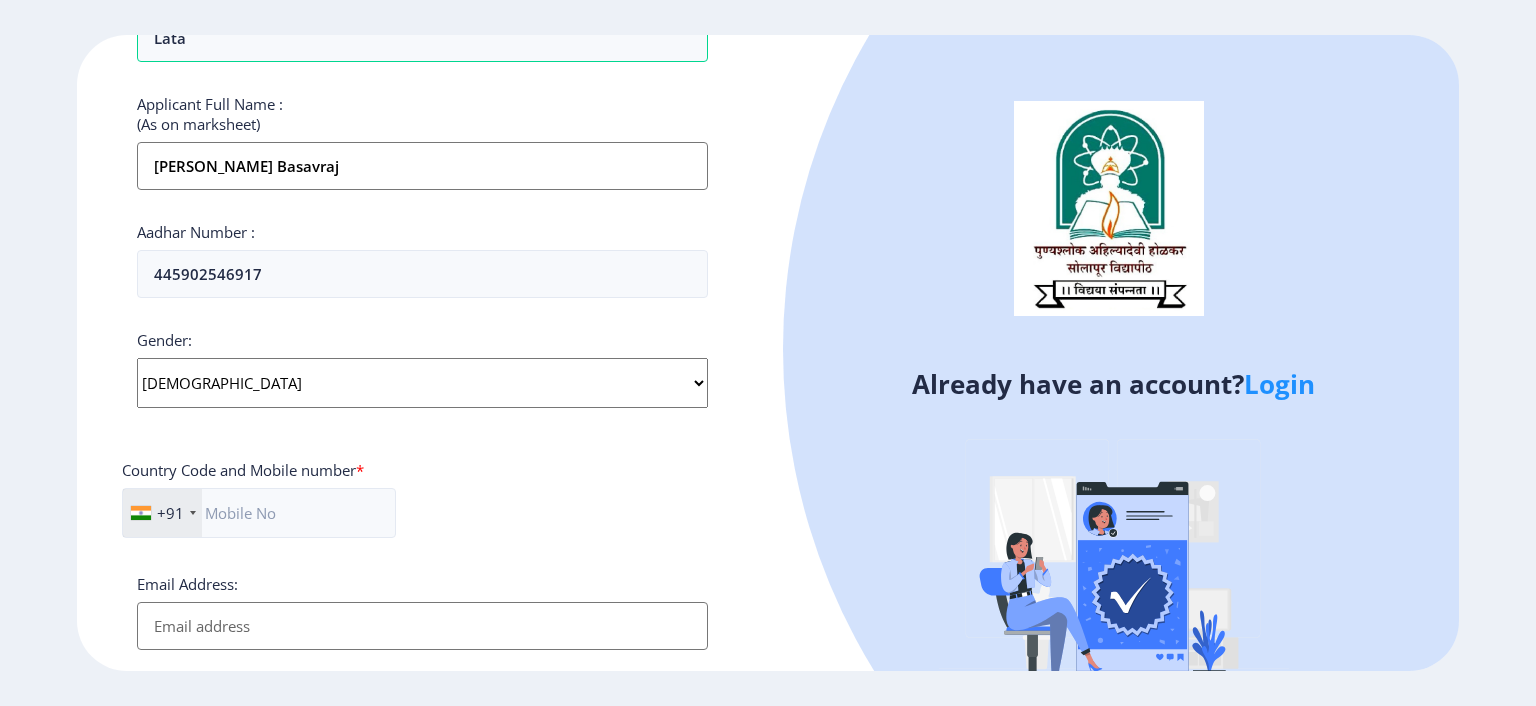 scroll, scrollTop: 600, scrollLeft: 0, axis: vertical 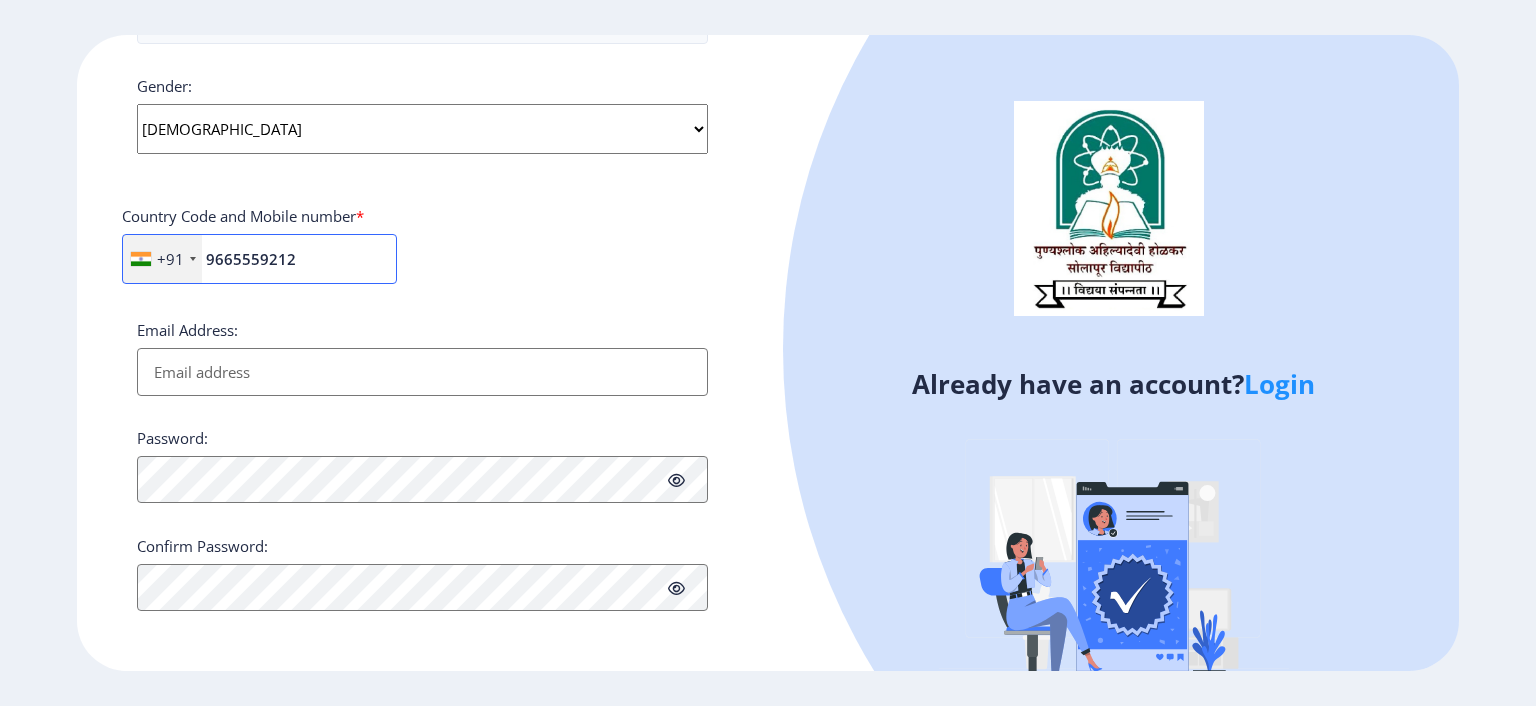 type on "9665559212" 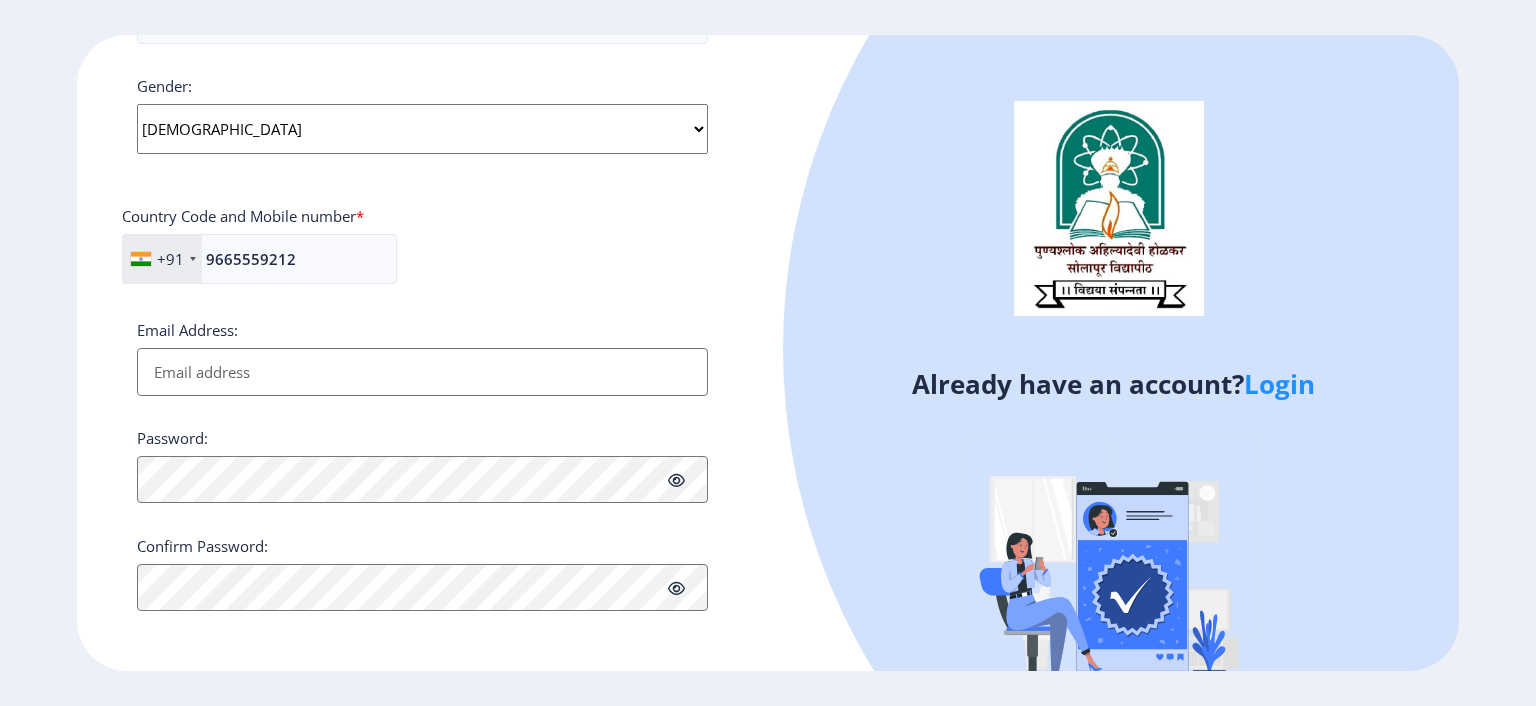 click on "Email Address:" at bounding box center [422, 372] 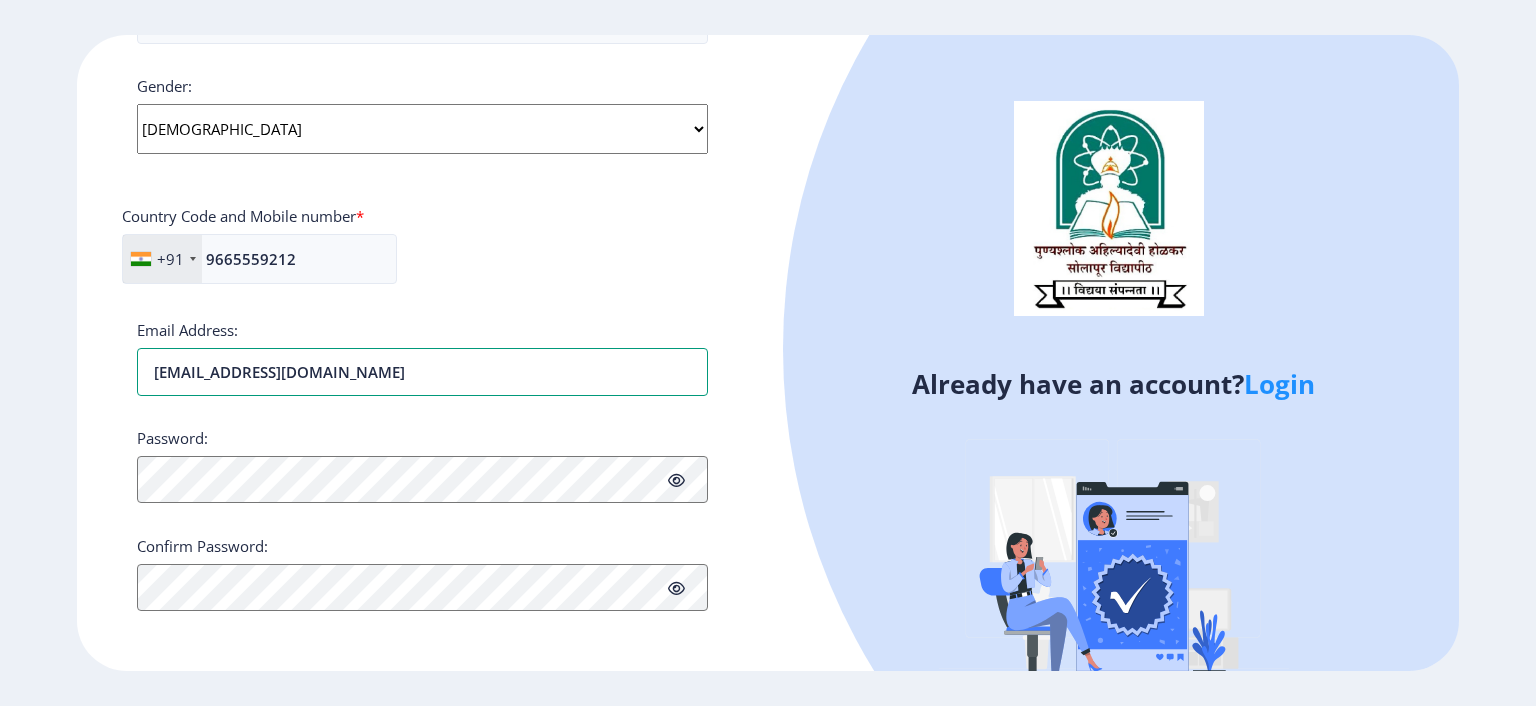 type on "[EMAIL_ADDRESS][DOMAIN_NAME]" 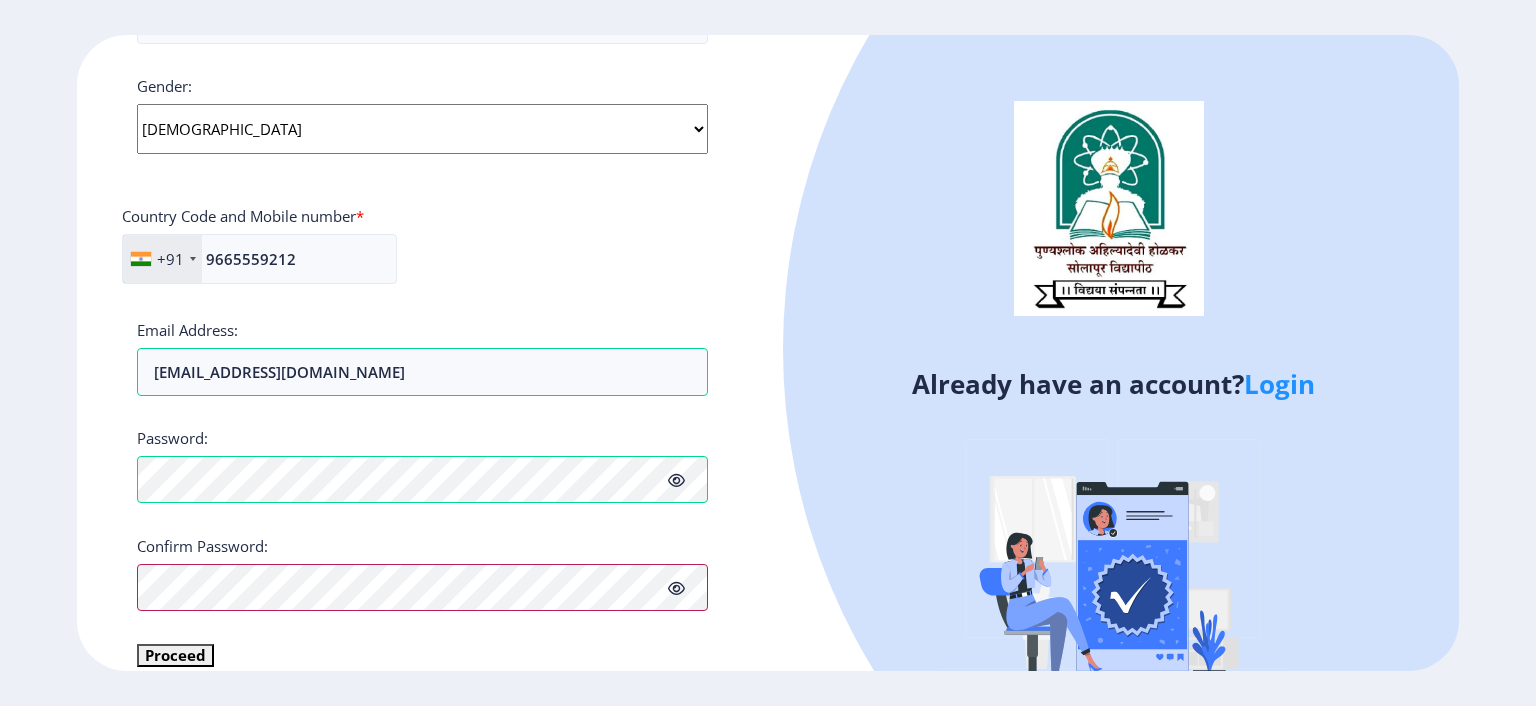 scroll, scrollTop: 777, scrollLeft: 0, axis: vertical 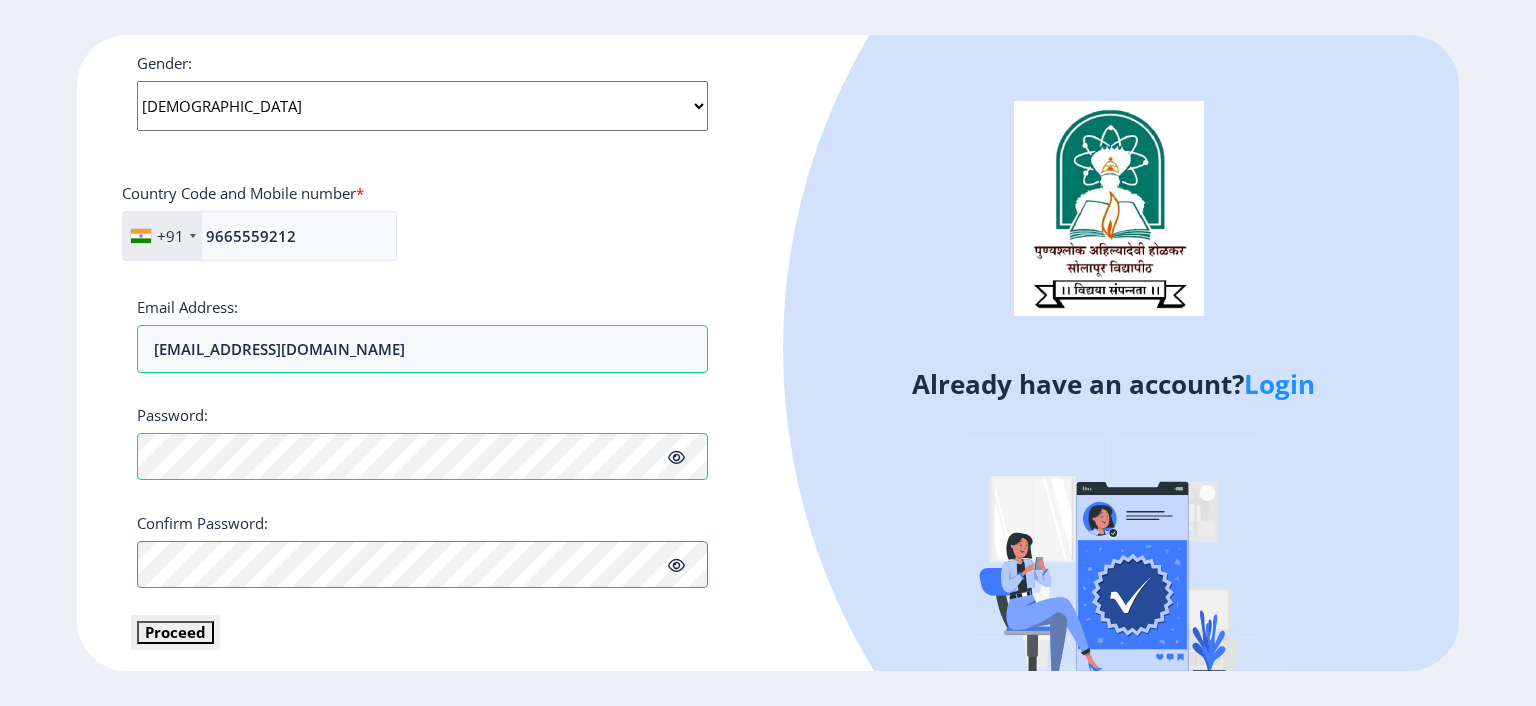 click on "Proceed" 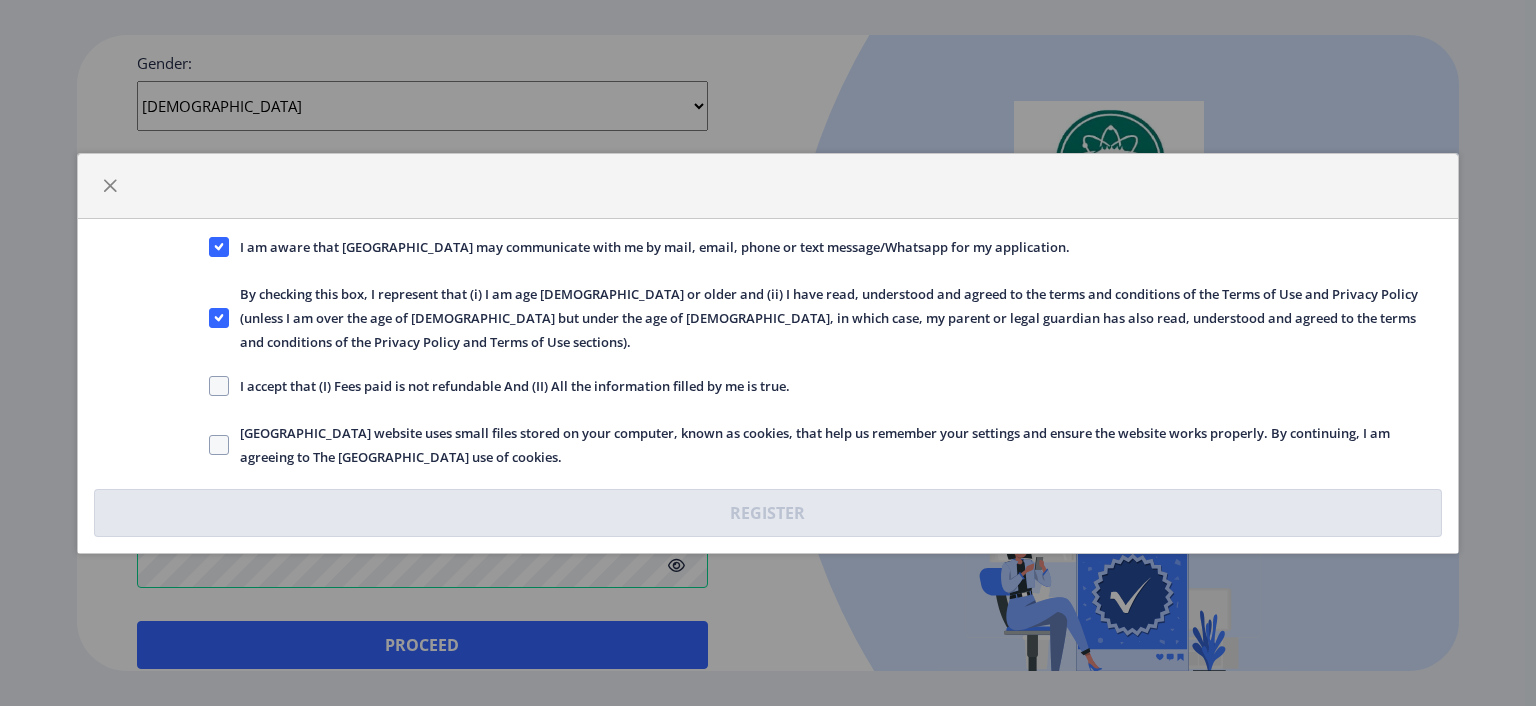 click on "I am aware that [GEOGRAPHIC_DATA] may communicate with me by mail, email, phone or text message/Whatsapp for my application.  By checking this box, I represent that (i) I am age [DEMOGRAPHIC_DATA] or older and (ii) I have read, understood and agreed to the terms and conditions of the Terms of Use and Privacy Policy (unless I am over the age of [DEMOGRAPHIC_DATA] but under the age of [DEMOGRAPHIC_DATA], in which case, my parent or legal guardian has also read, understood and agreed to the terms and conditions of the Privacy Policy and Terms of Use sections).   I accept that (I) Fees paid is not refundable And (II) All the information filled by me is true.   [GEOGRAPHIC_DATA] website uses small files stored on your computer, known as cookies, that help us remember your settings and ensure the website works properly. By continuing, I am agreeing to The [GEOGRAPHIC_DATA] use of cookies.   Register" 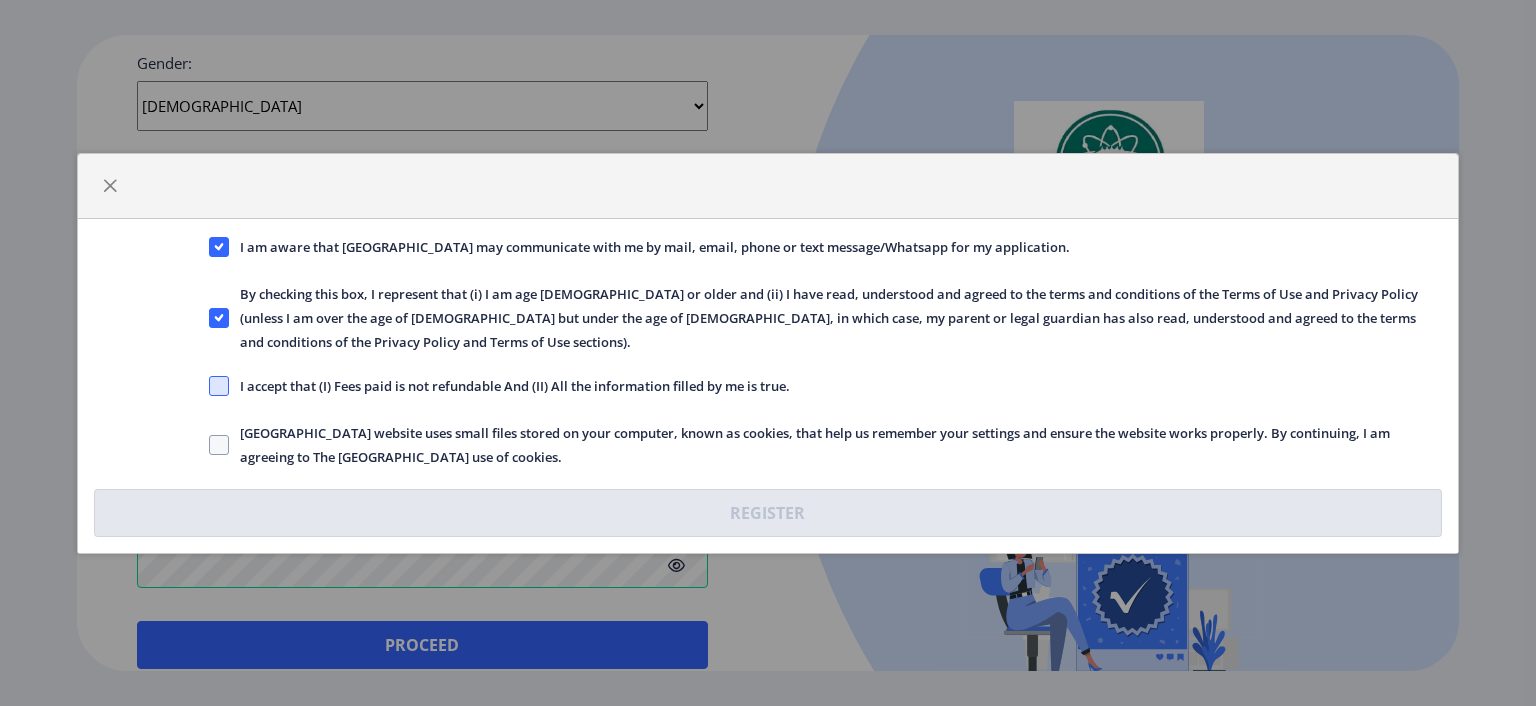 click 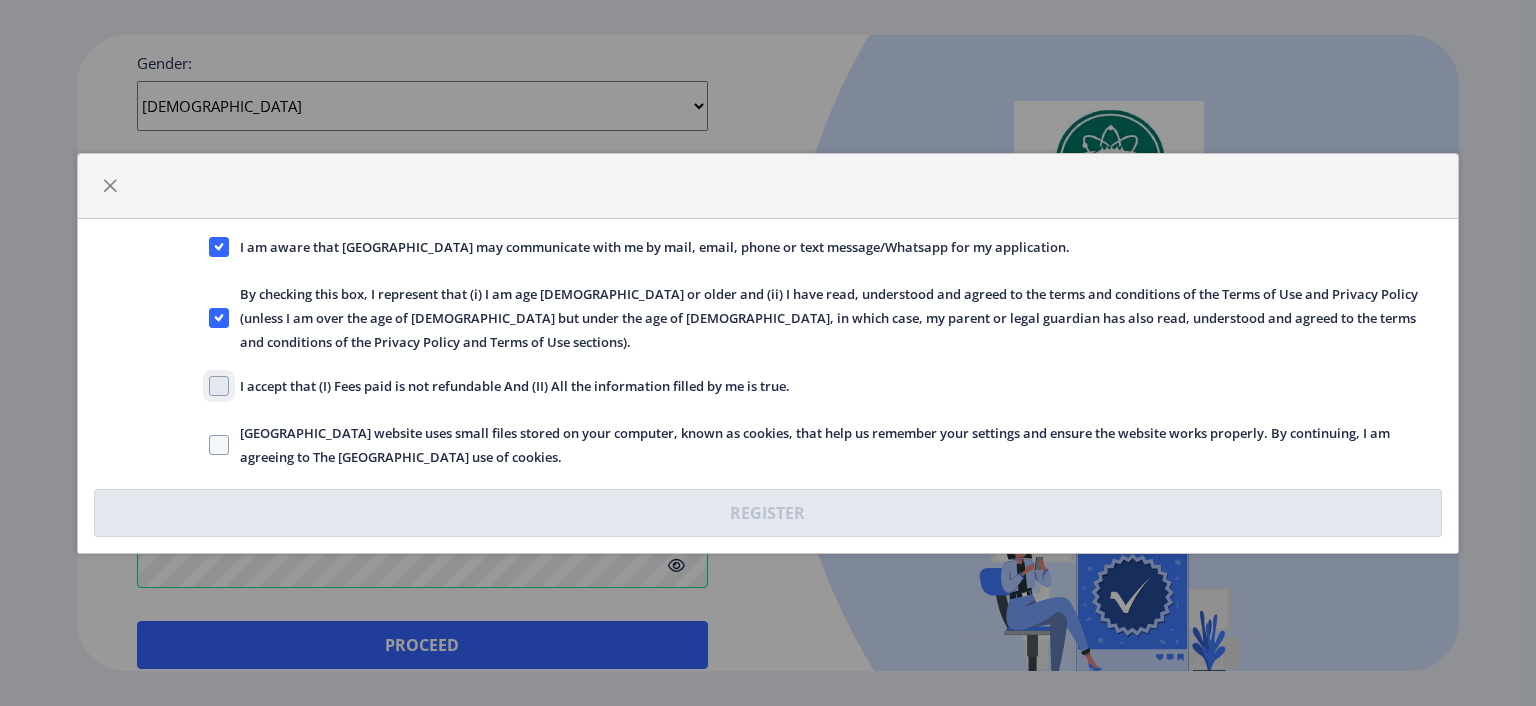 click on "I accept that (I) Fees paid is not refundable And (II) All the information filled by me is true." 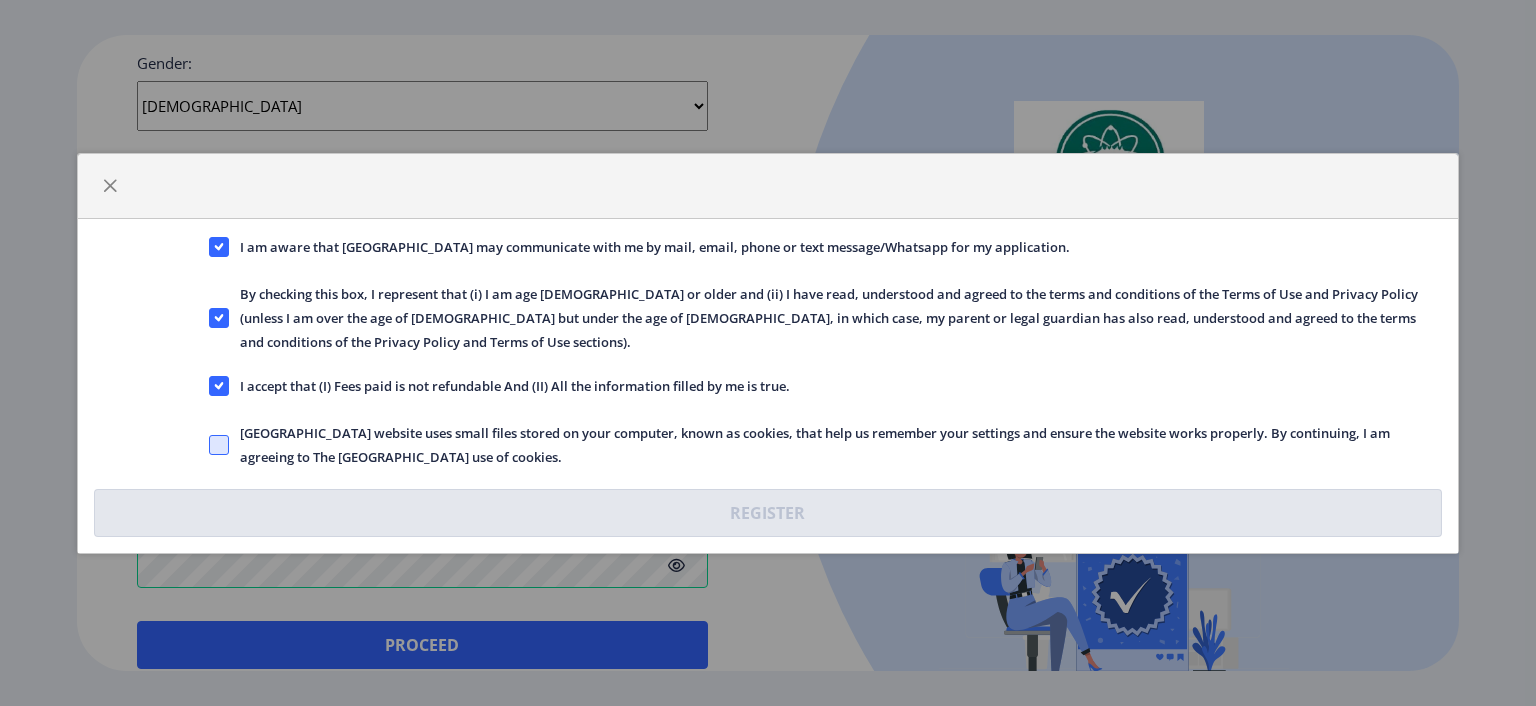 click 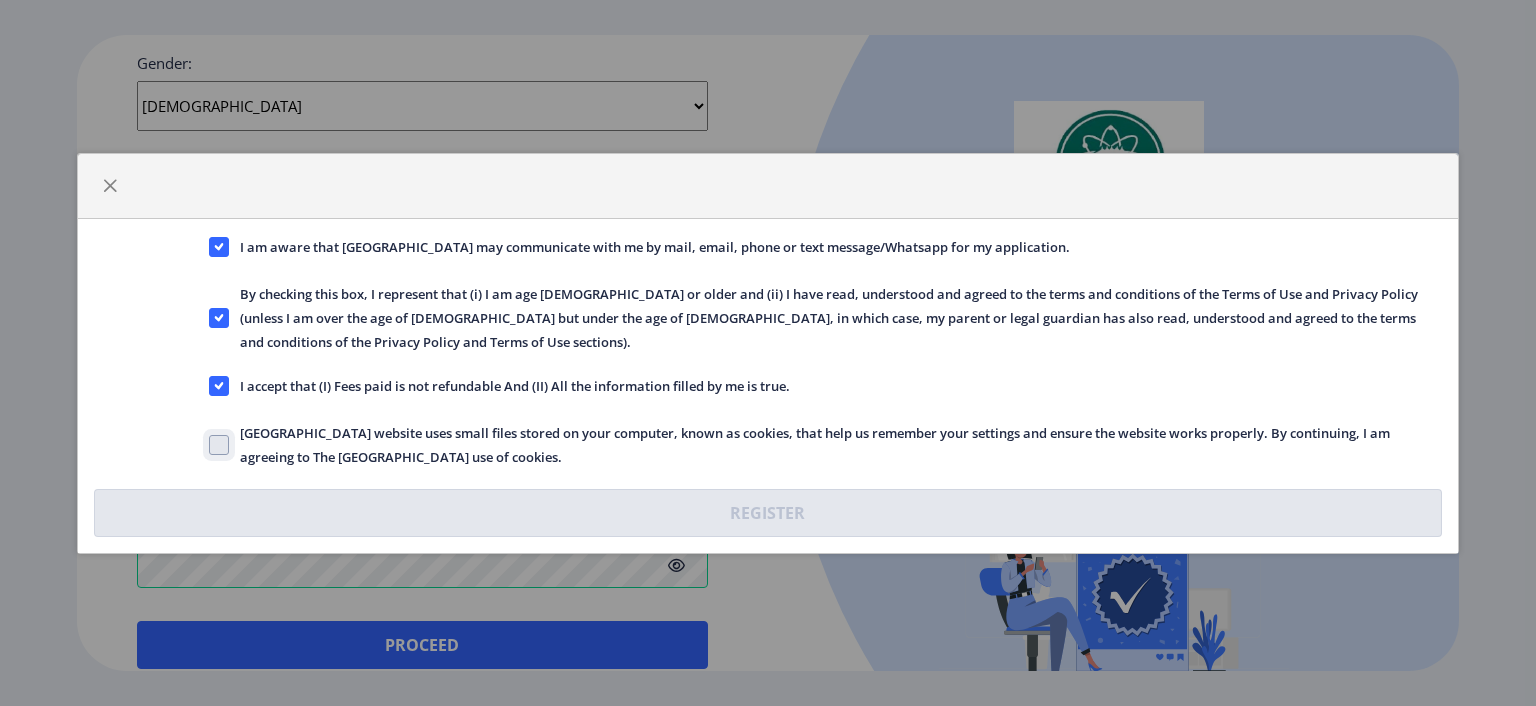 click on "[GEOGRAPHIC_DATA] website uses small files stored on your computer, known as cookies, that help us remember your settings and ensure the website works properly. By continuing, I am agreeing to The [GEOGRAPHIC_DATA] use of cookies." 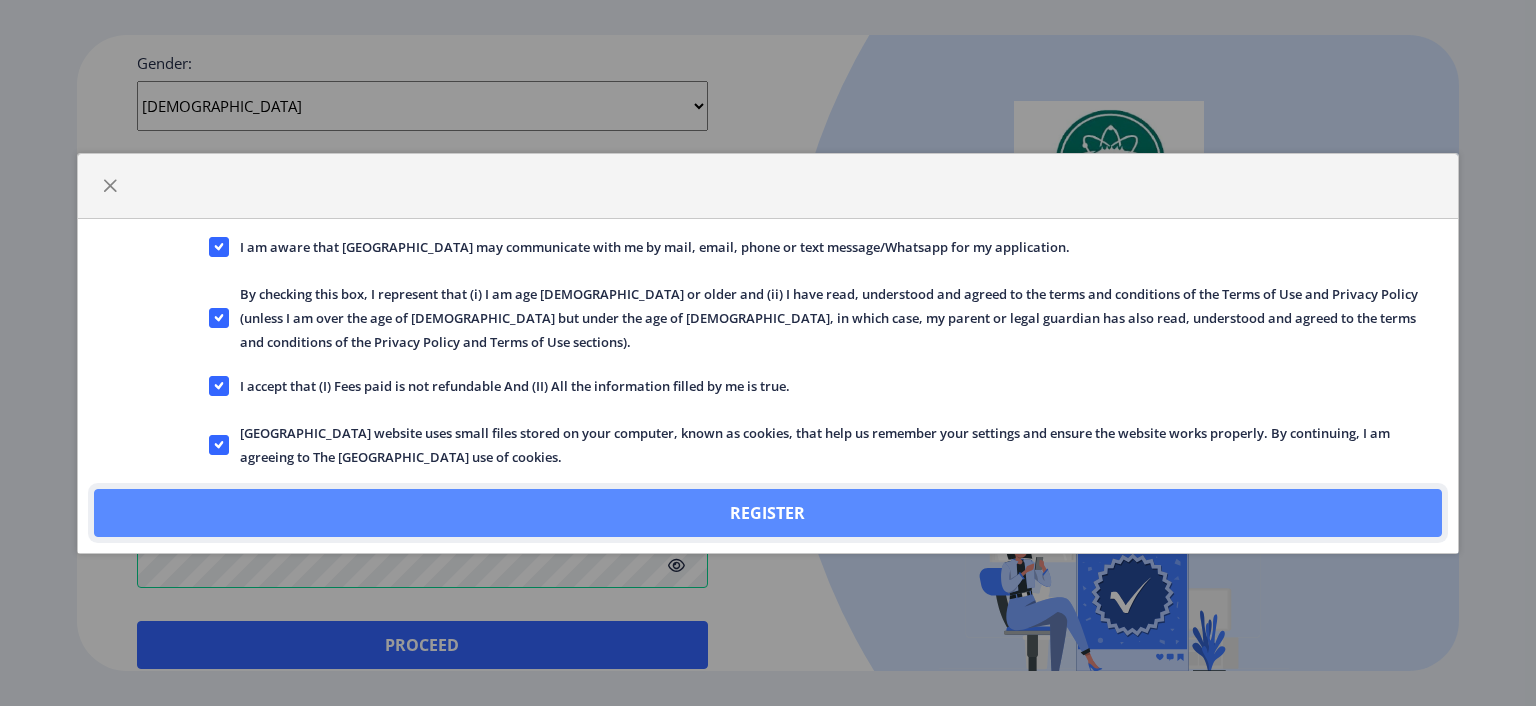 click on "Register" 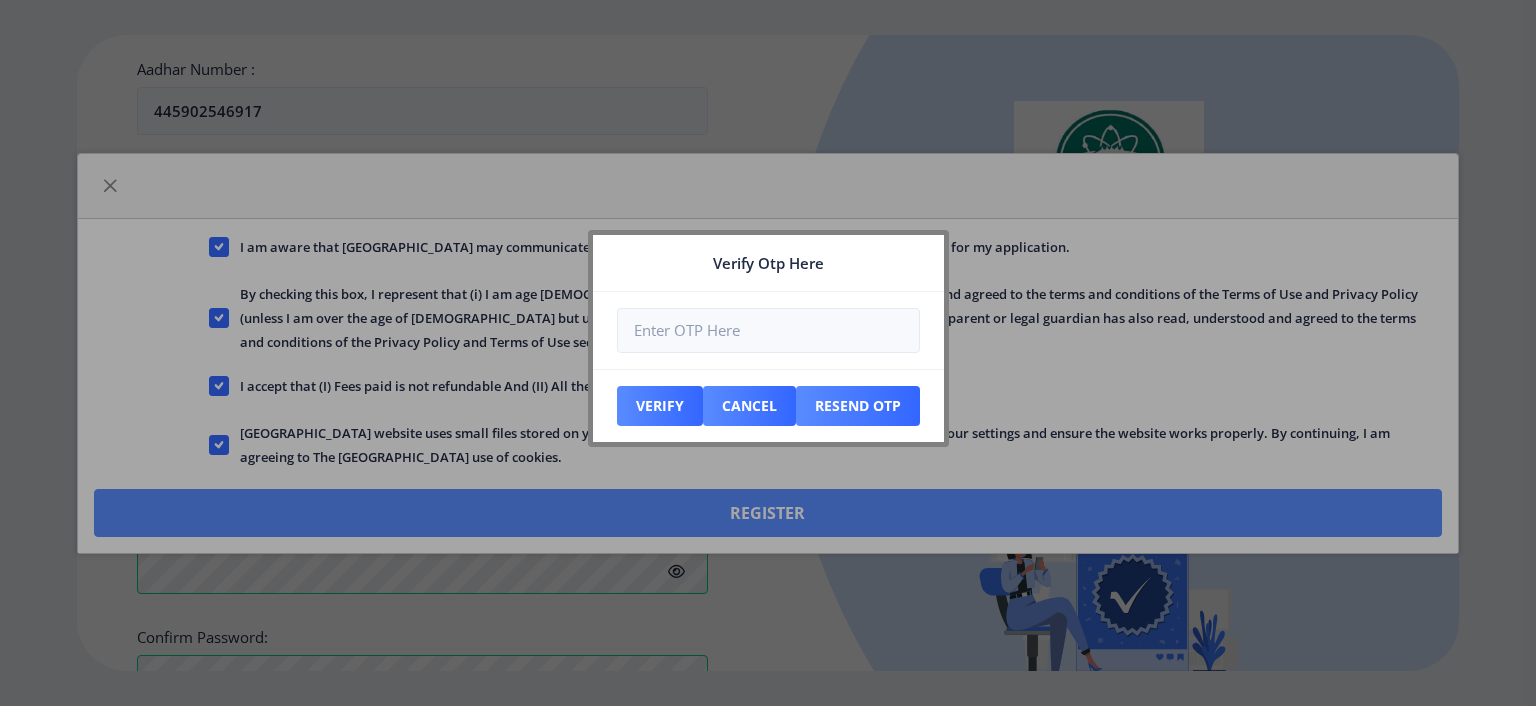 scroll, scrollTop: 891, scrollLeft: 0, axis: vertical 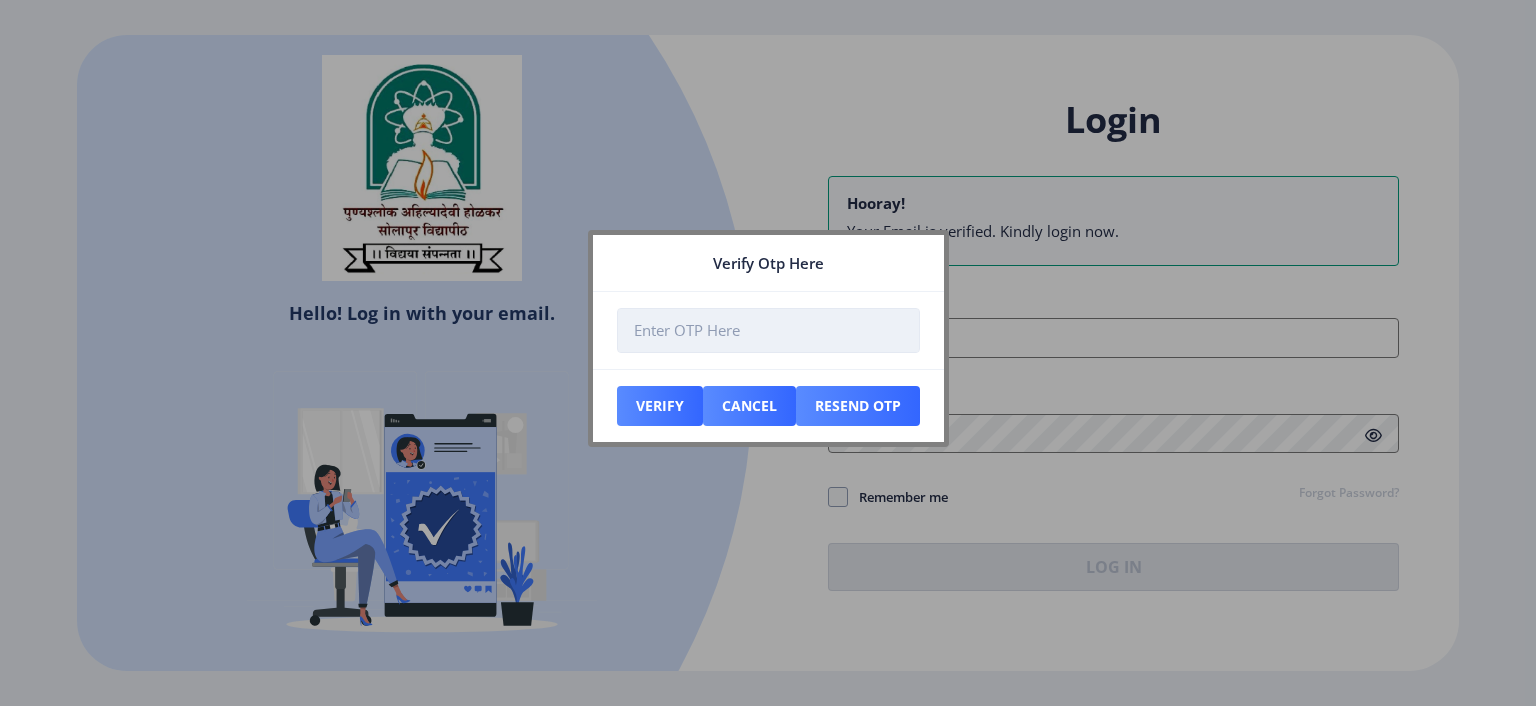 click at bounding box center (768, 330) 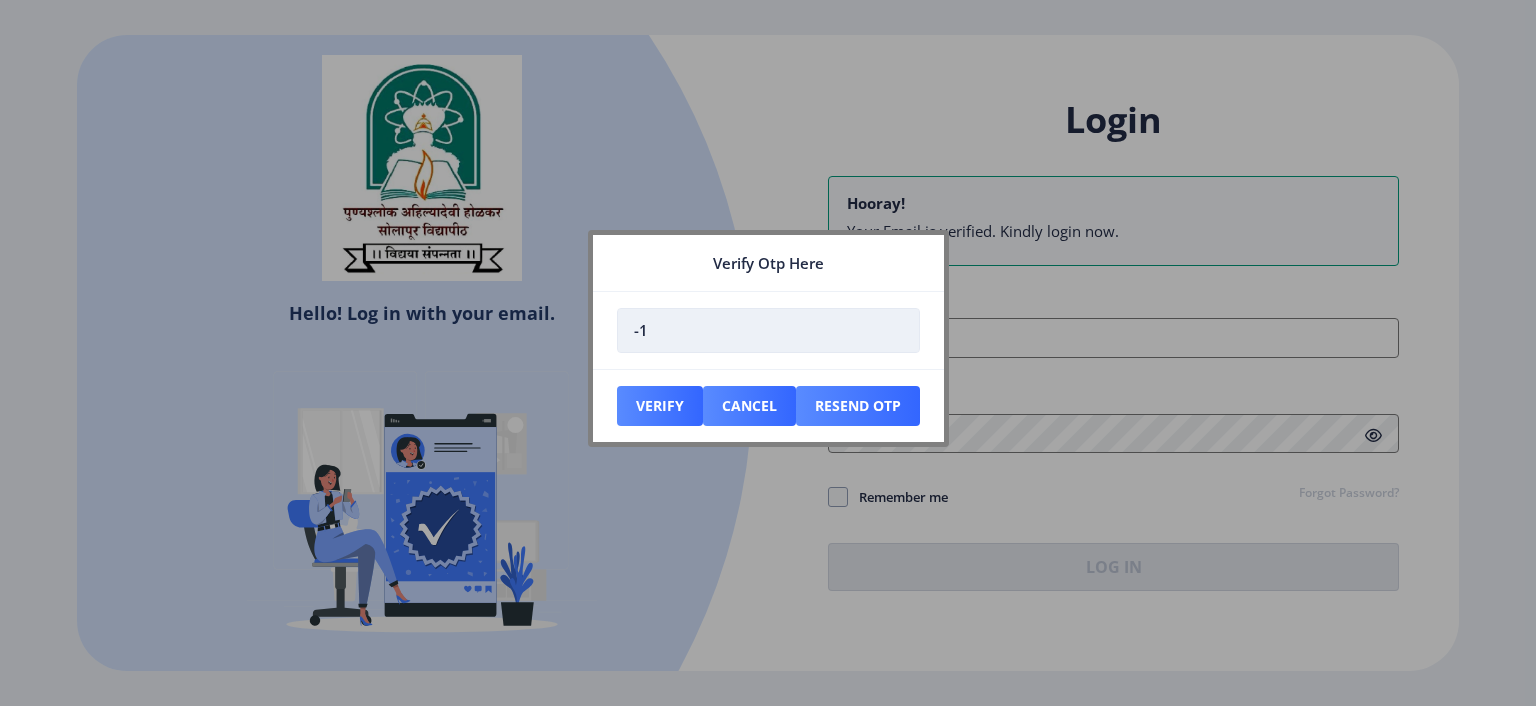 click on "-1" at bounding box center [768, 330] 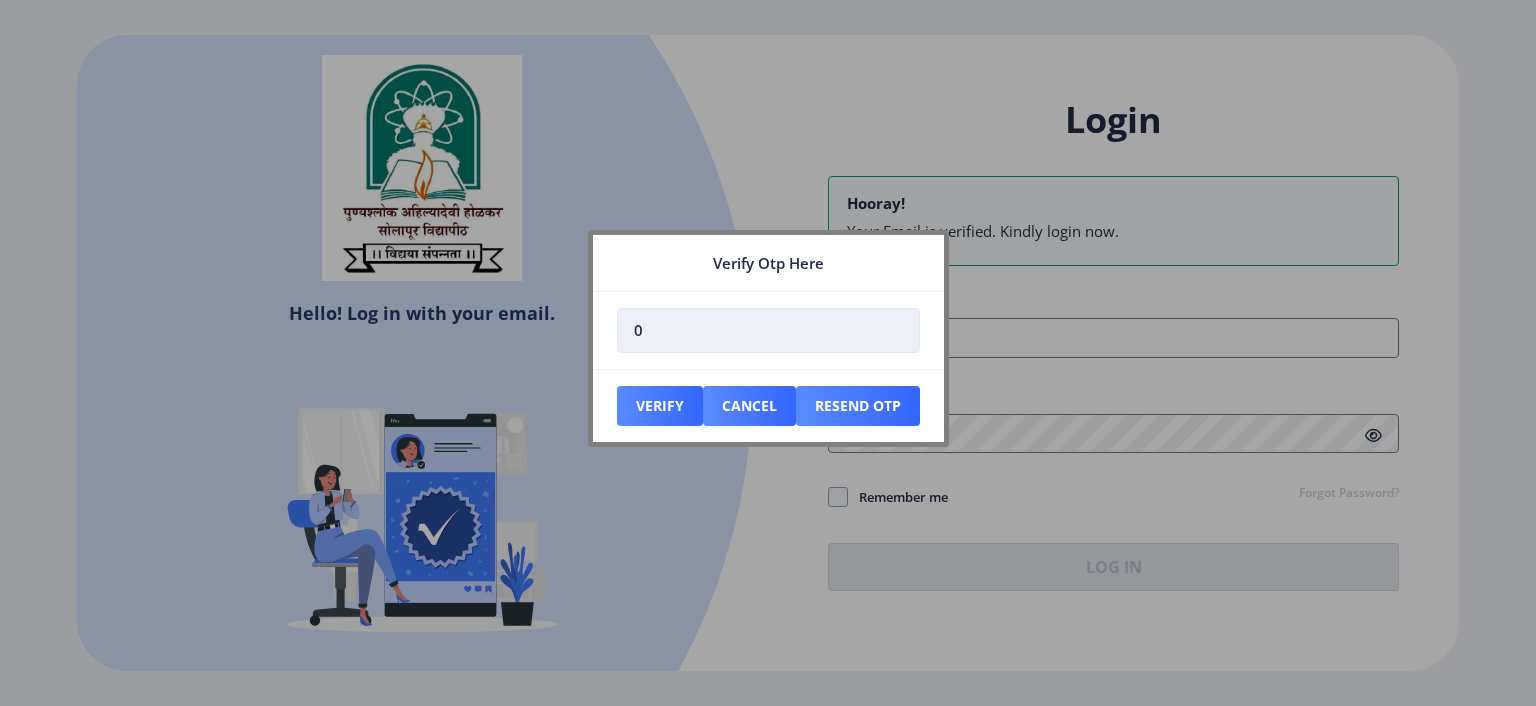 type on "0" 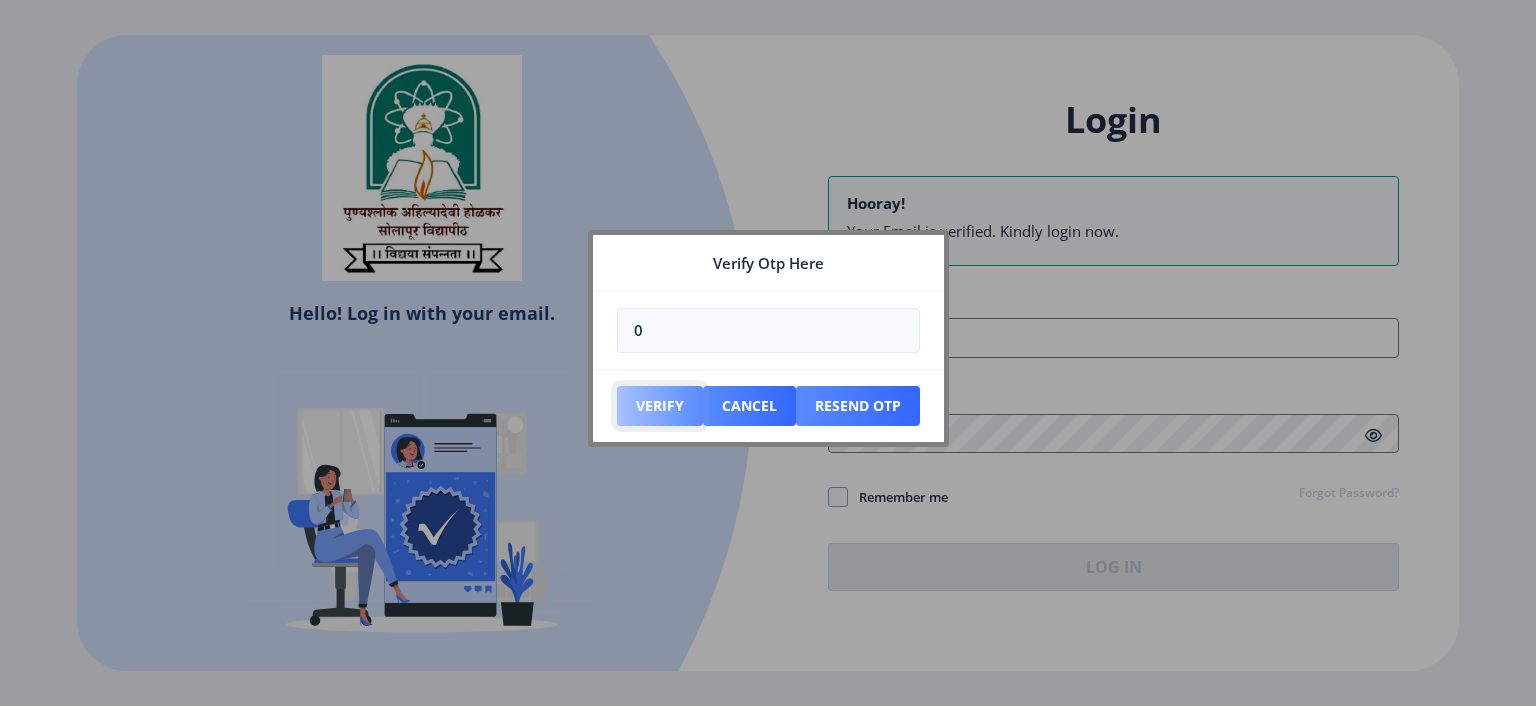 click on "Verify" at bounding box center (660, 406) 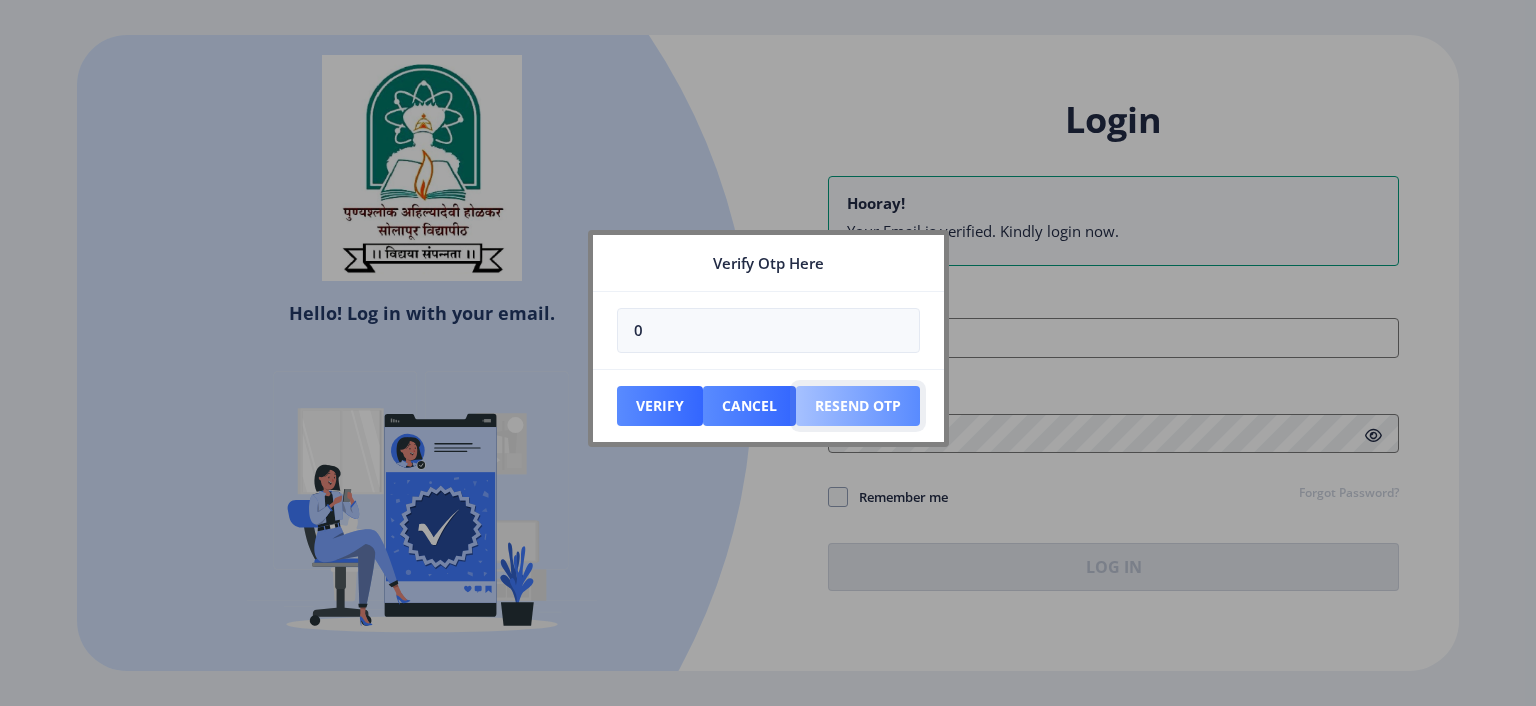 click on "Resend Otp" at bounding box center (660, 406) 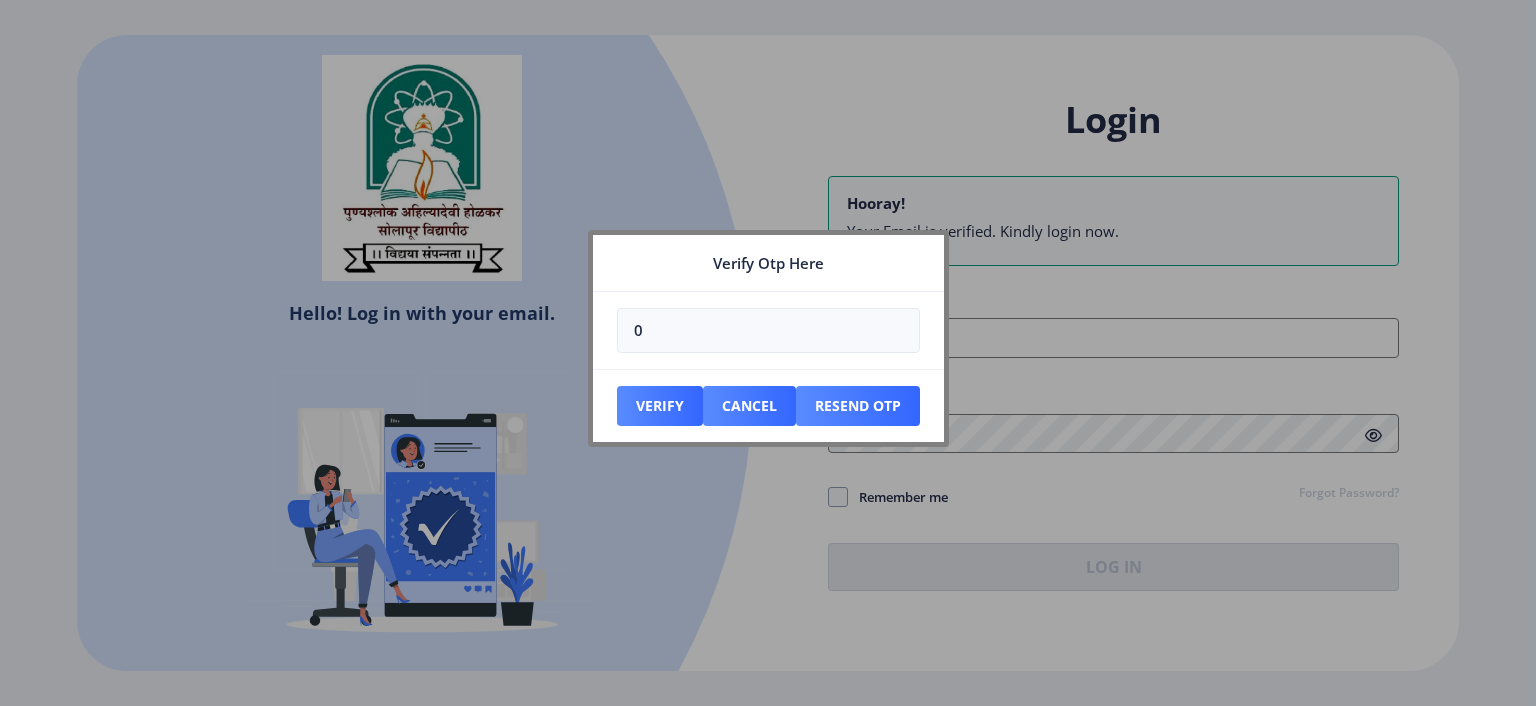 click 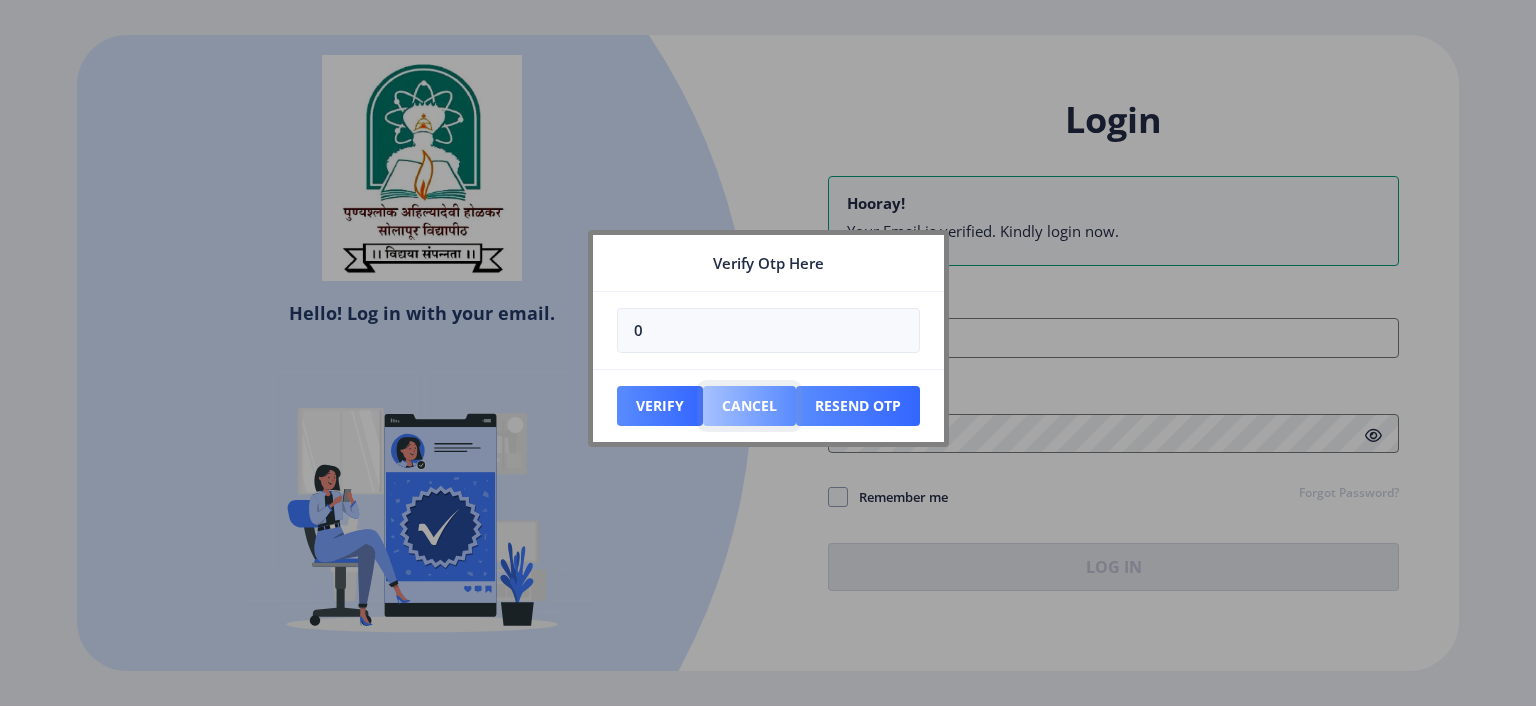 click on "Cancel" at bounding box center [660, 406] 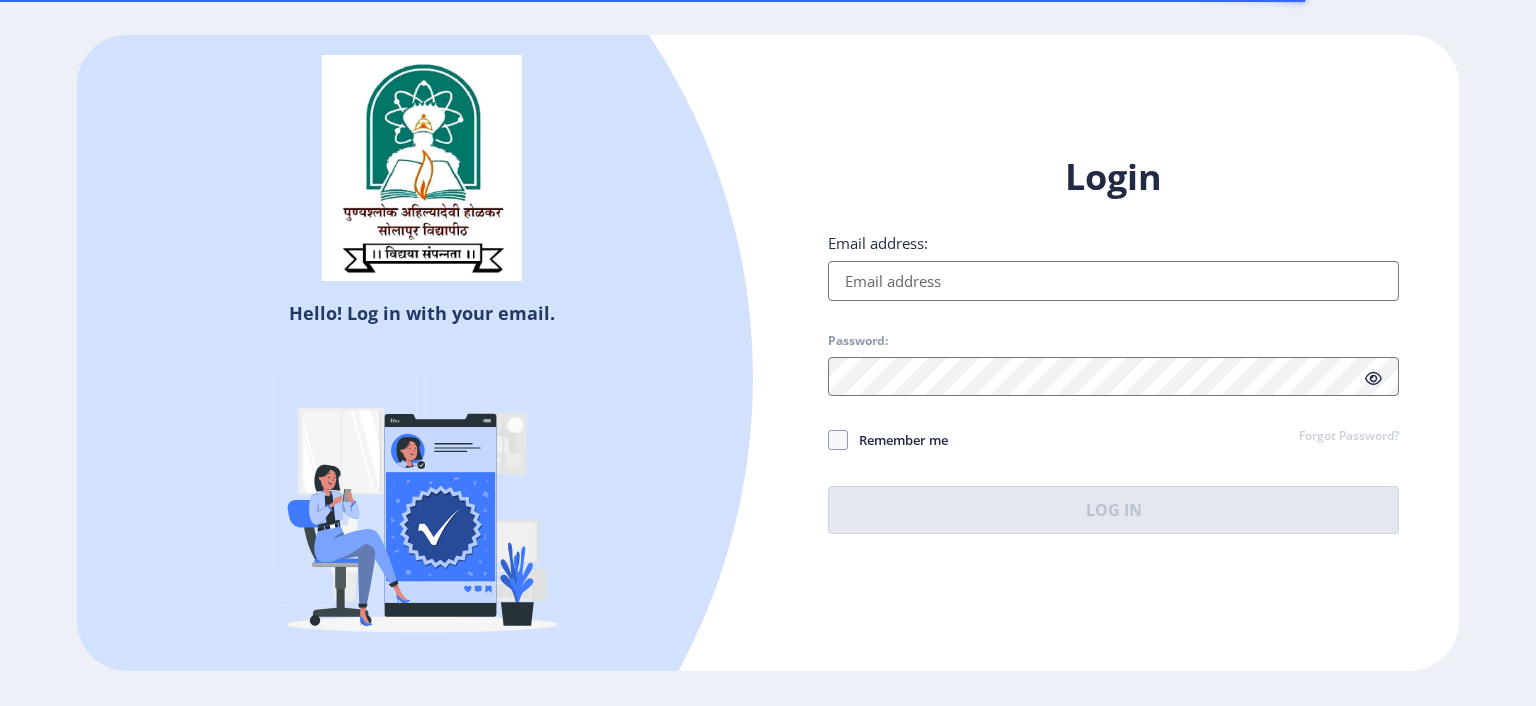 click on "Email address:" at bounding box center [1113, 281] 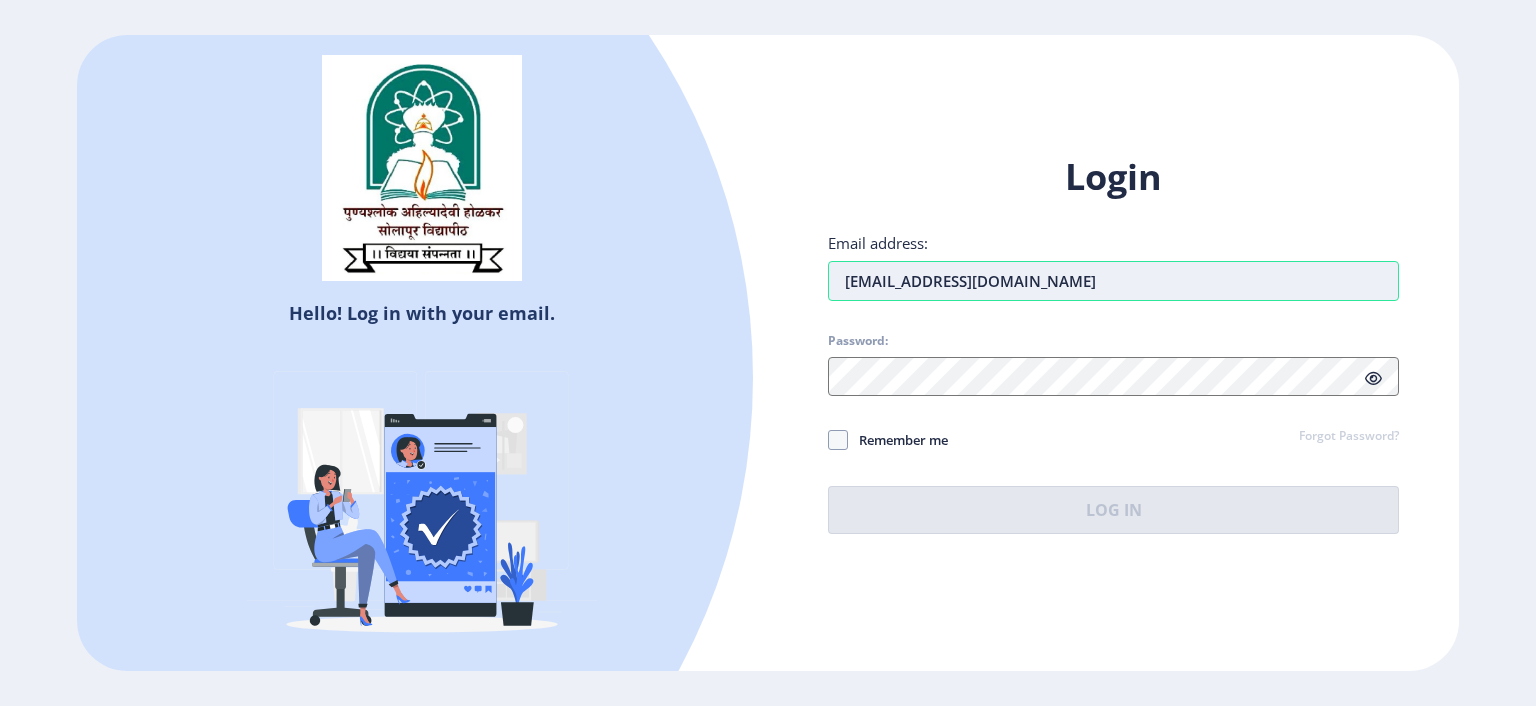 type on "[EMAIL_ADDRESS][DOMAIN_NAME]" 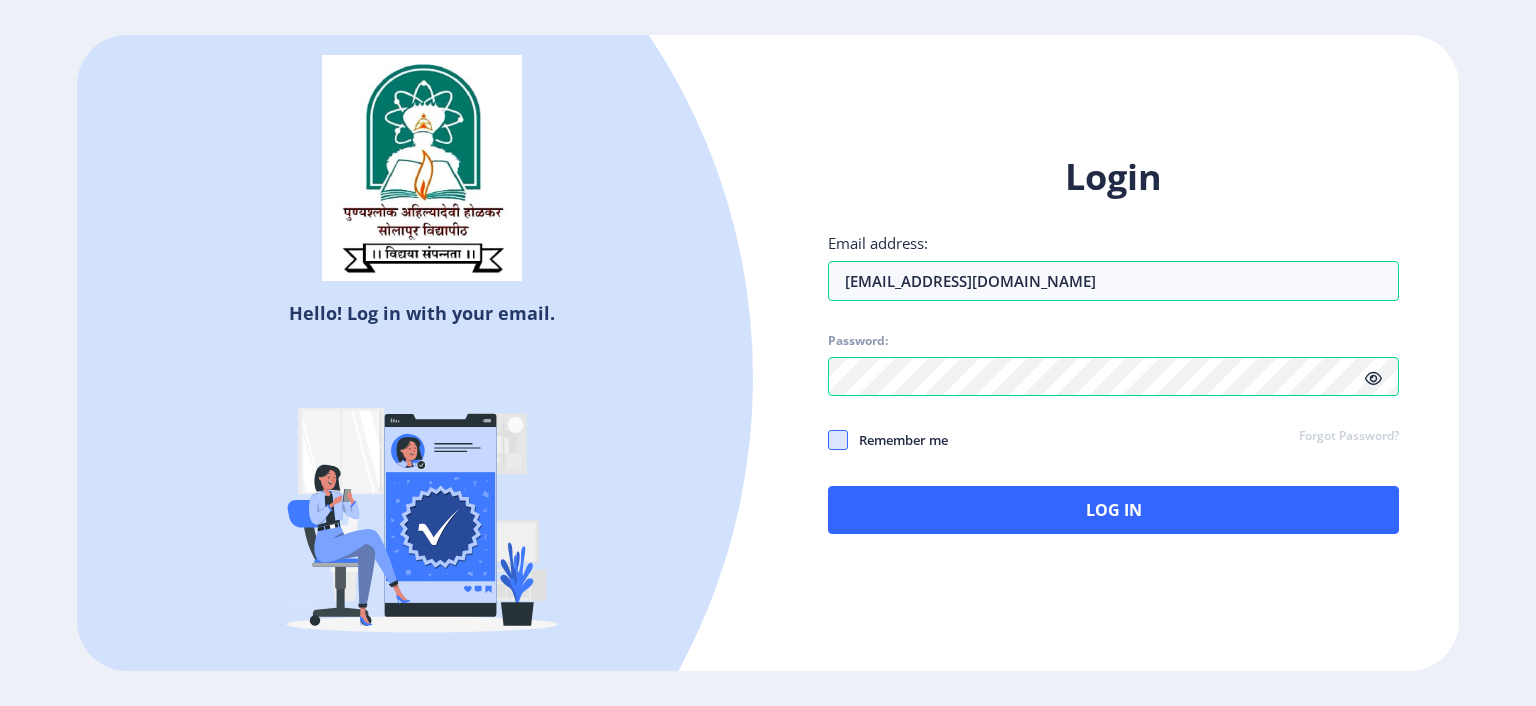 click 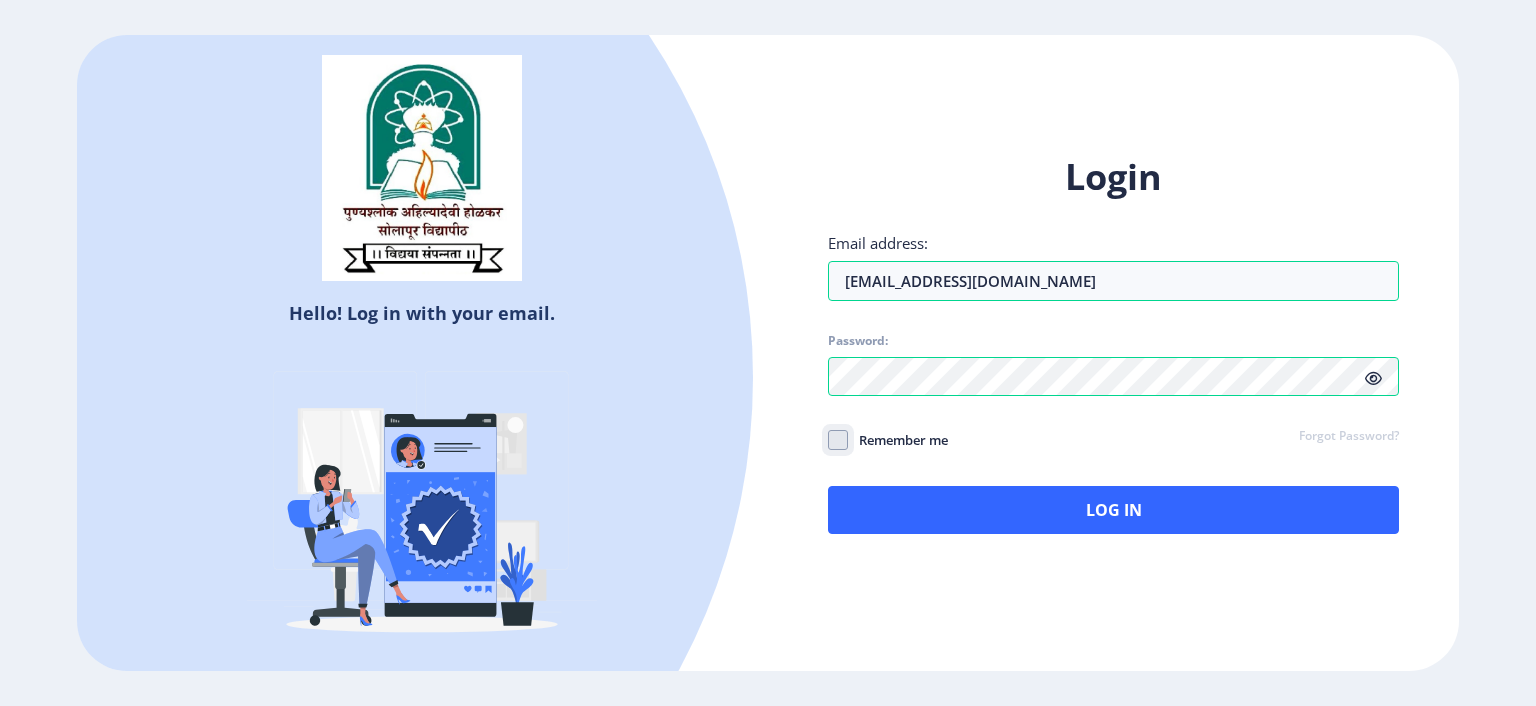 click on "Remember me" 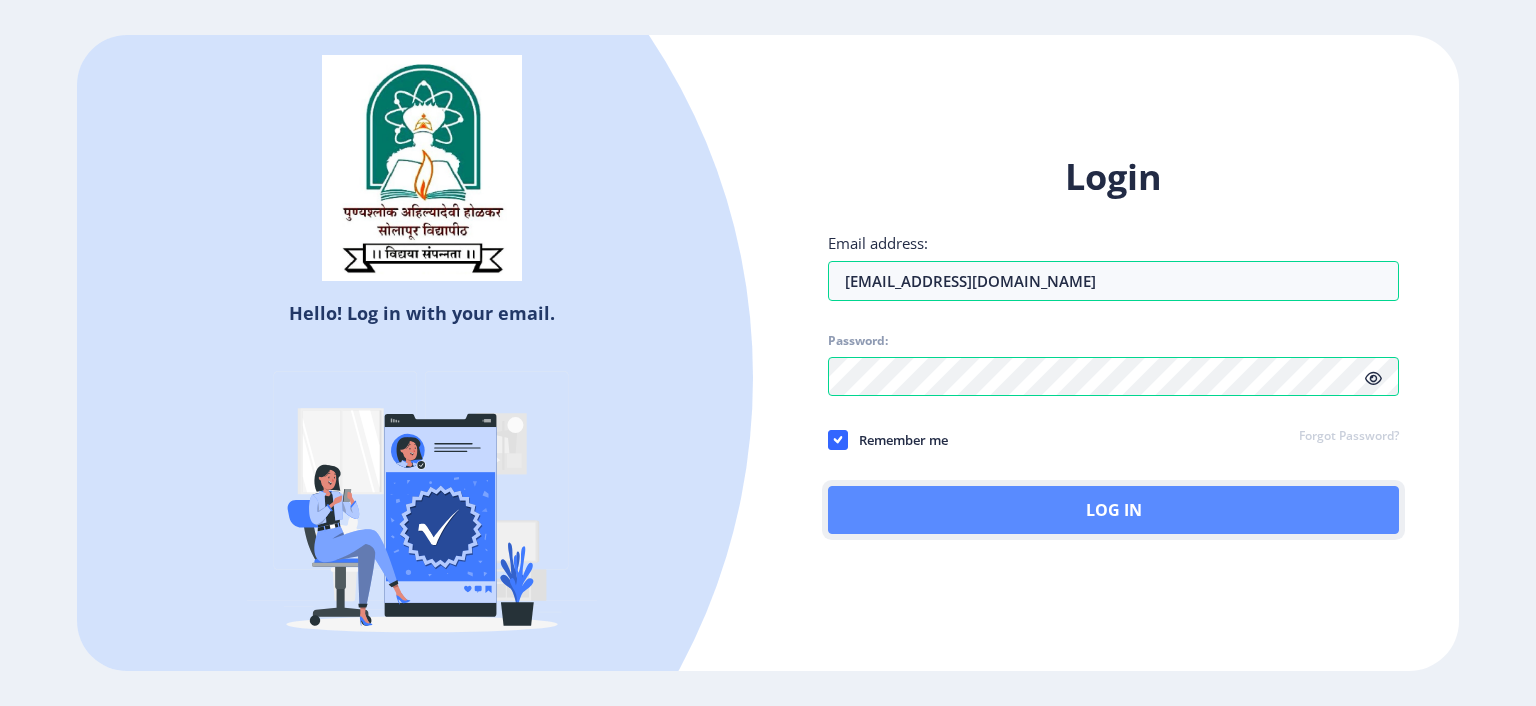 click on "Log In" 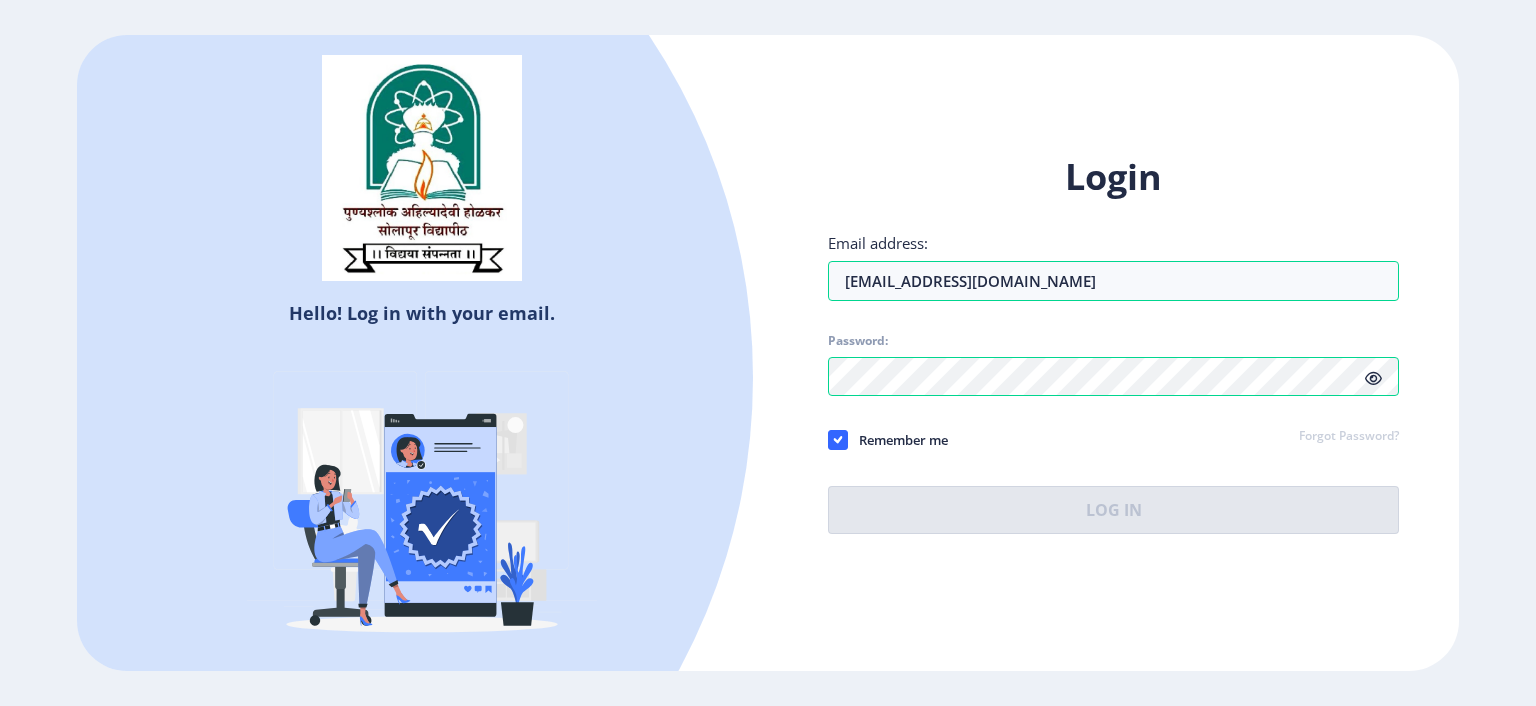 click on "Hello! Log in with your email. Don't have an account?  Register Login Email address: [EMAIL_ADDRESS][DOMAIN_NAME] Password: Remember me Forgot Password?  Log In   Don't have an account?  Register" 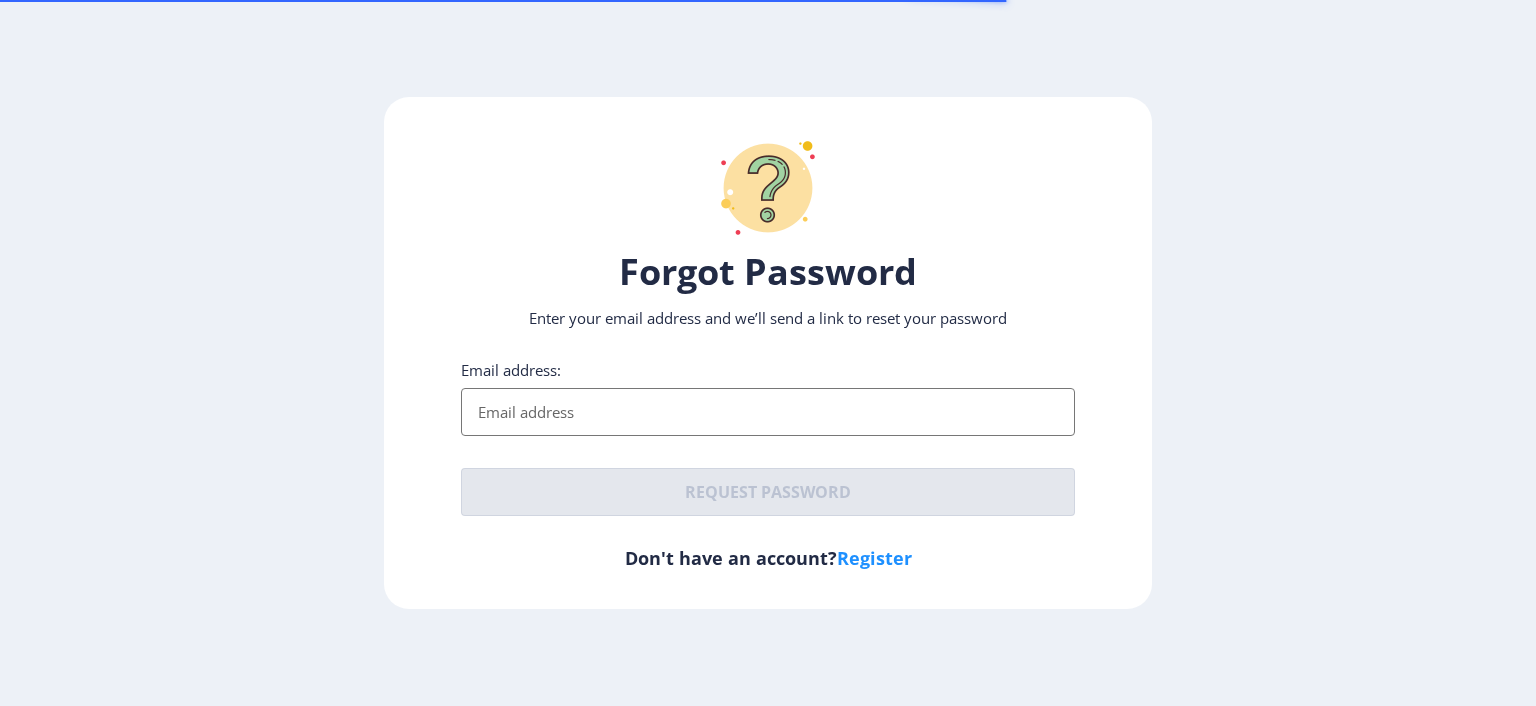 click on "Forgot Password Enter your email address and we’ll send a link to reset your password Email address:  Request password   Don't have an account?  Register" 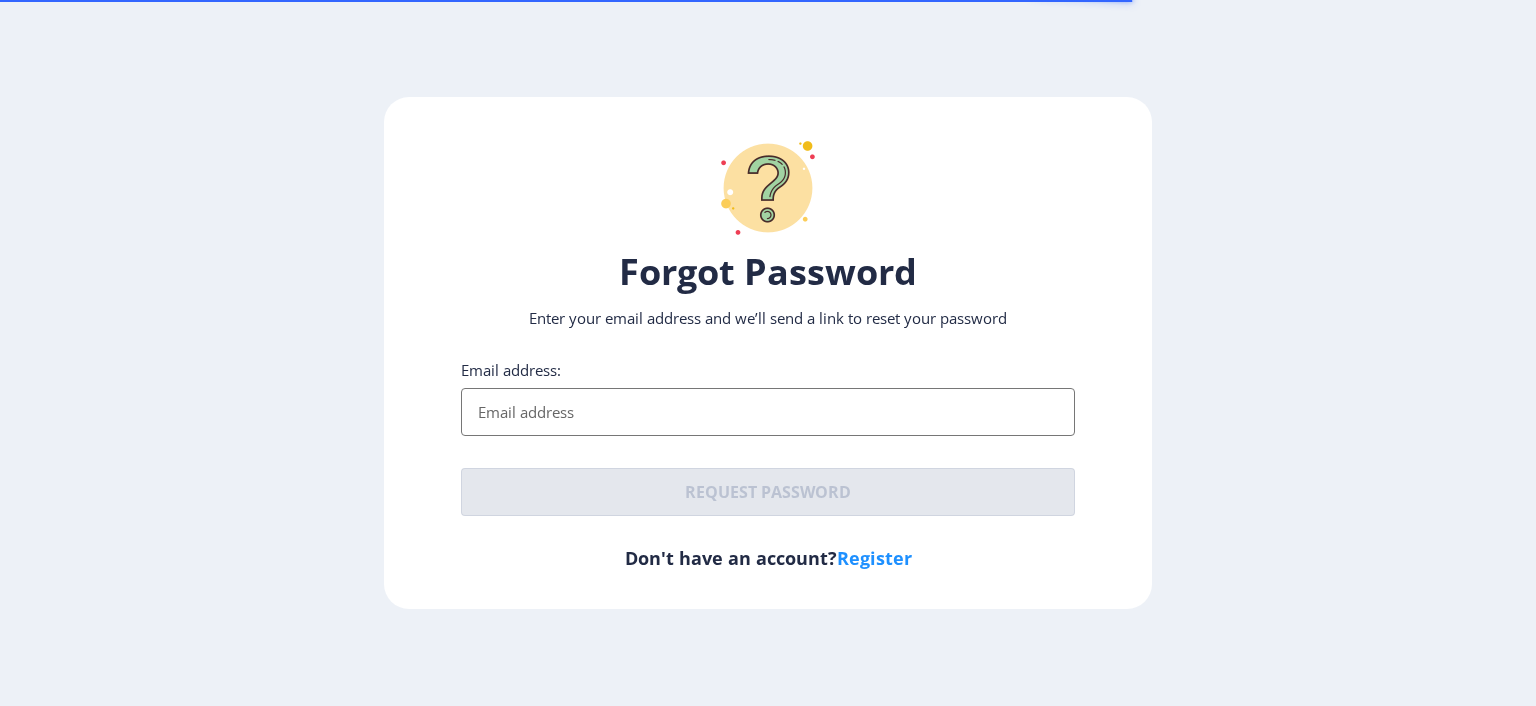 click on "Email address:" at bounding box center [768, 412] 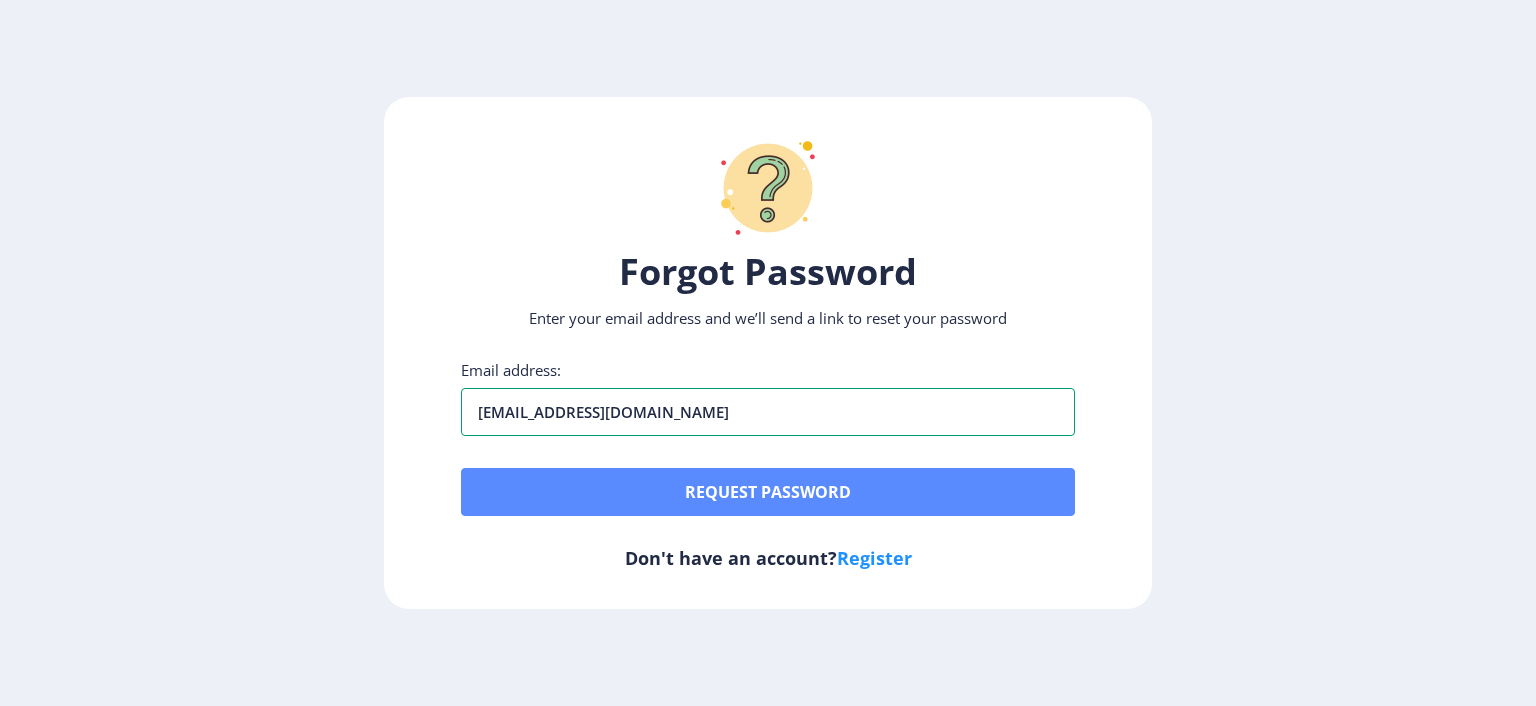 type on "[EMAIL_ADDRESS][DOMAIN_NAME]" 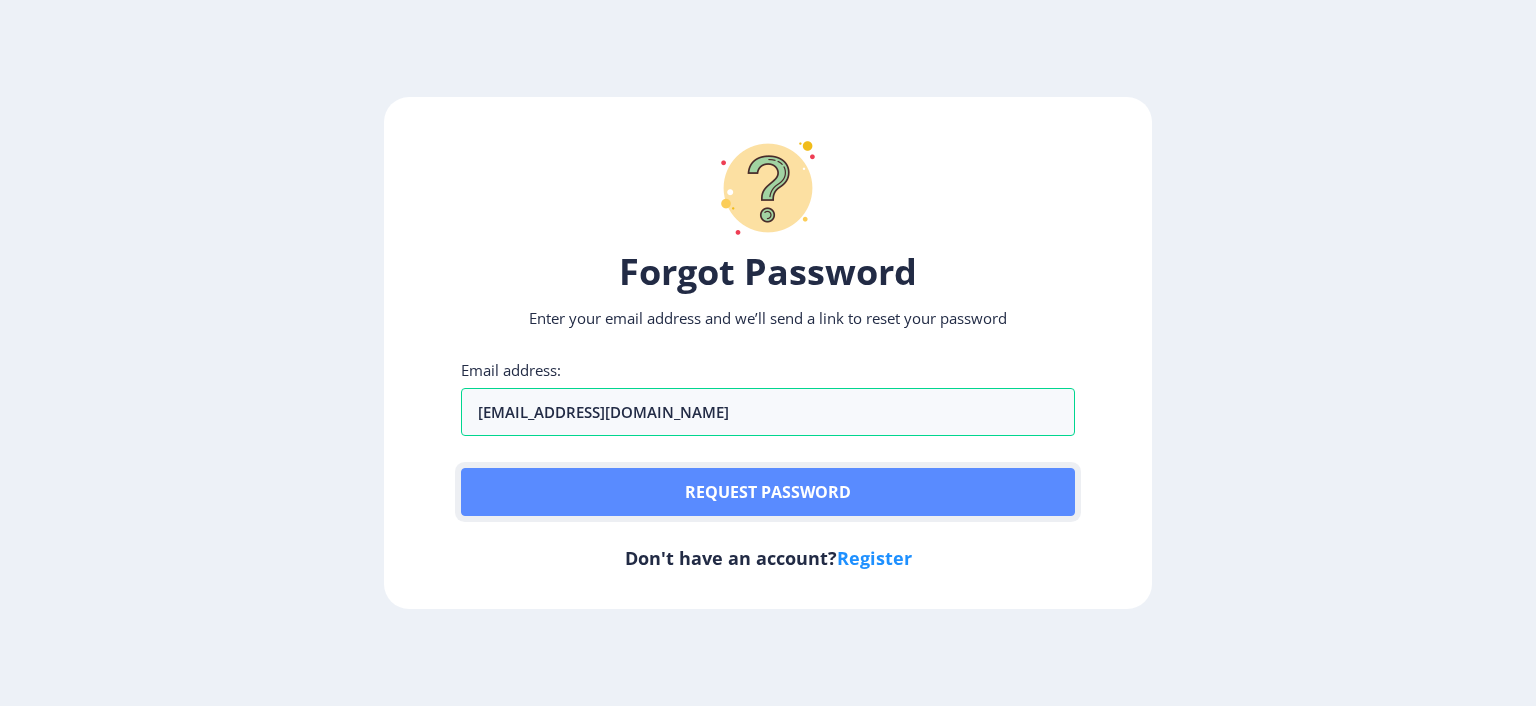 click on "Request password" 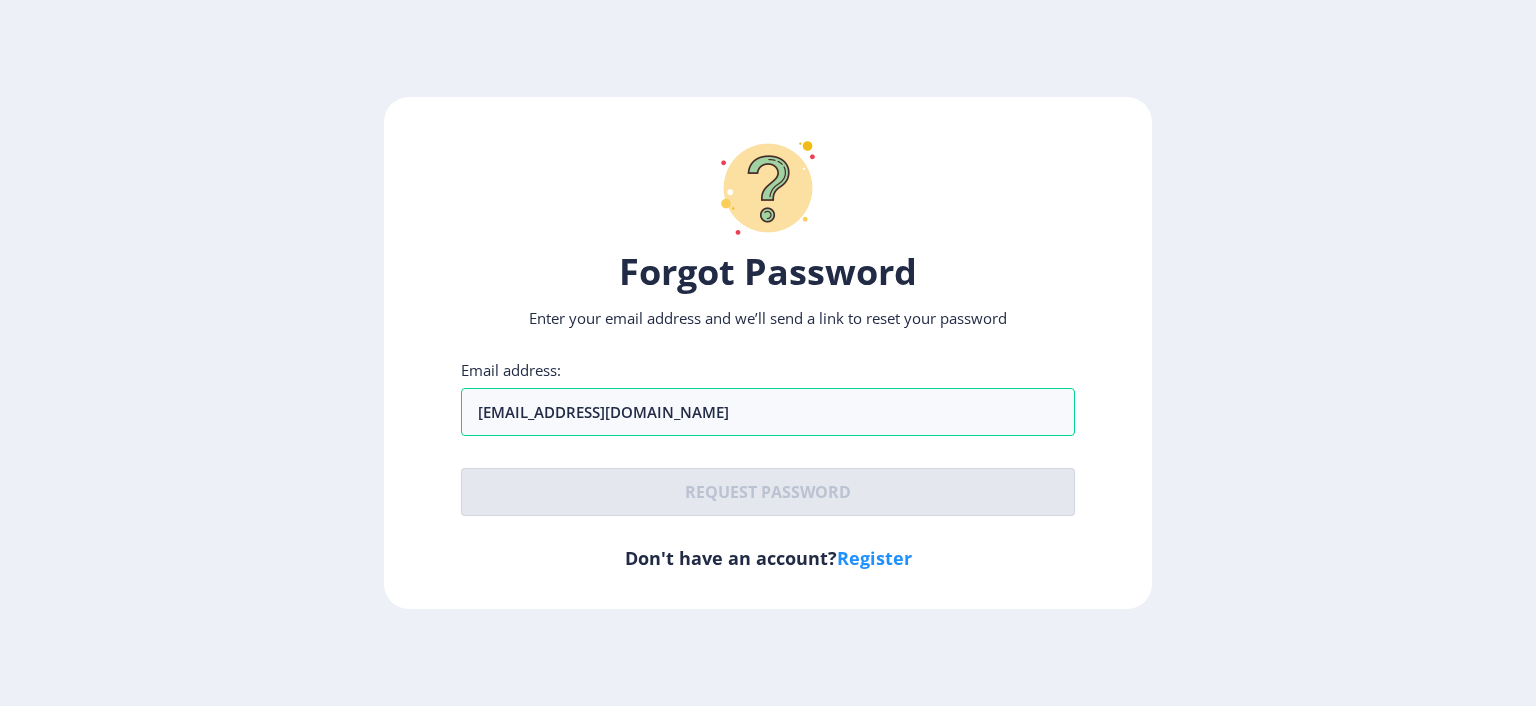 click on "Register" 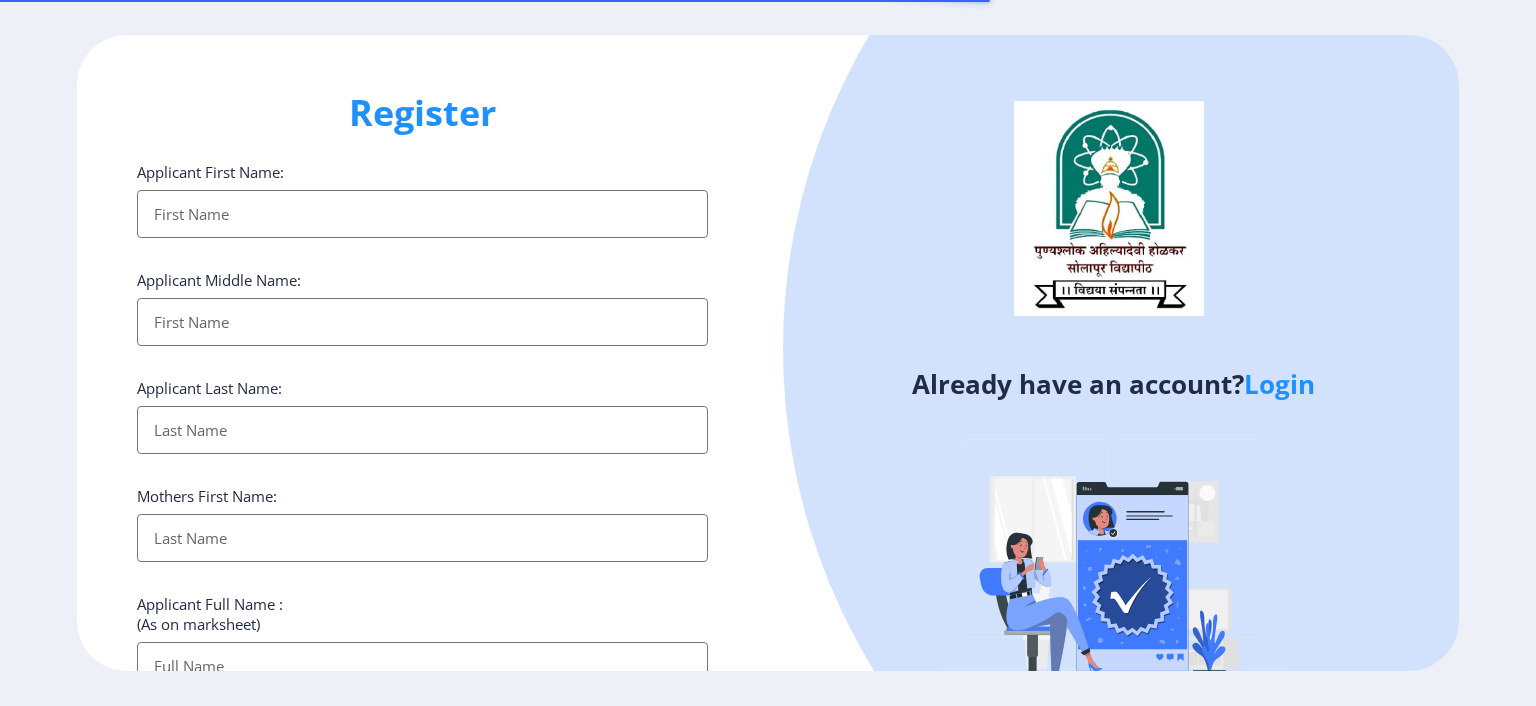 click on "Applicant First Name:" at bounding box center [422, 214] 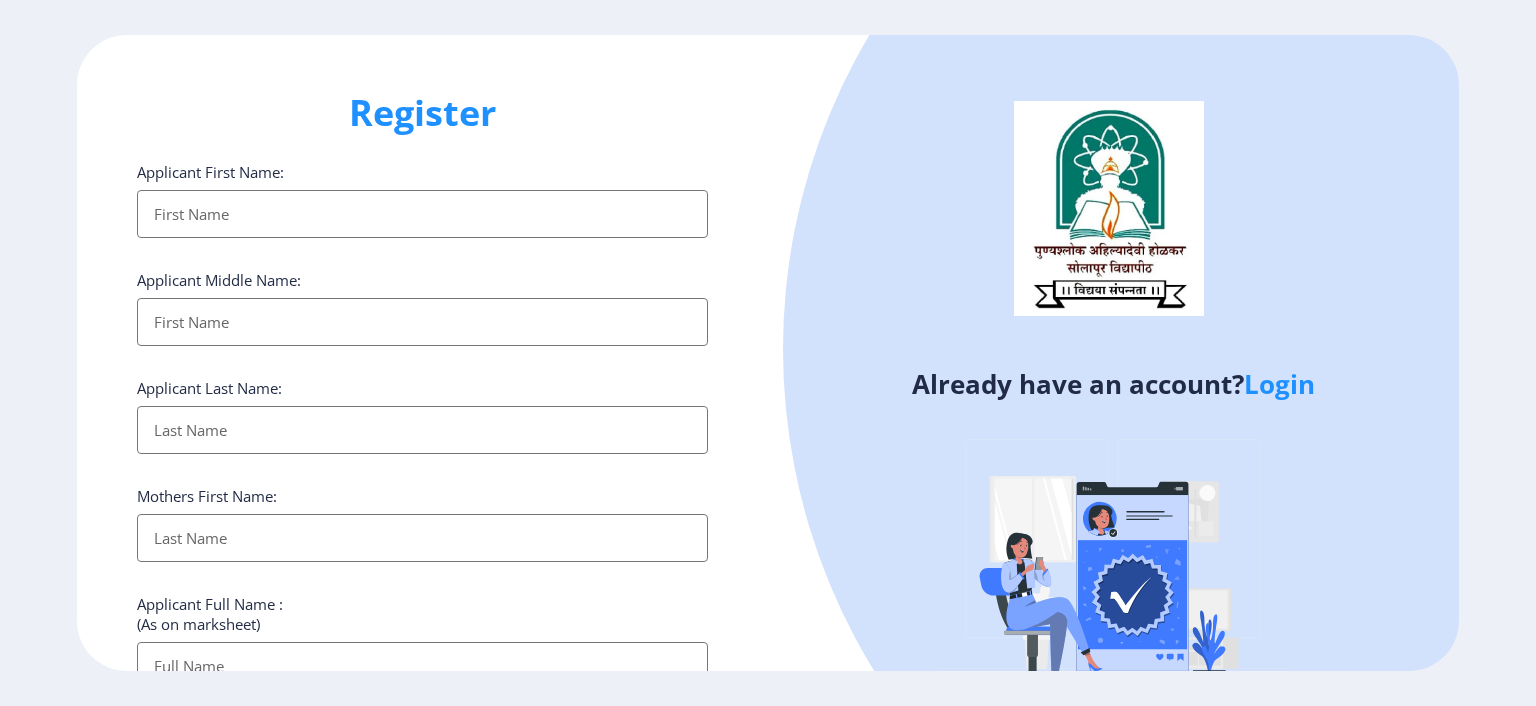 type on "P" 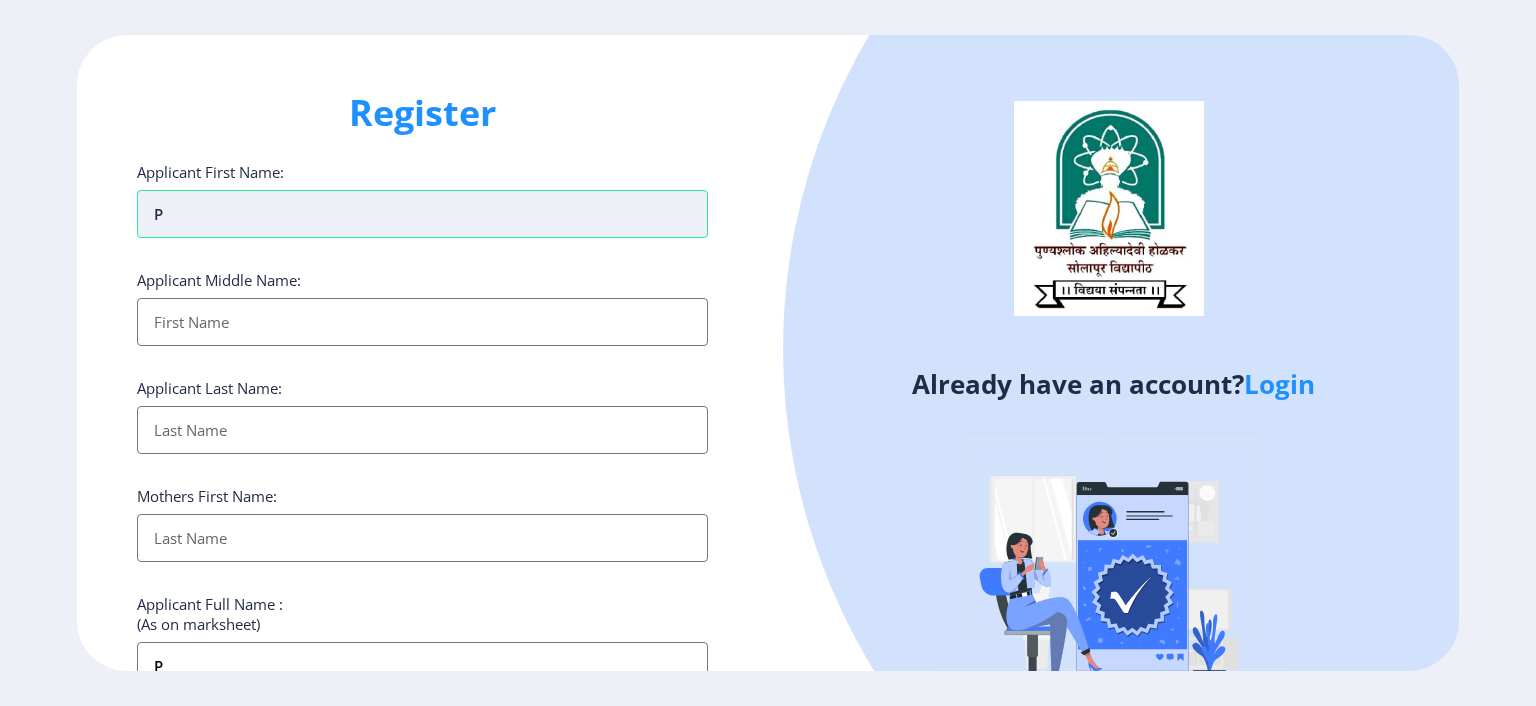 type on "Pr" 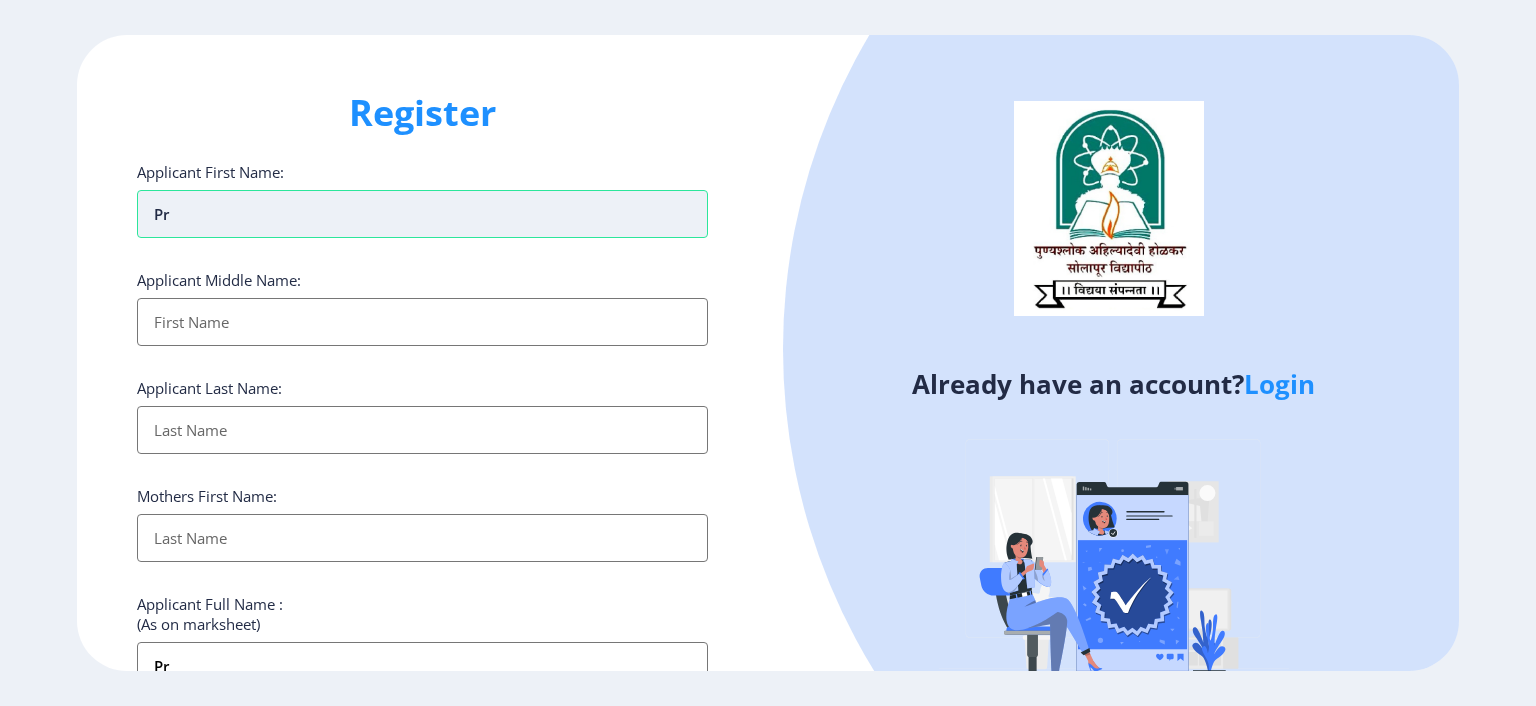 type on "Pra" 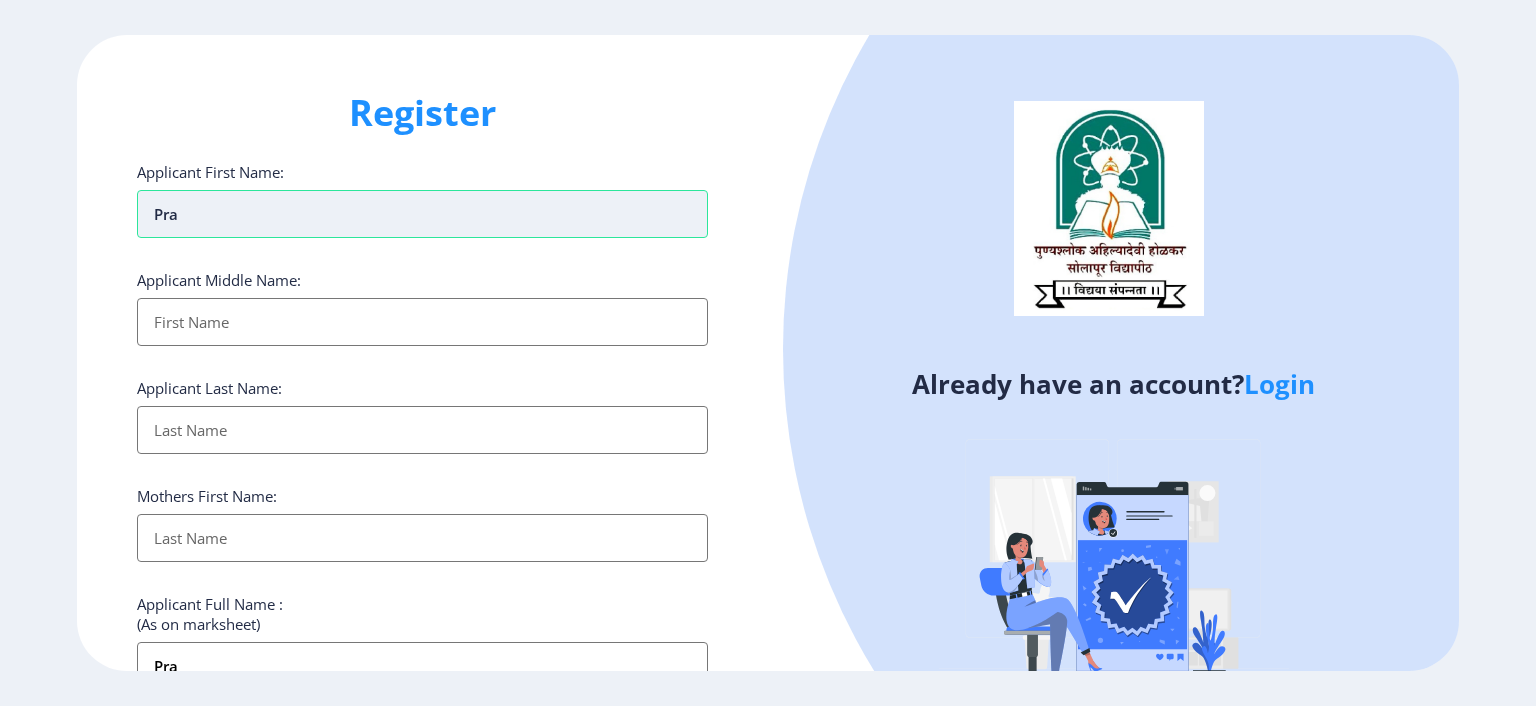 type on "Prad" 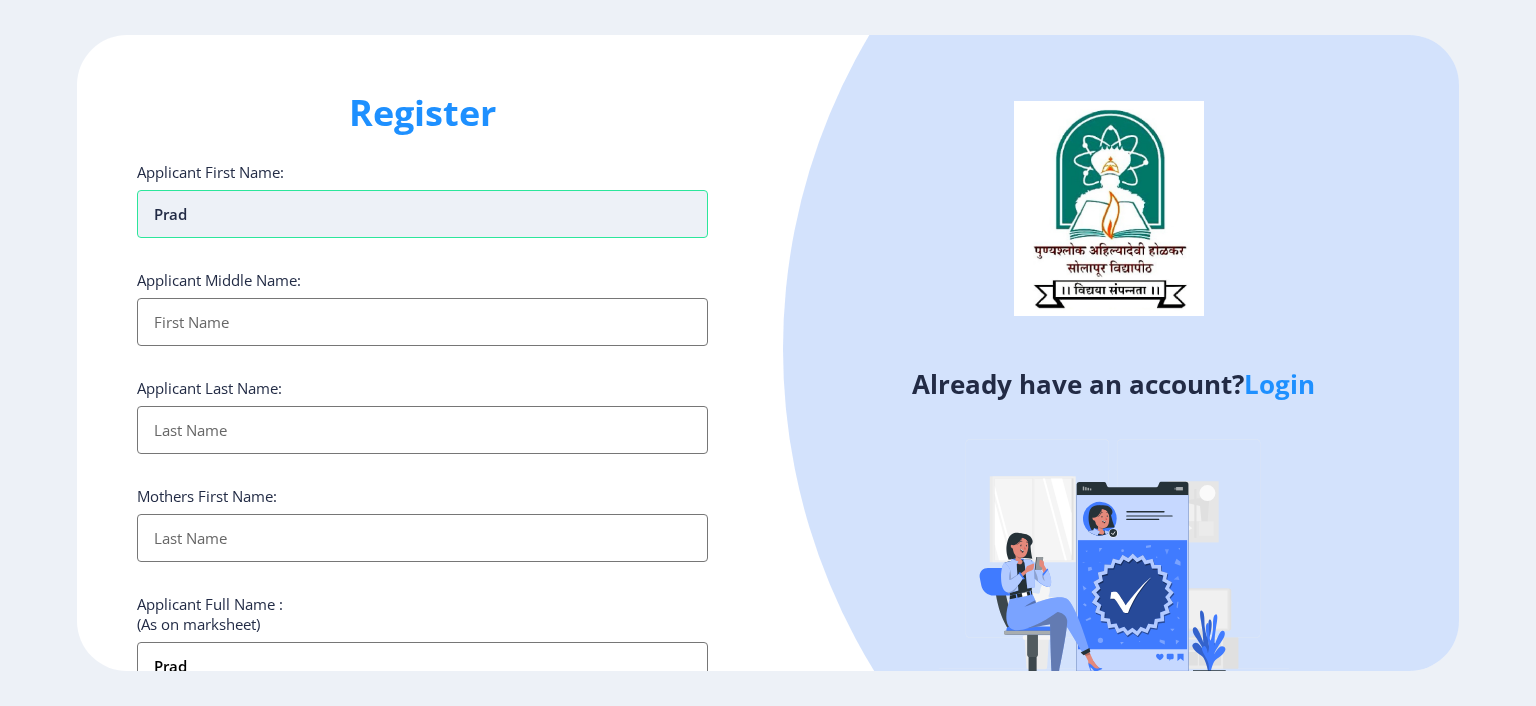 type on "Prade" 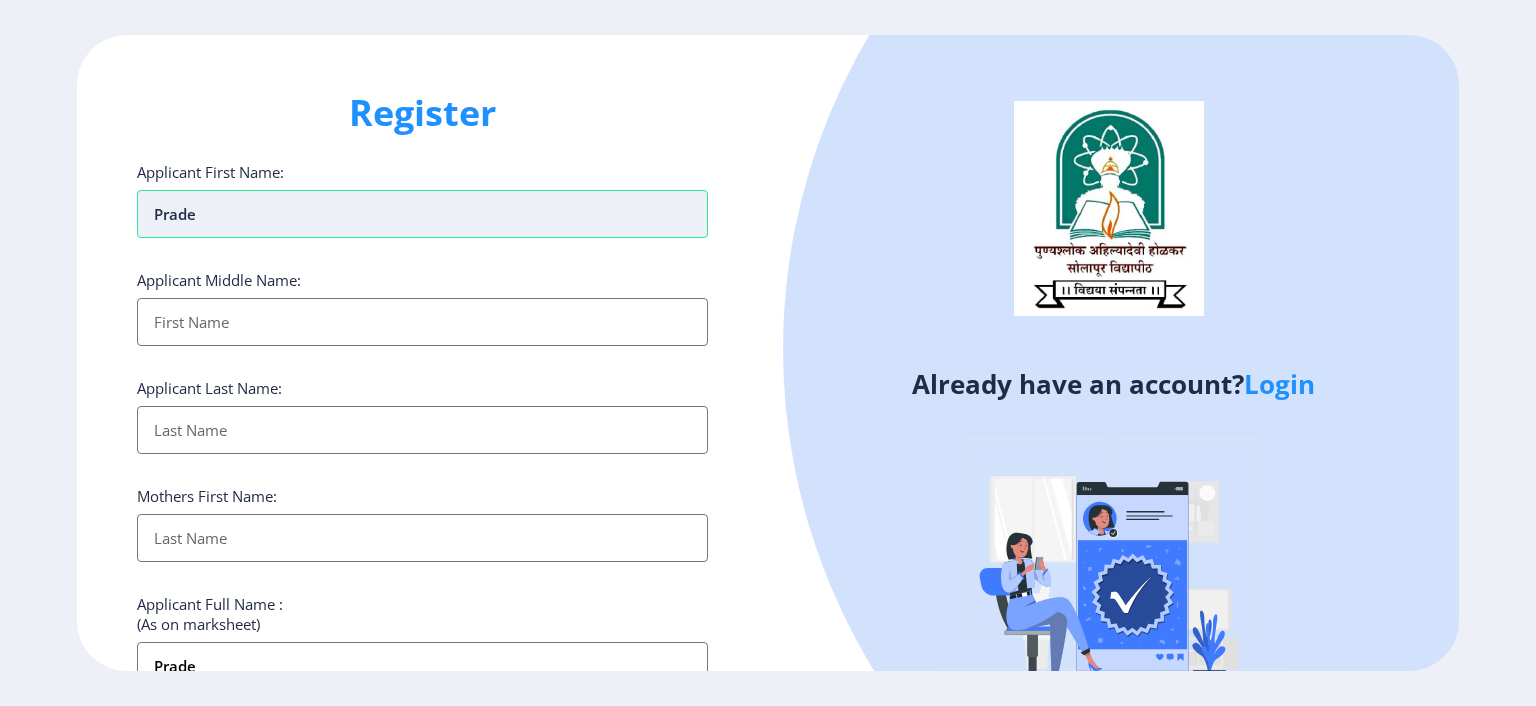 type on "Pradee" 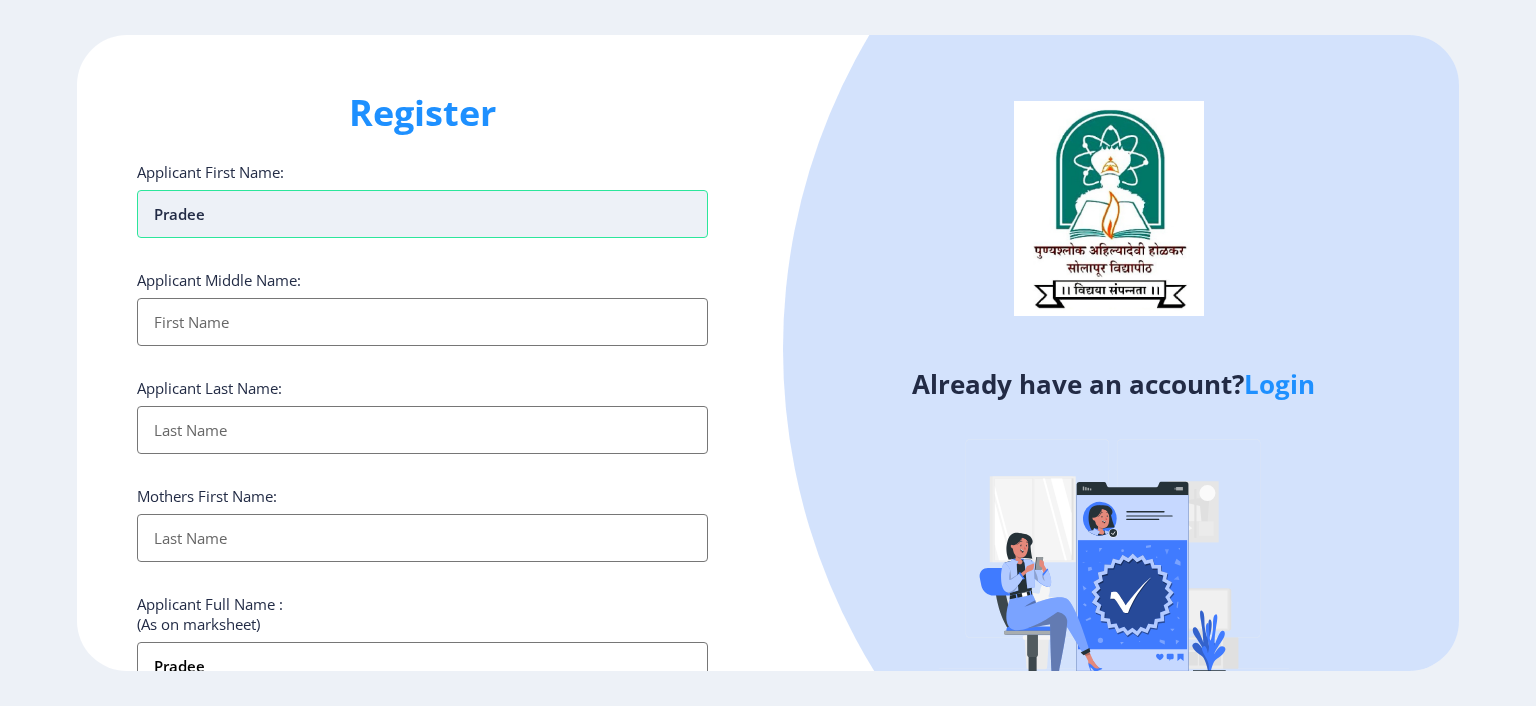 type on "Pradeep" 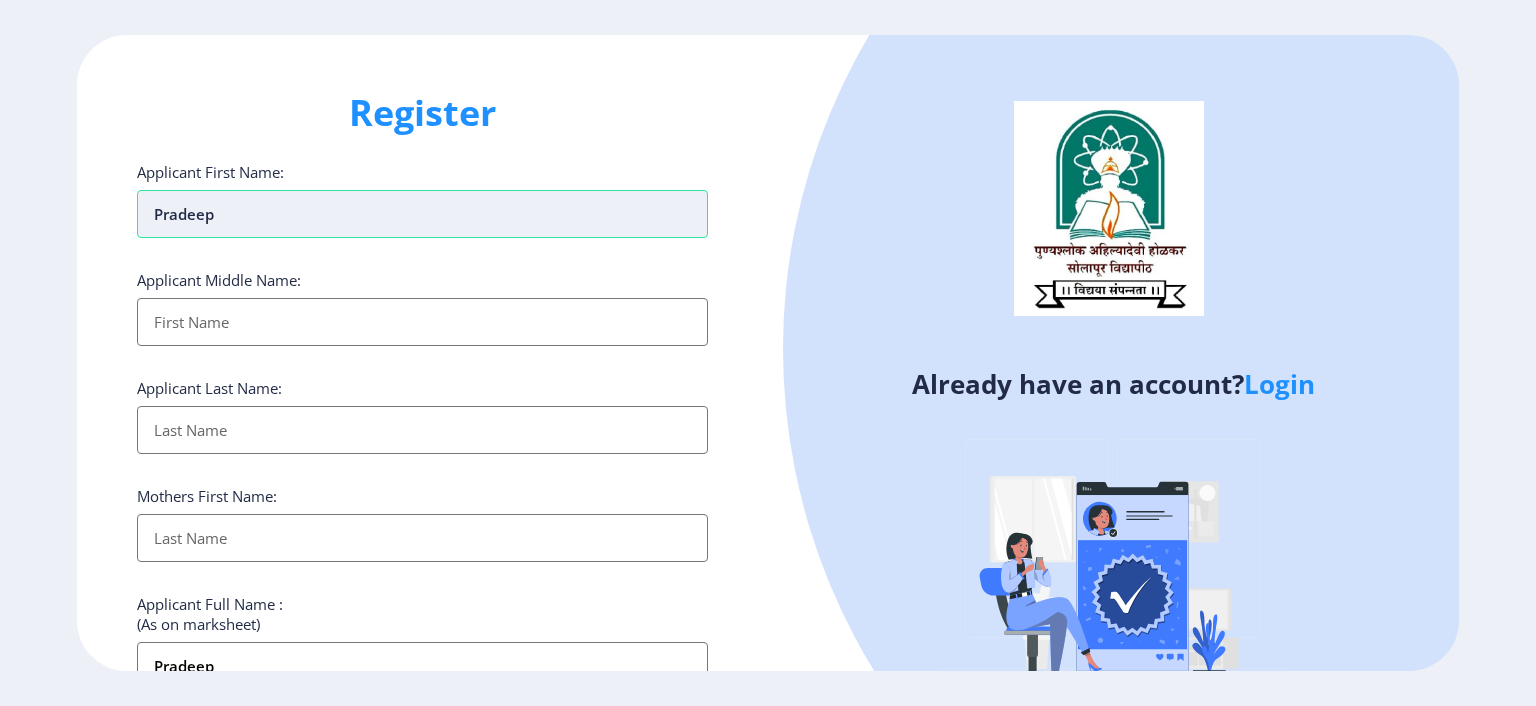 type on "Pradeep" 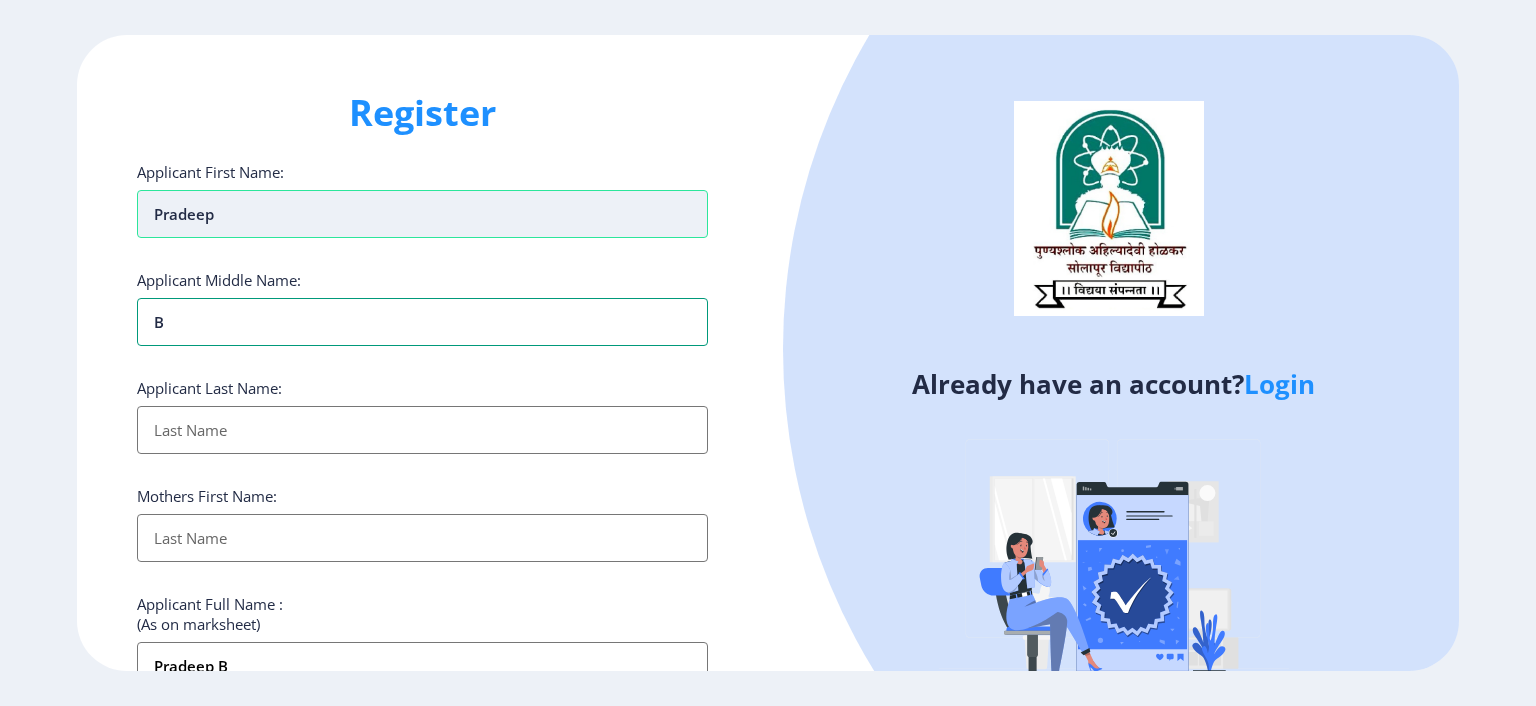 type on "Ba" 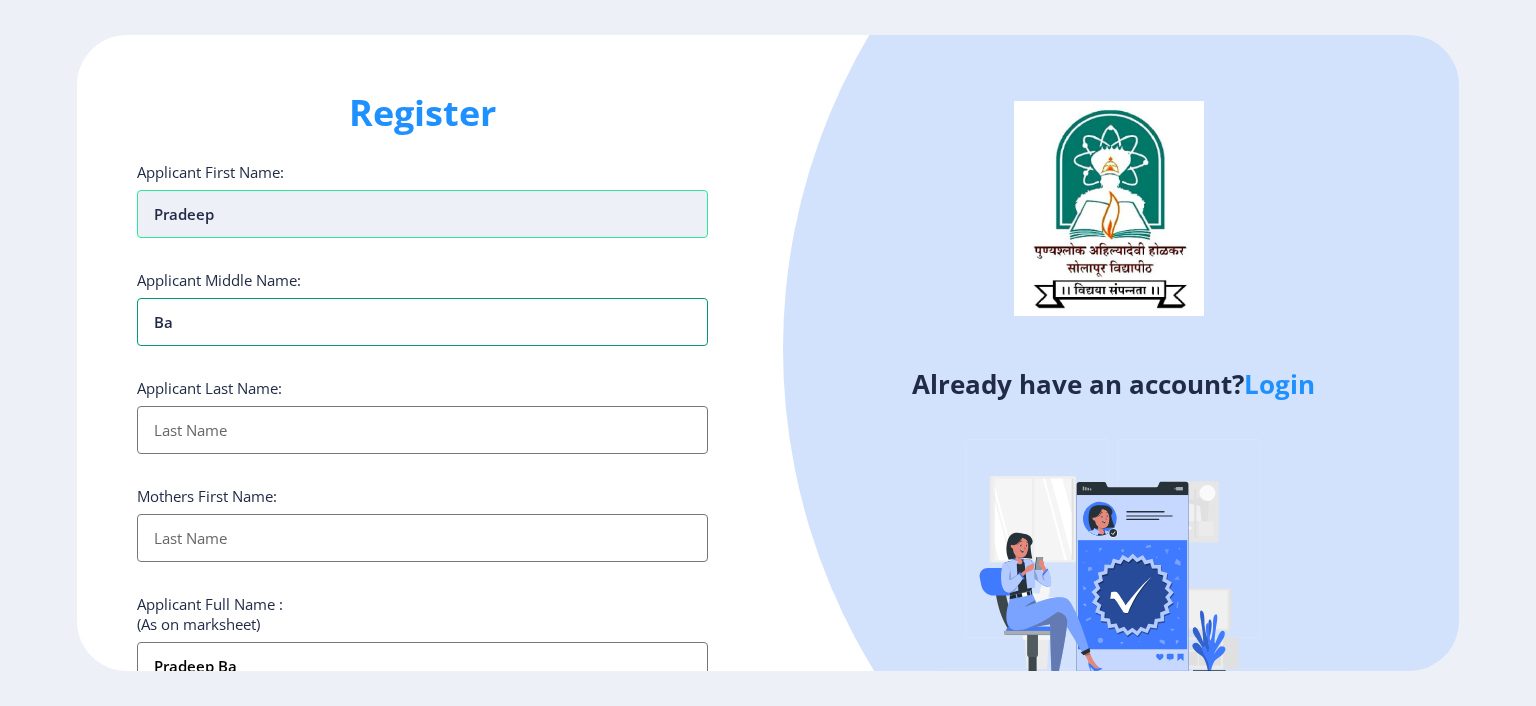 type on "Bas" 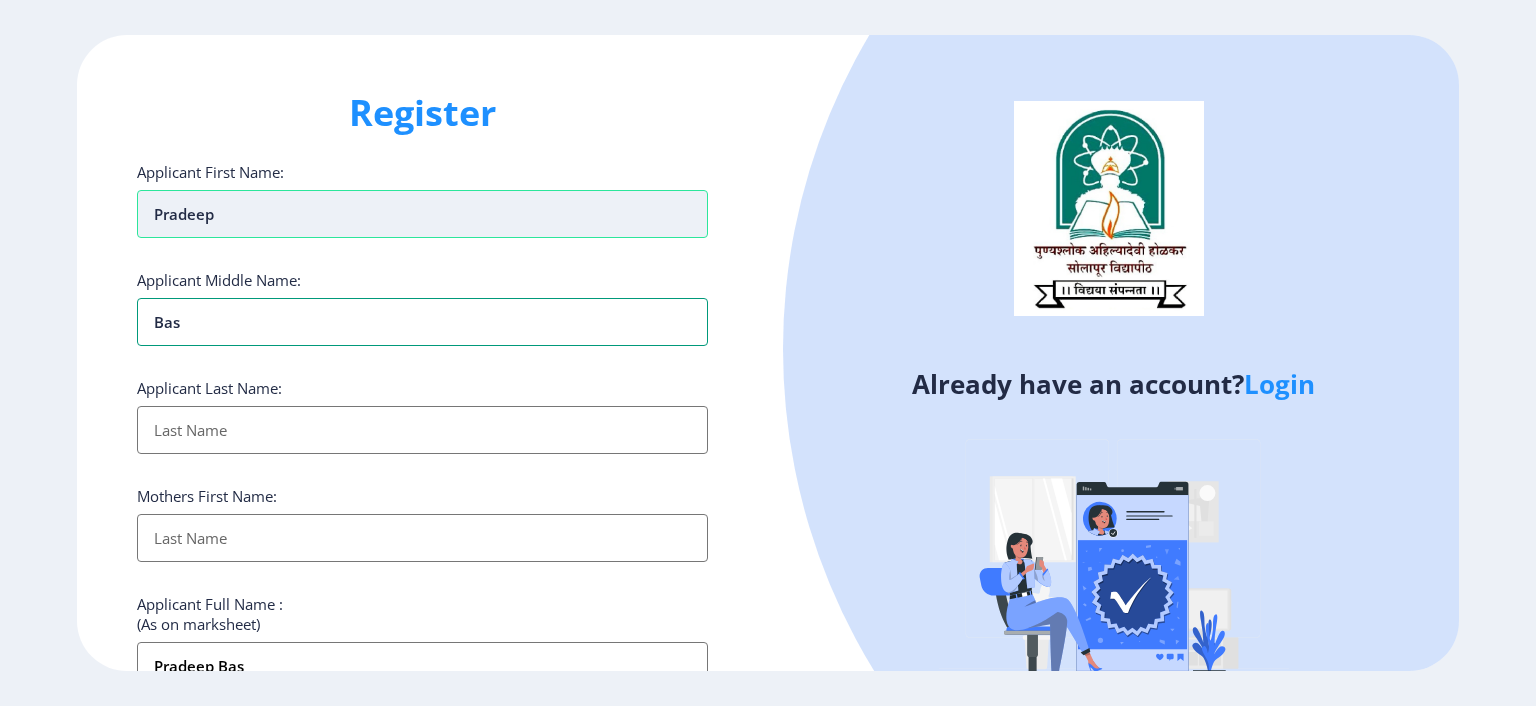 type on "Basa" 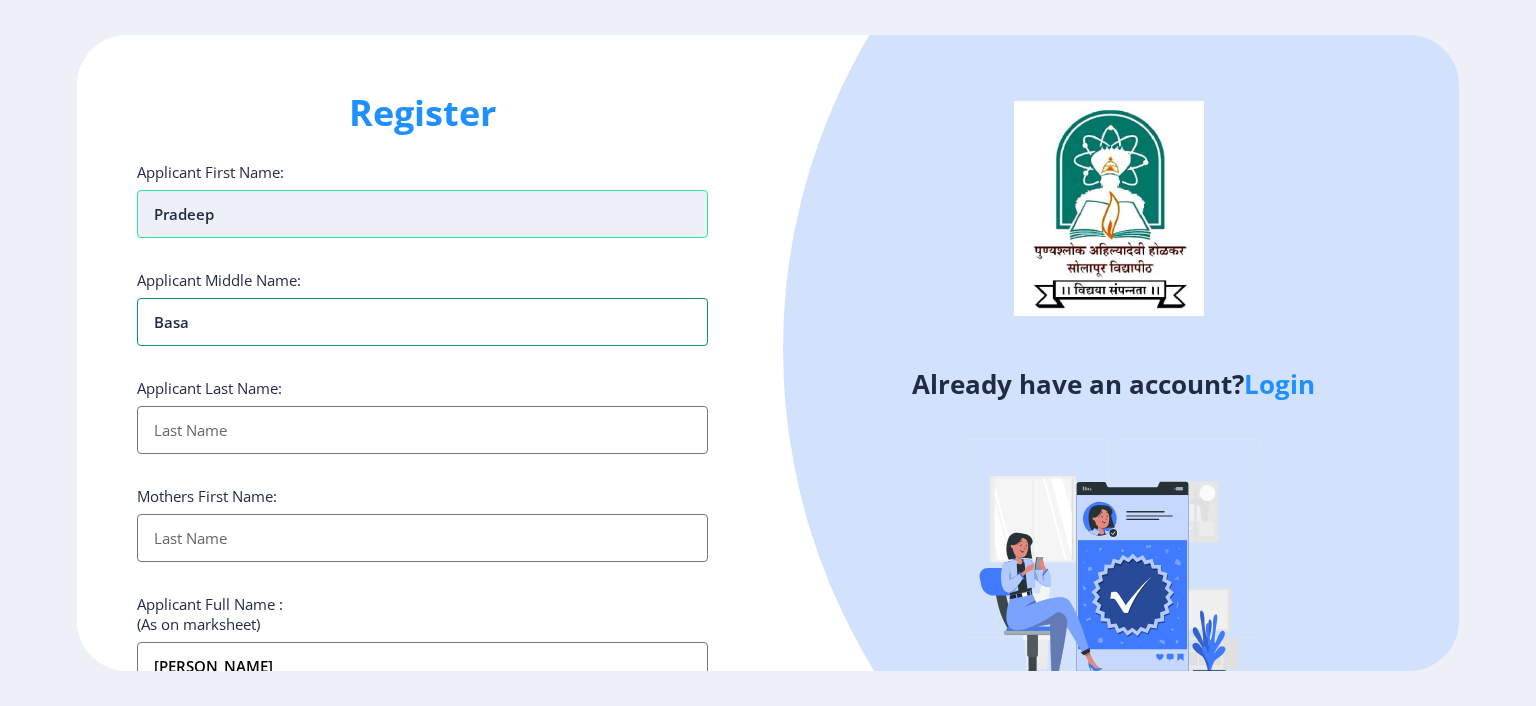 type on "[PERSON_NAME]" 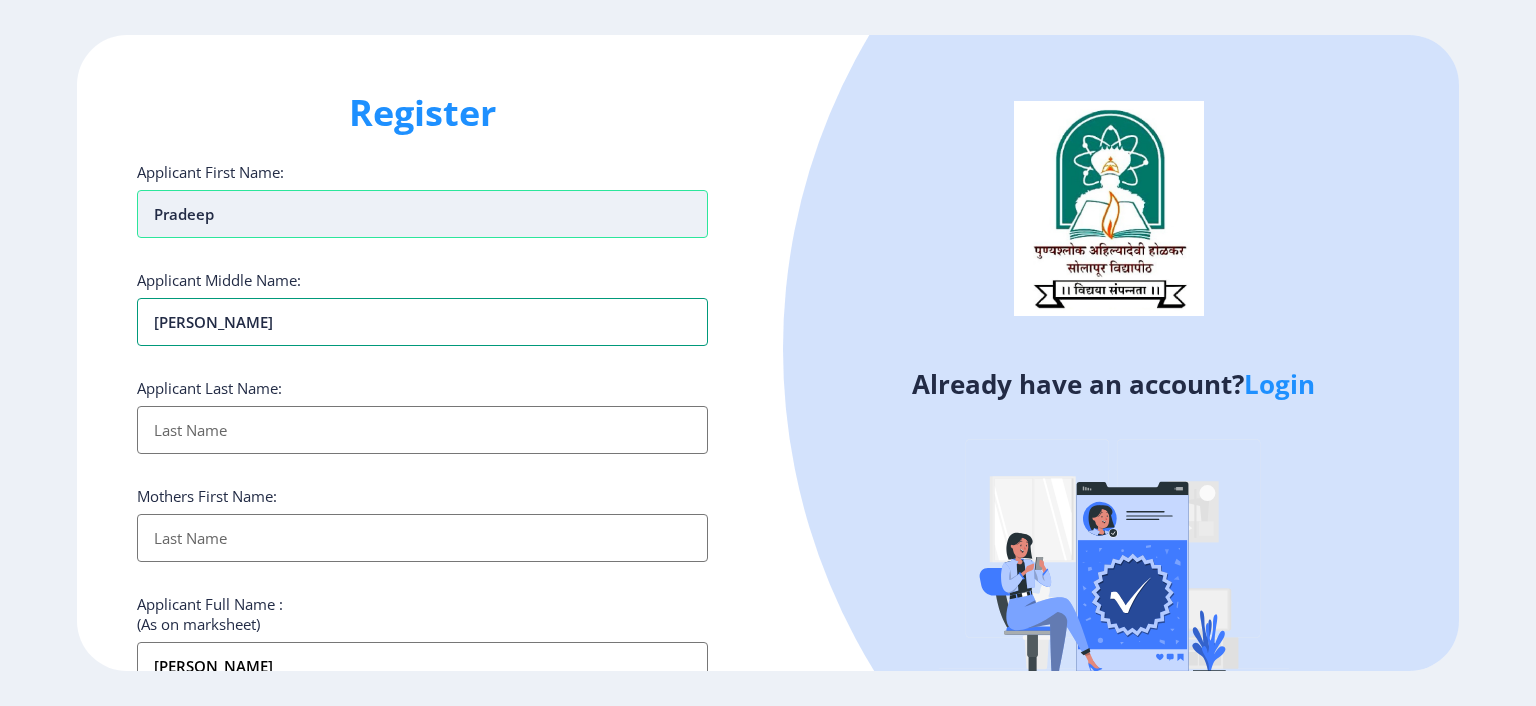 type on "Basavr" 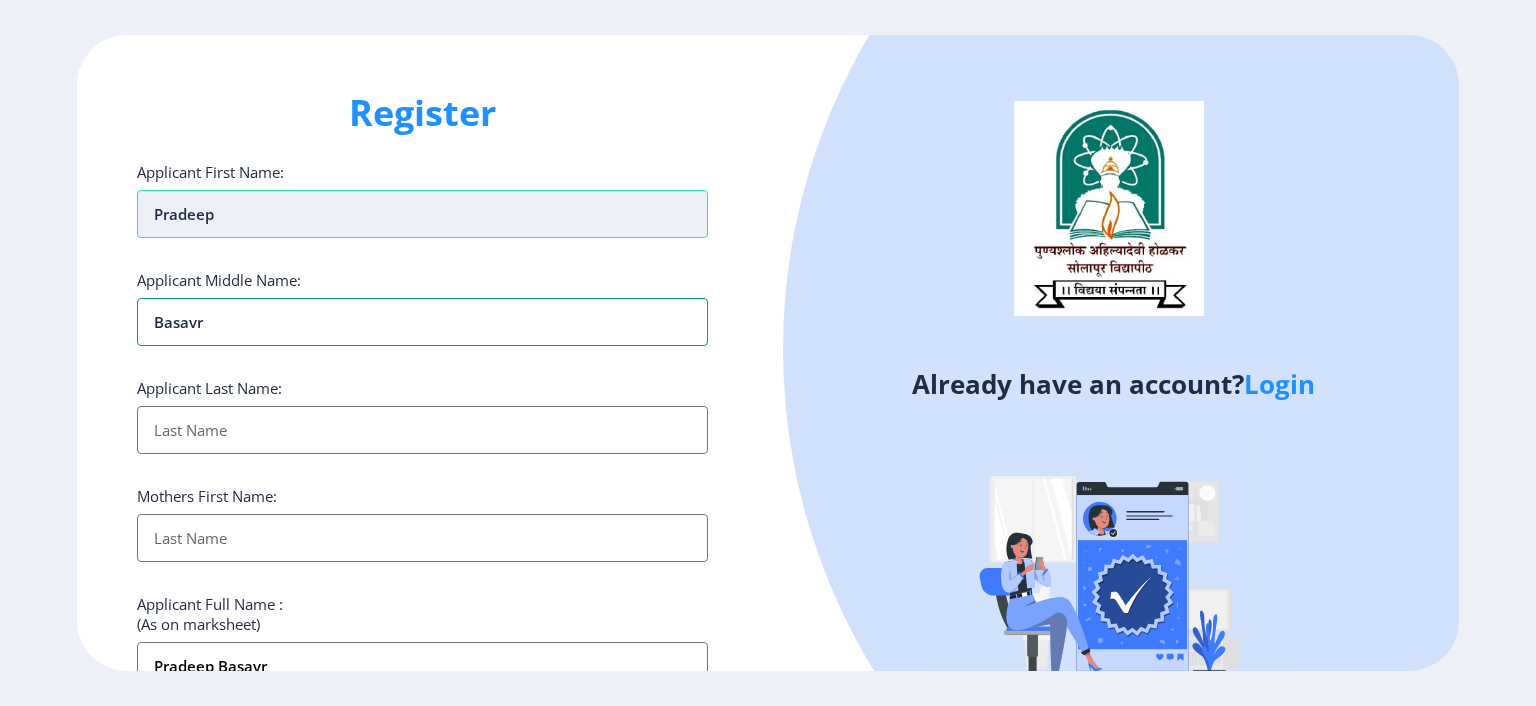 type on "Basavra" 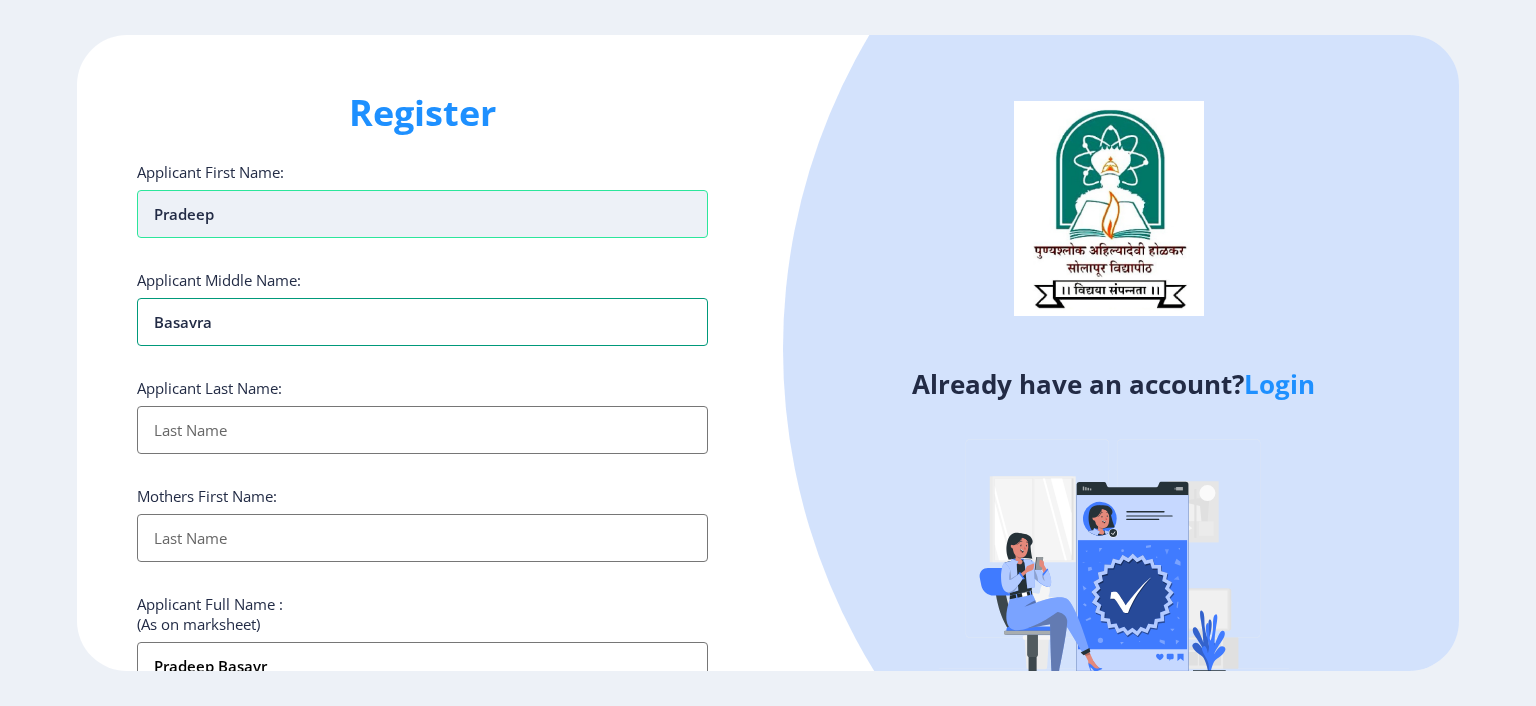 type on "Pradeep Basavra" 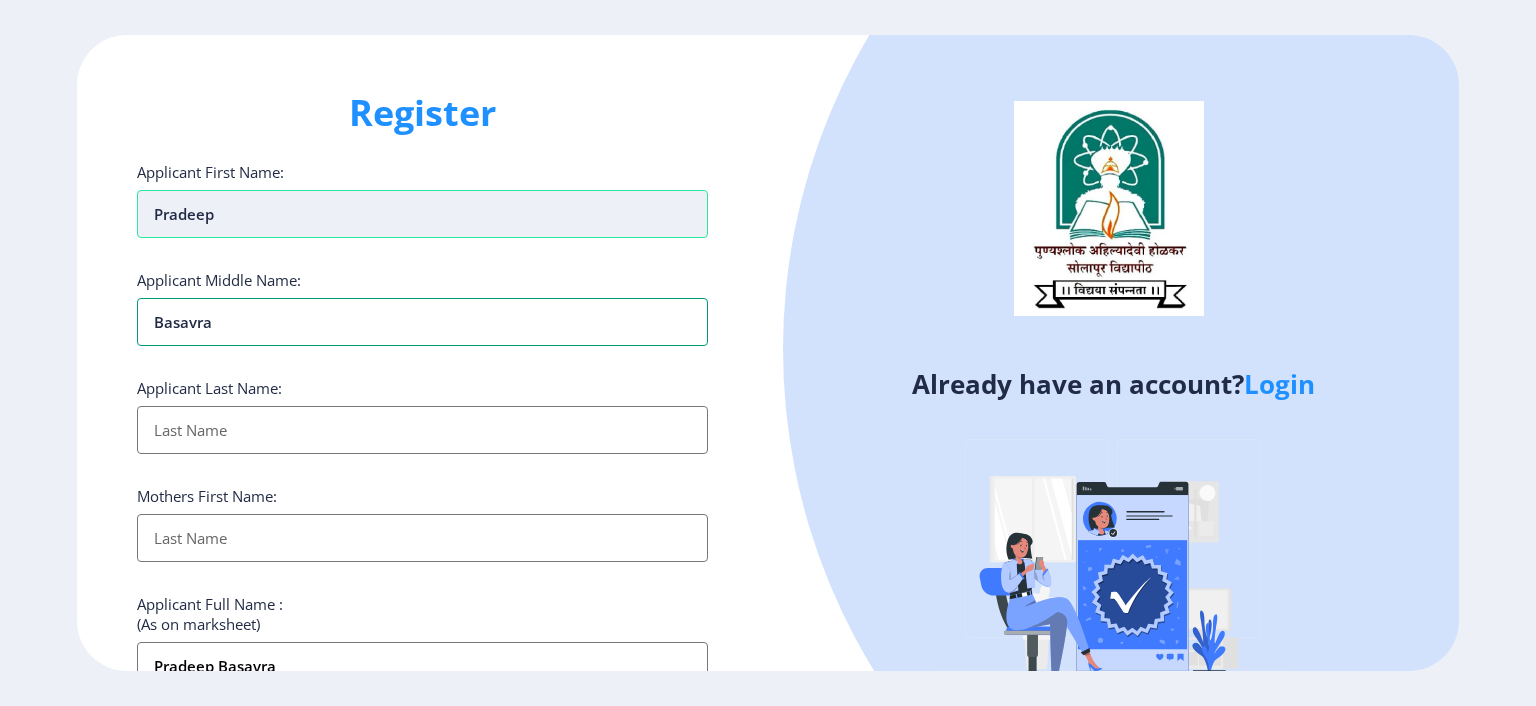 type on "Basavraj" 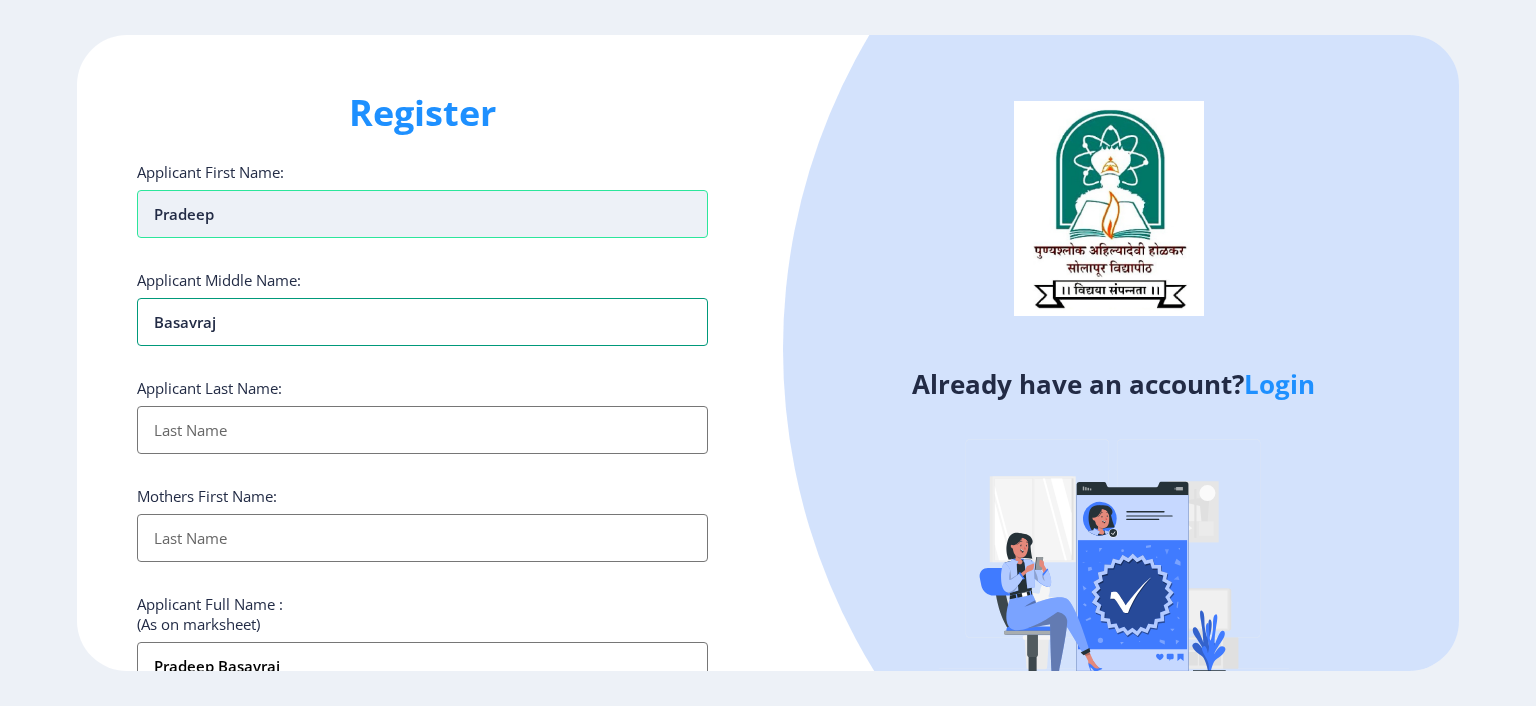 type on "Basavraj" 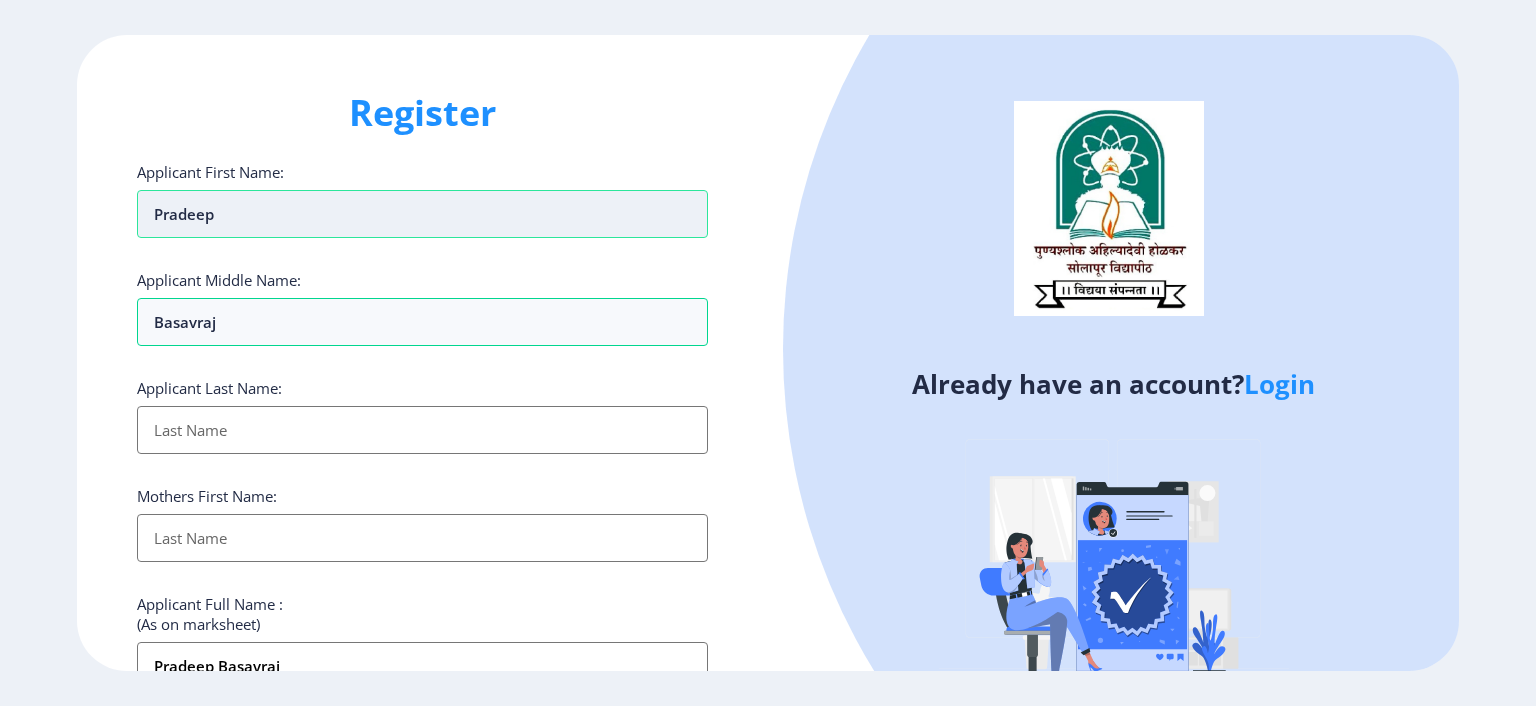 type on "S" 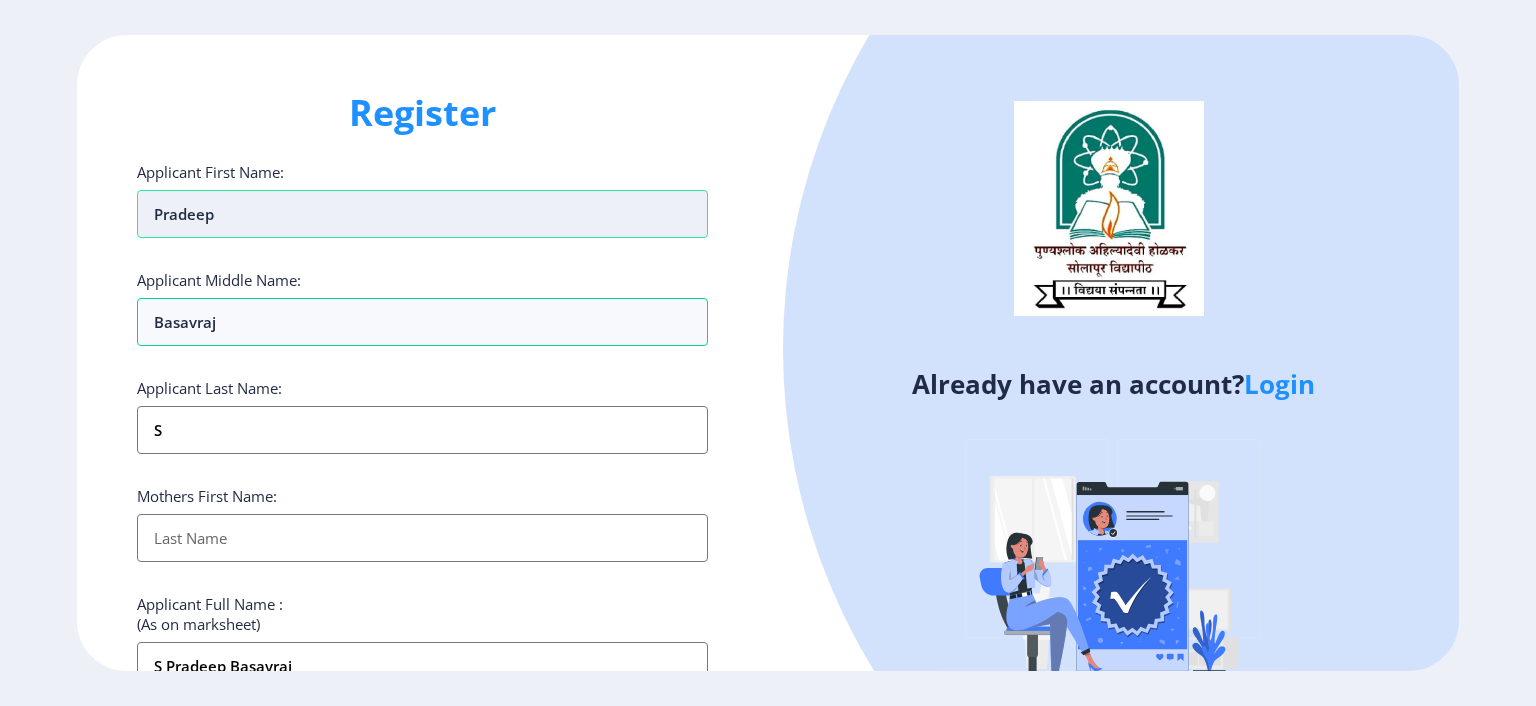 type on "Sa" 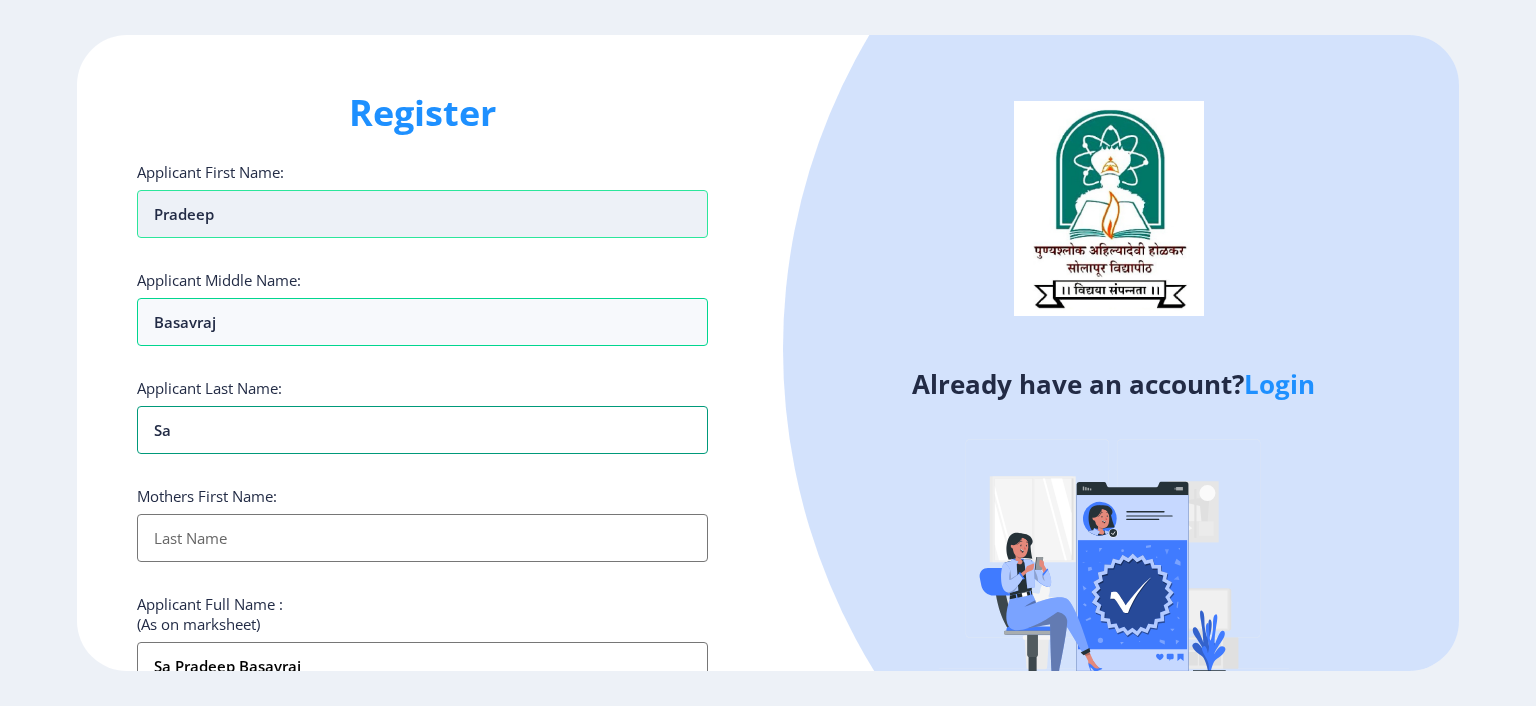 type on "[PERSON_NAME]" 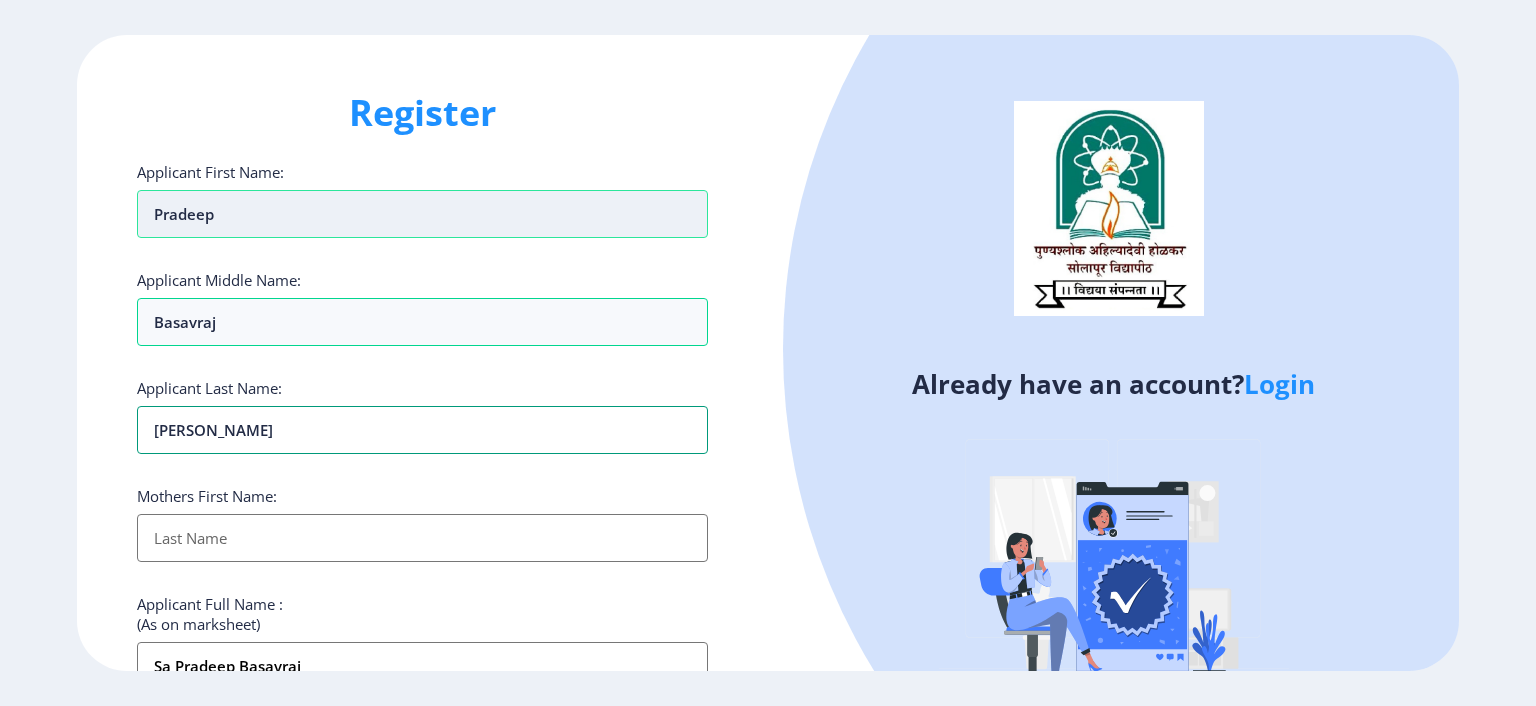 type on "[PERSON_NAME] [PERSON_NAME] Basavraj" 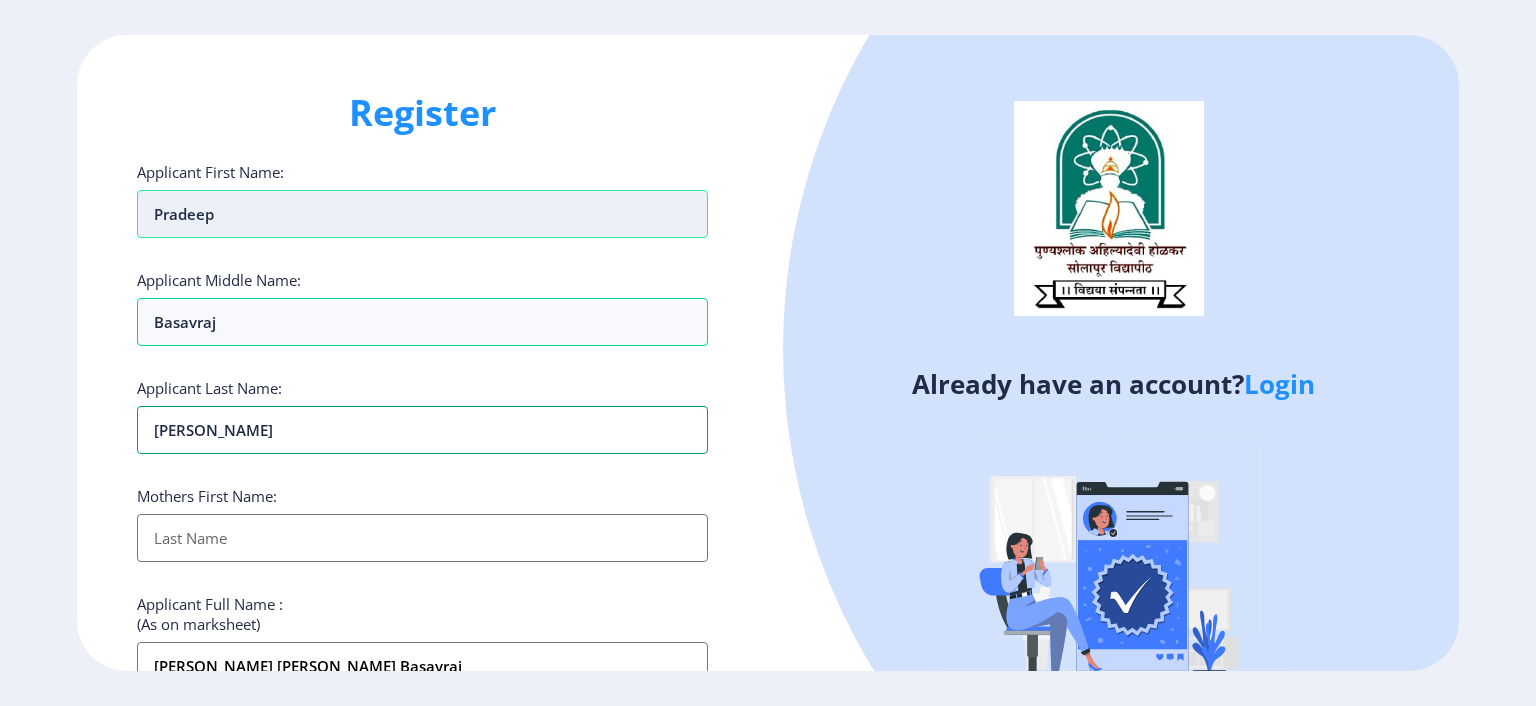 type on "Salg" 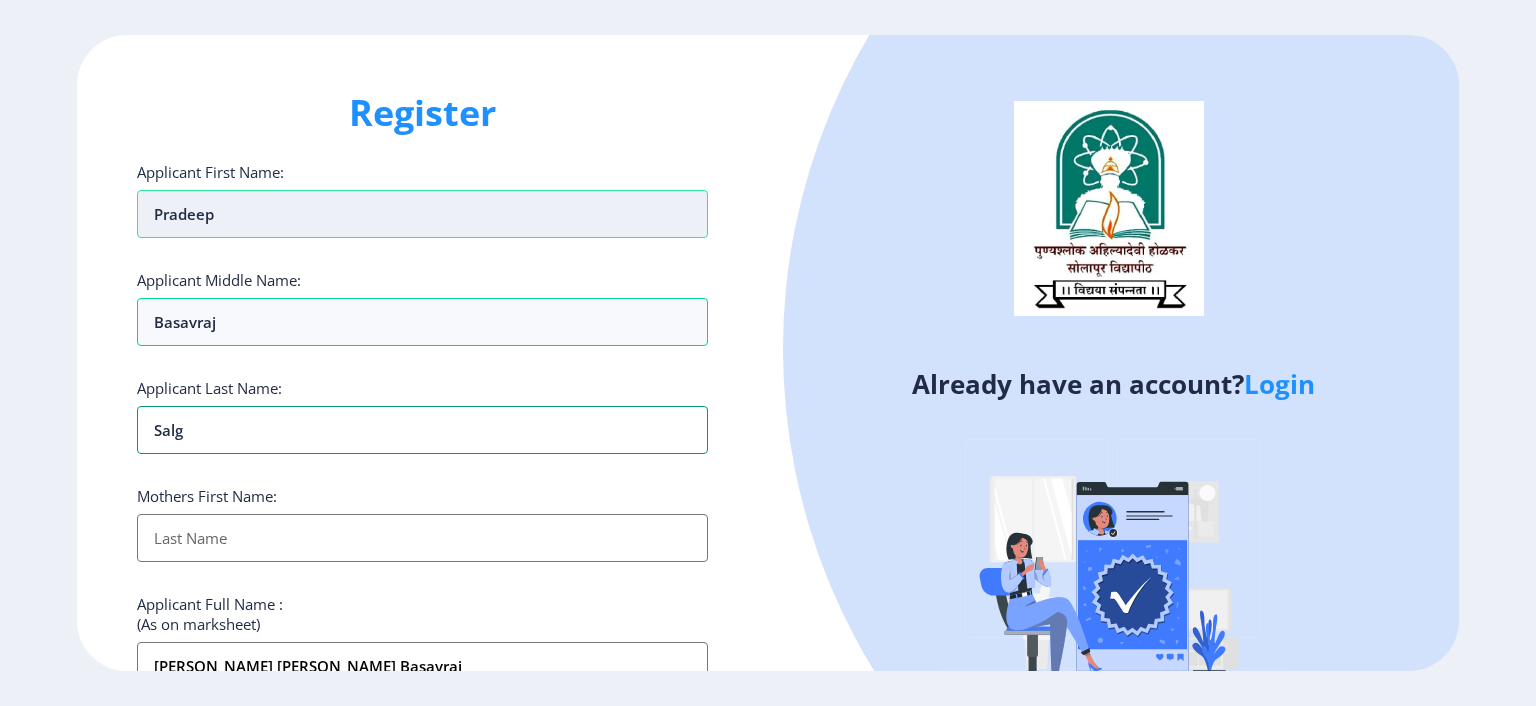 type on "[PERSON_NAME] Basavraj" 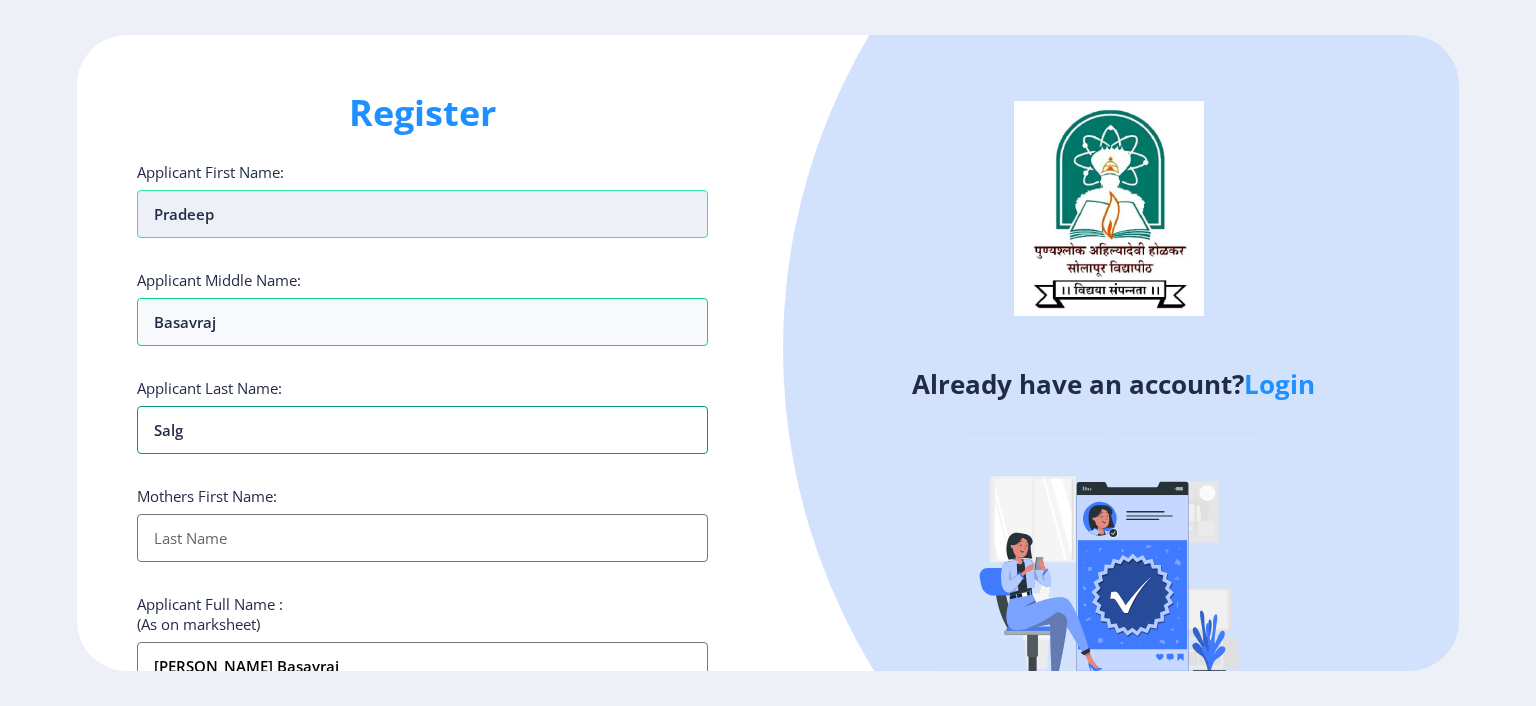 type on "Salga" 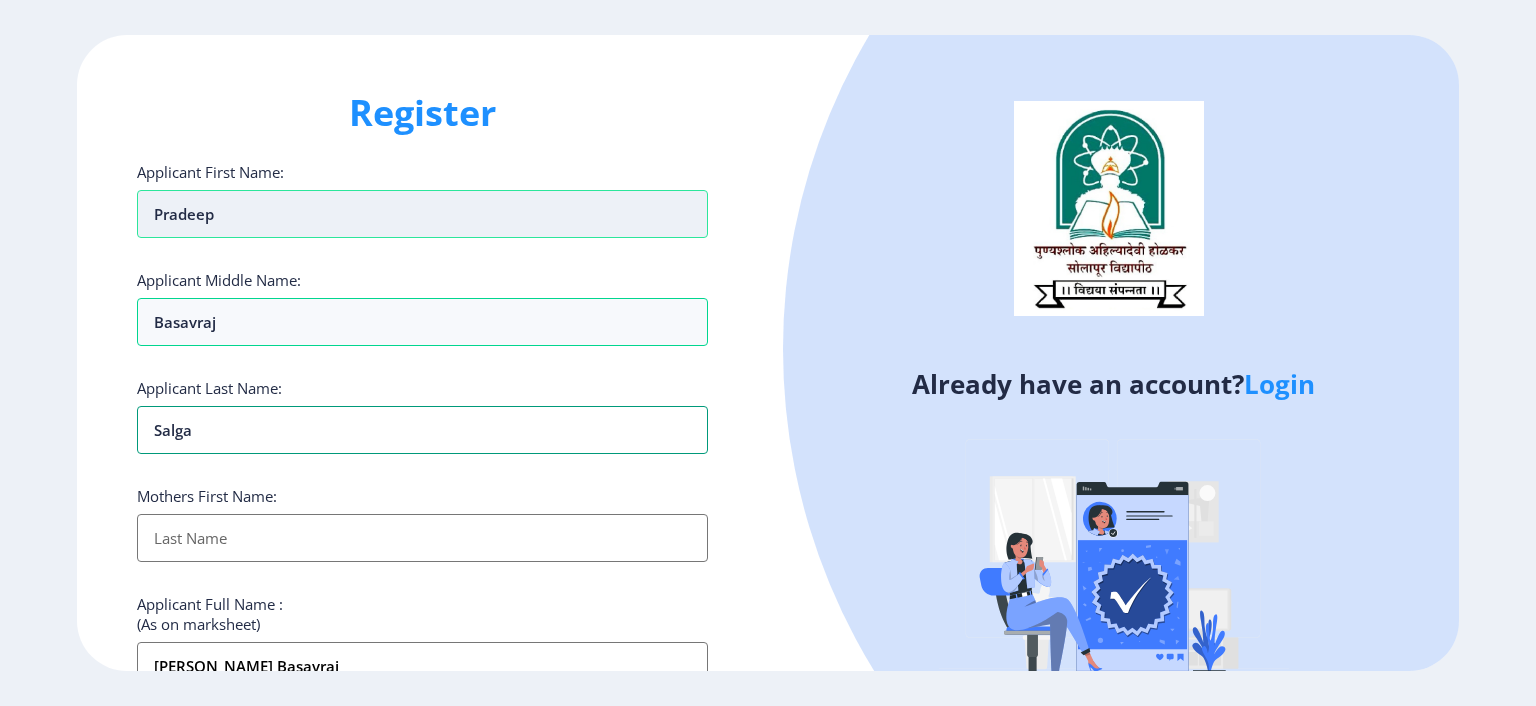 type on "Salga Pradeep Basavraj" 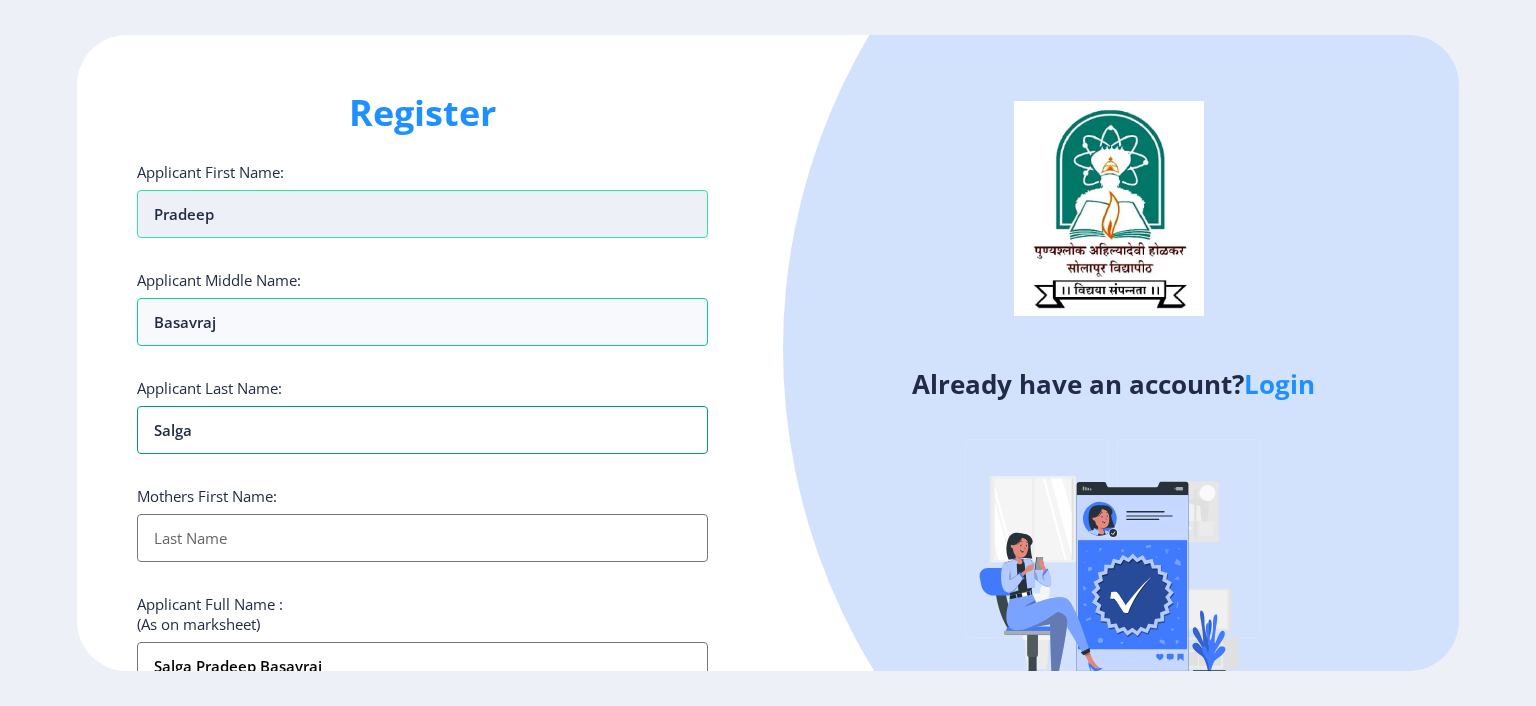 type on "Salgar" 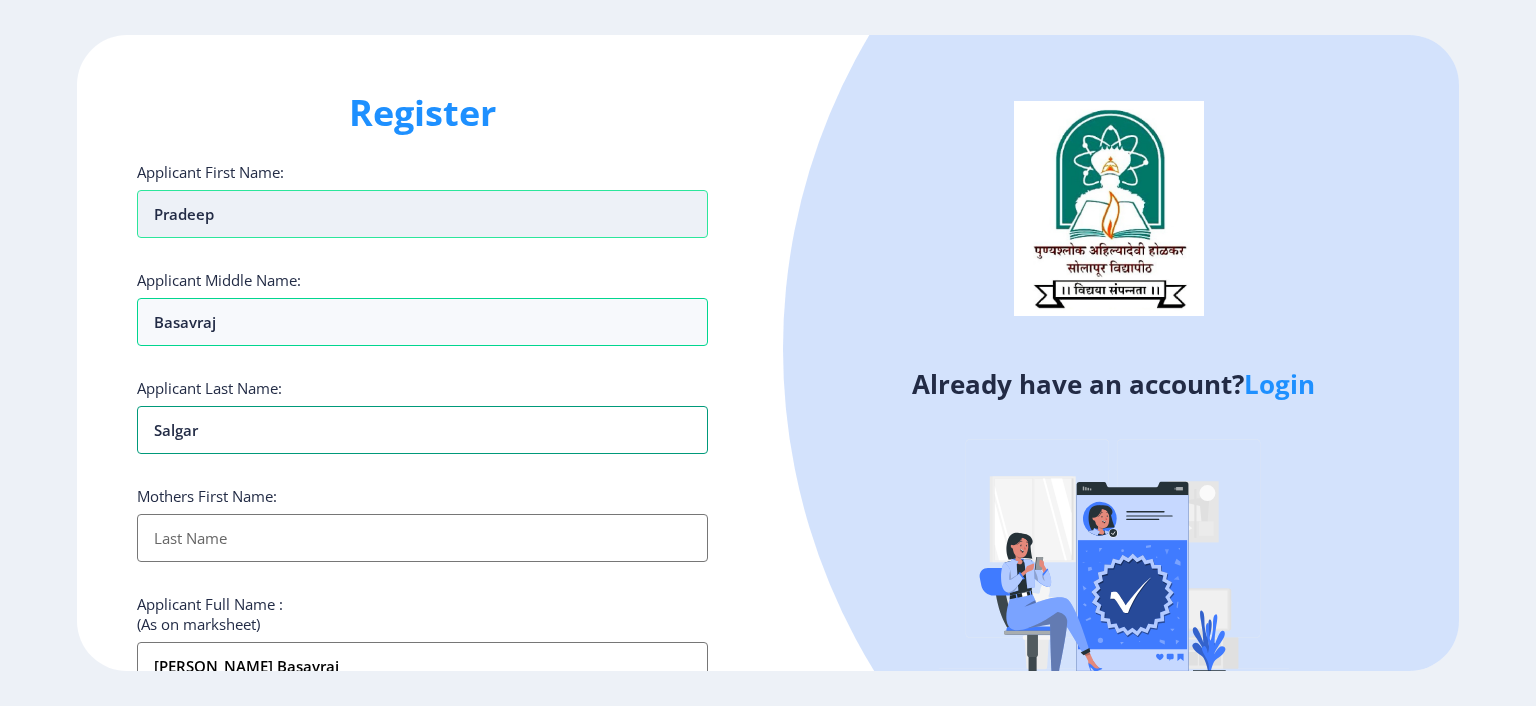 type on "Salgar" 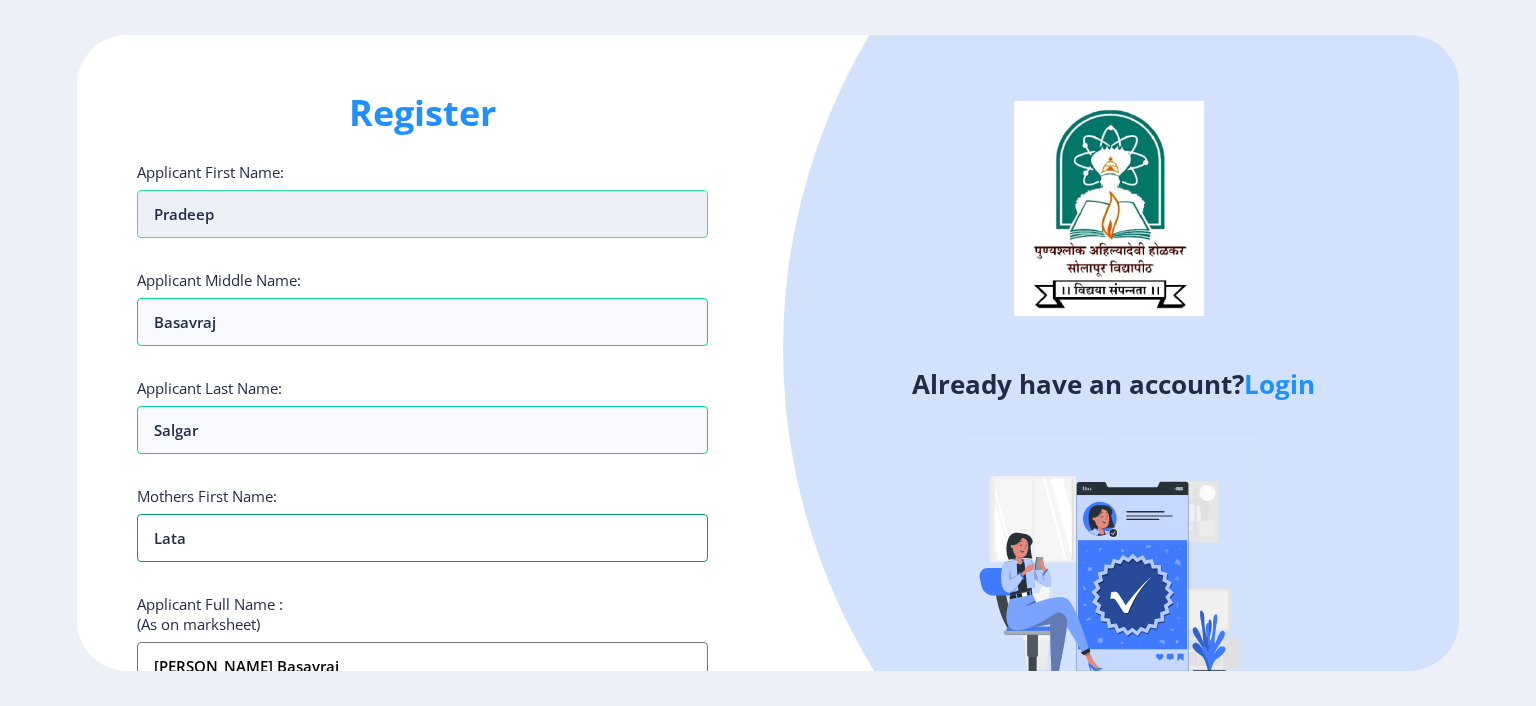 type on "Lata" 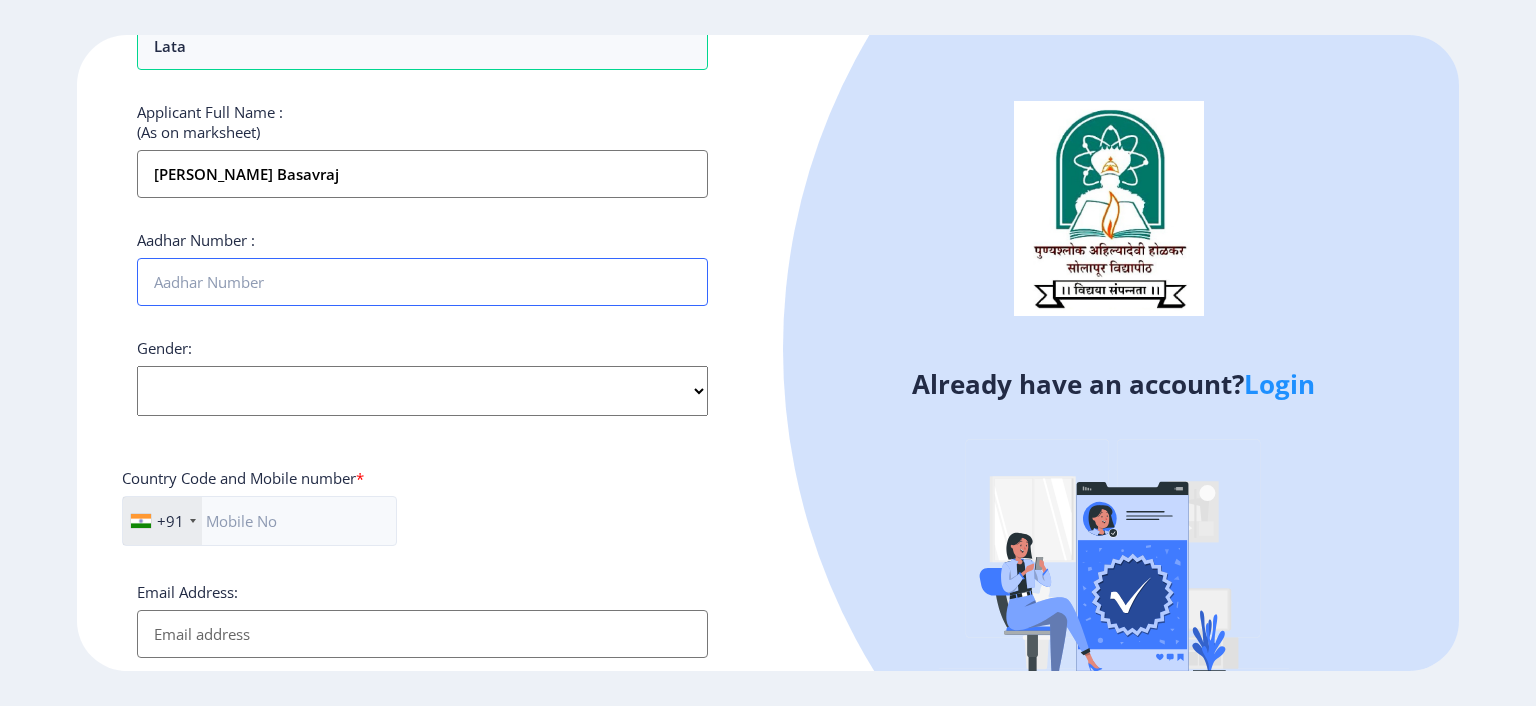 scroll, scrollTop: 493, scrollLeft: 0, axis: vertical 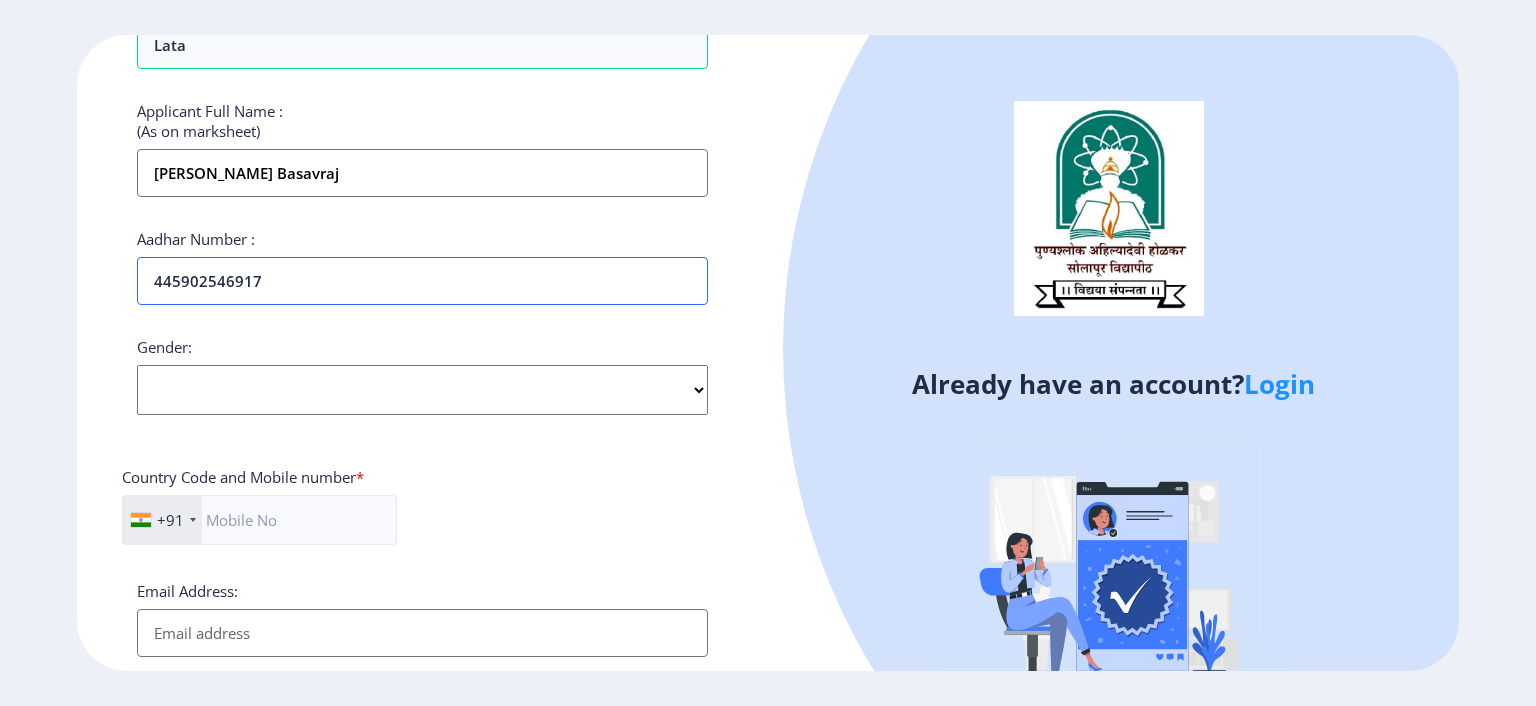 type on "445902546917" 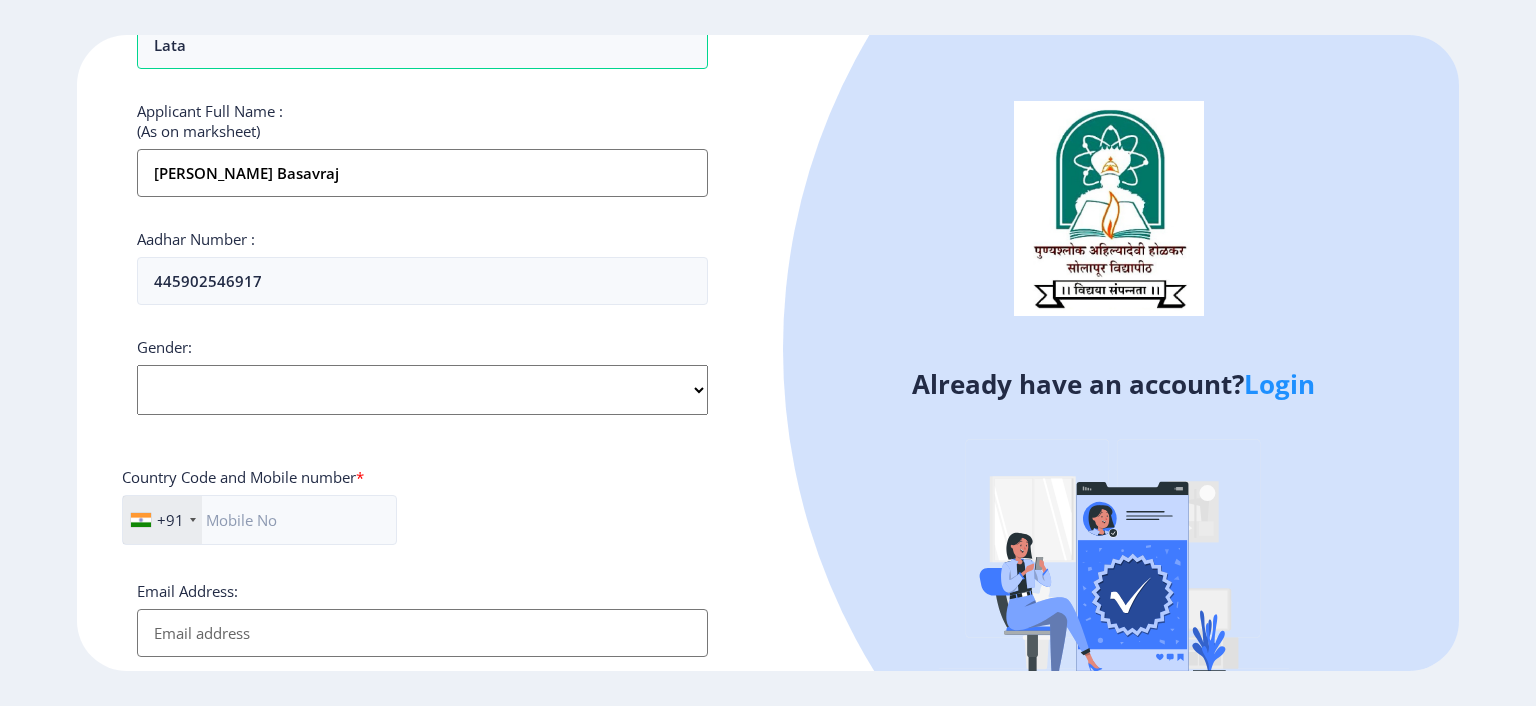 select on "[DEMOGRAPHIC_DATA]" 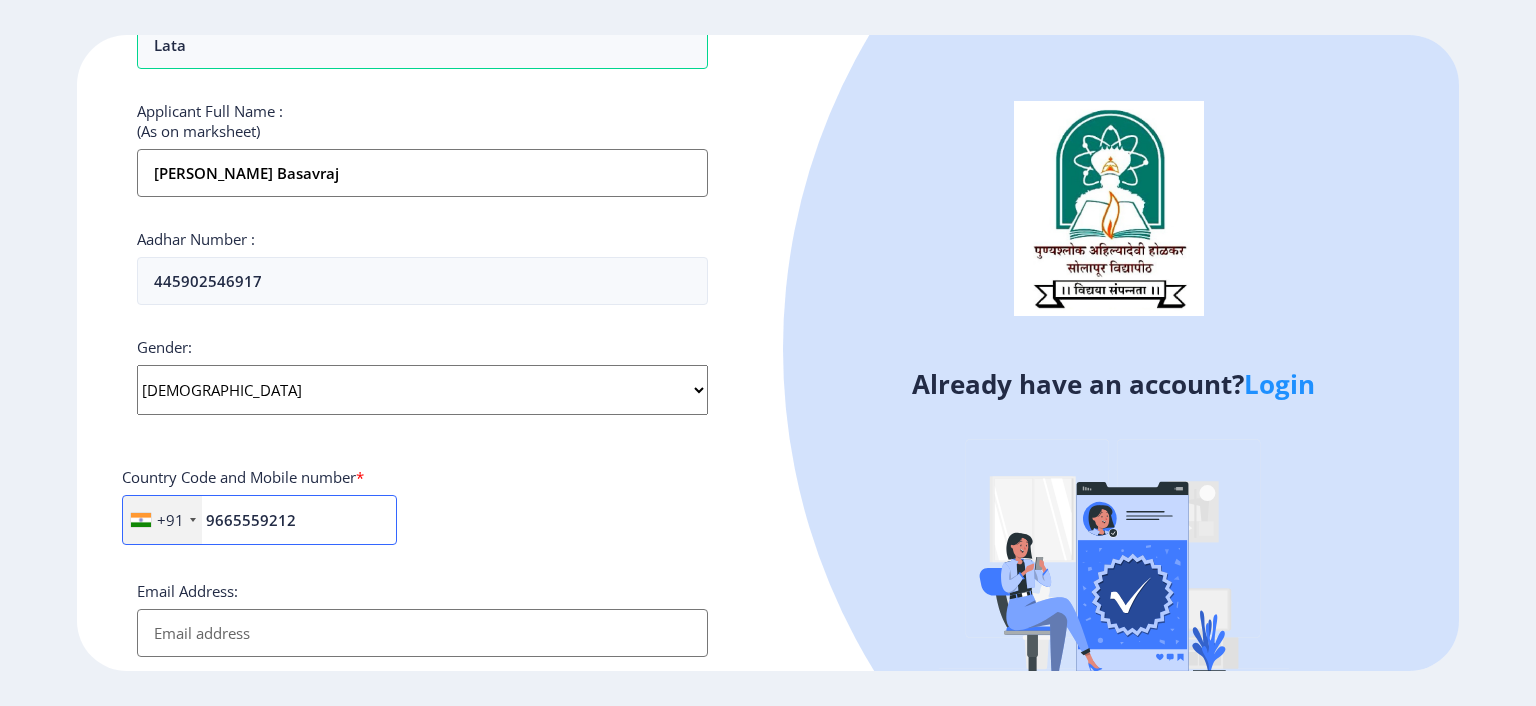 type on "9665559212" 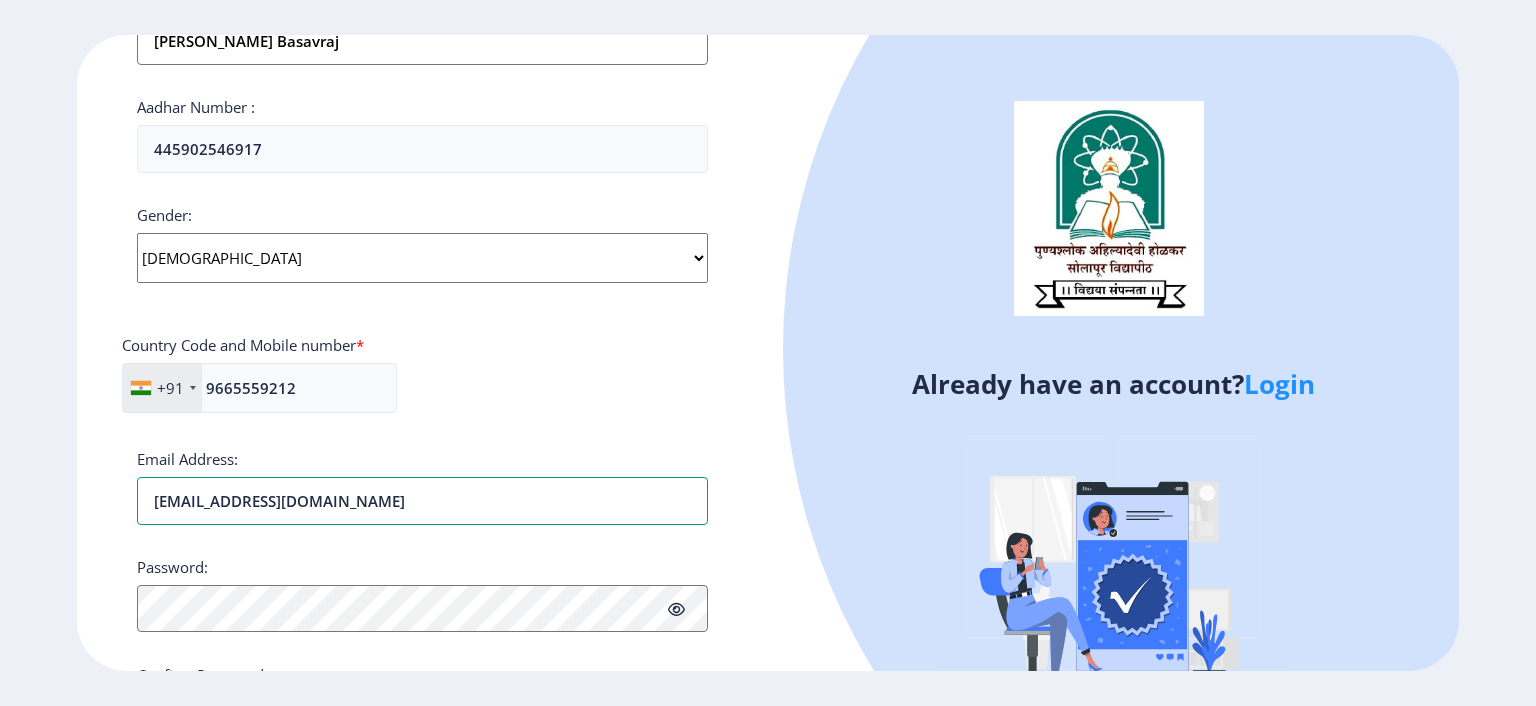 scroll, scrollTop: 754, scrollLeft: 0, axis: vertical 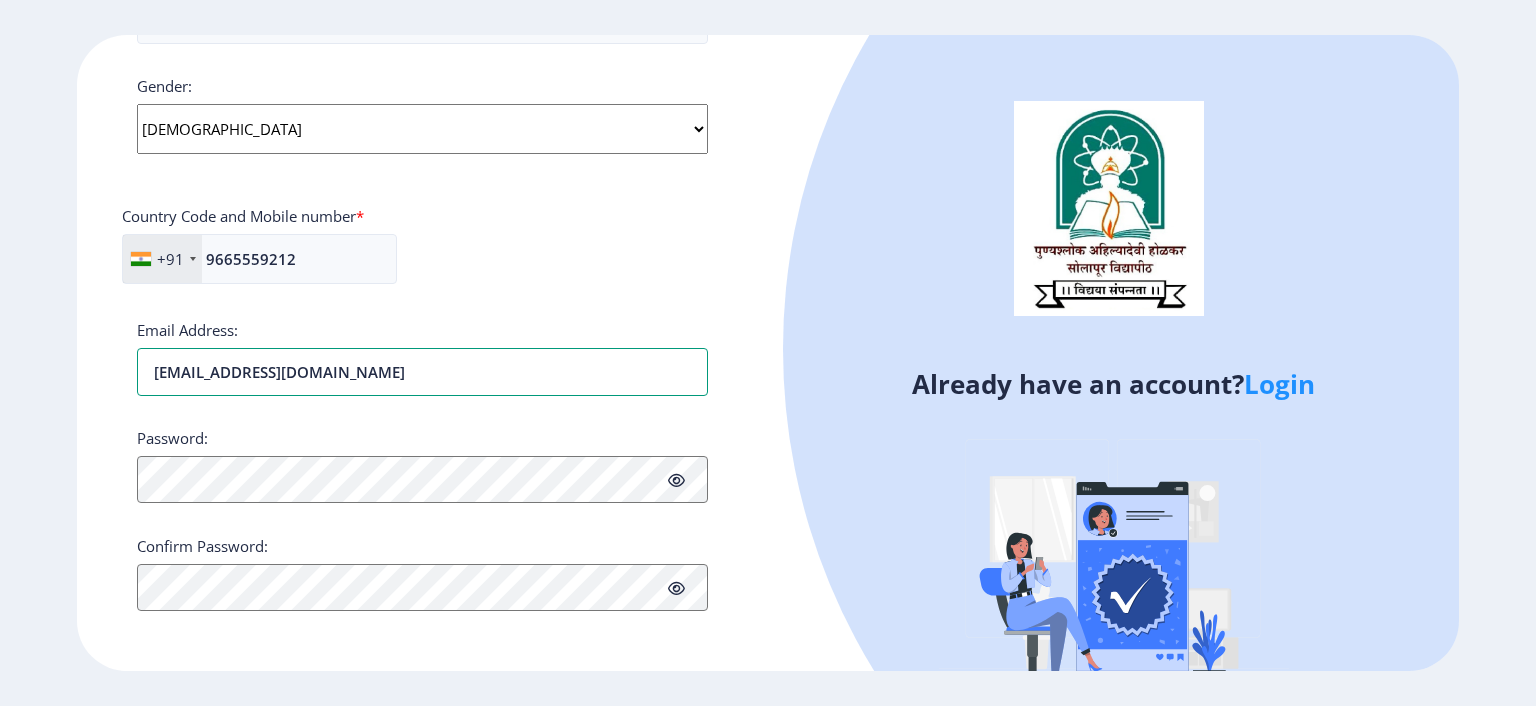 type on "[EMAIL_ADDRESS][DOMAIN_NAME]" 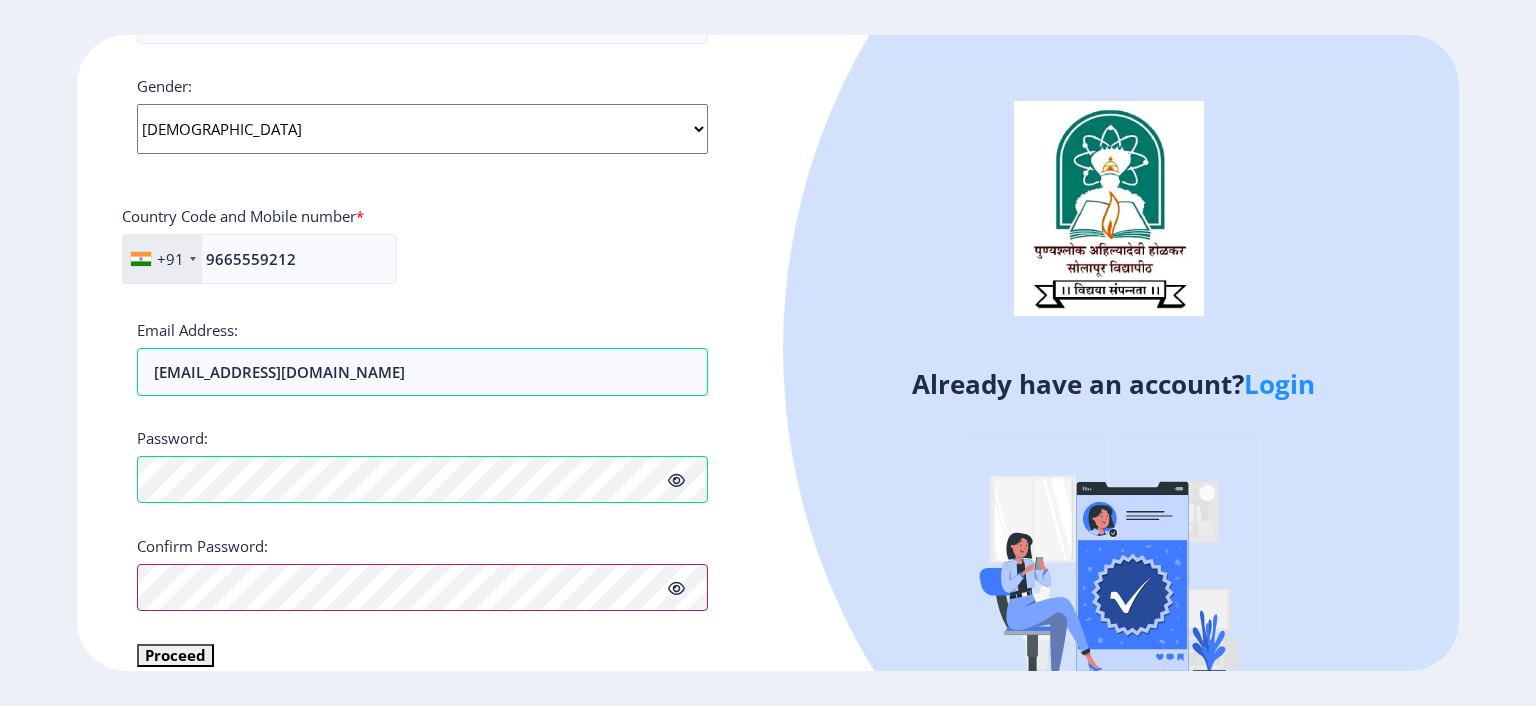 scroll, scrollTop: 777, scrollLeft: 0, axis: vertical 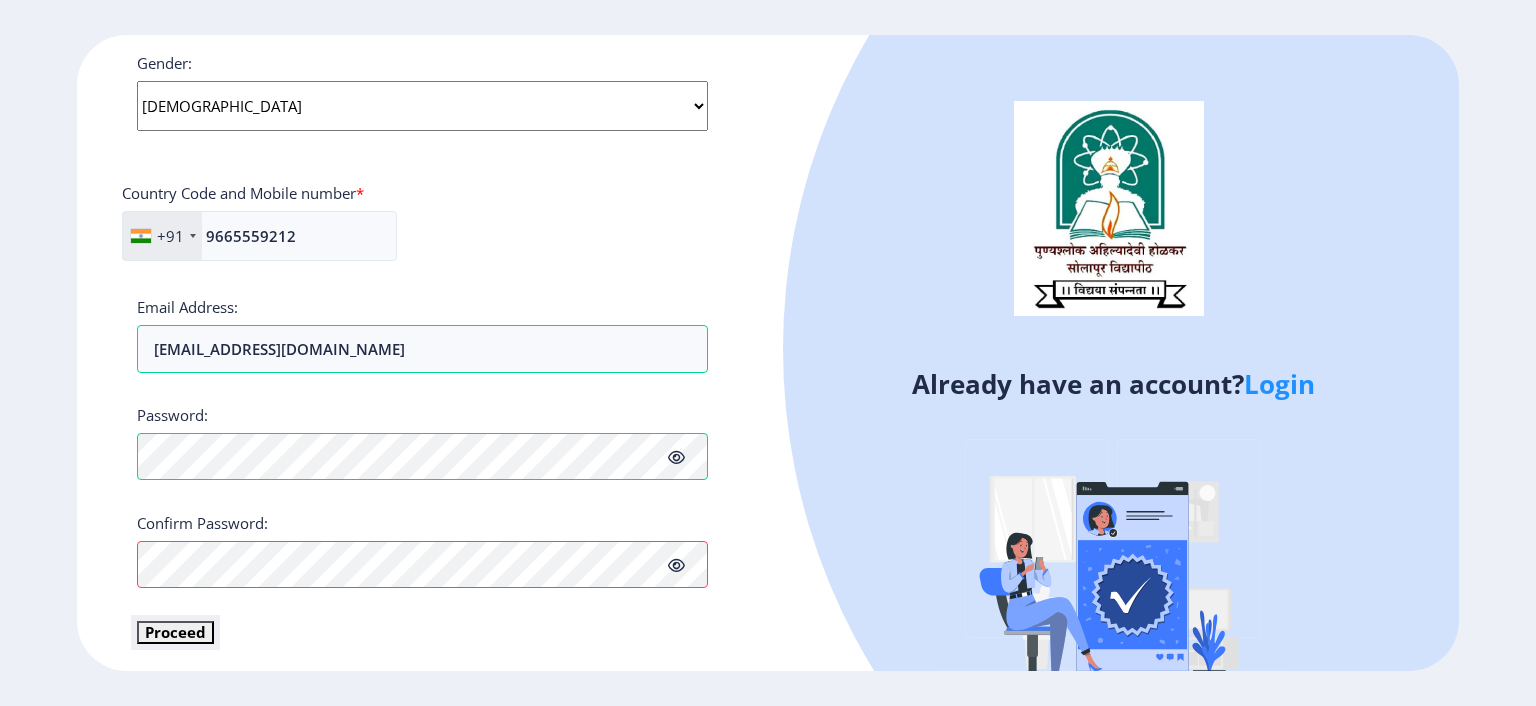 click on "Proceed" 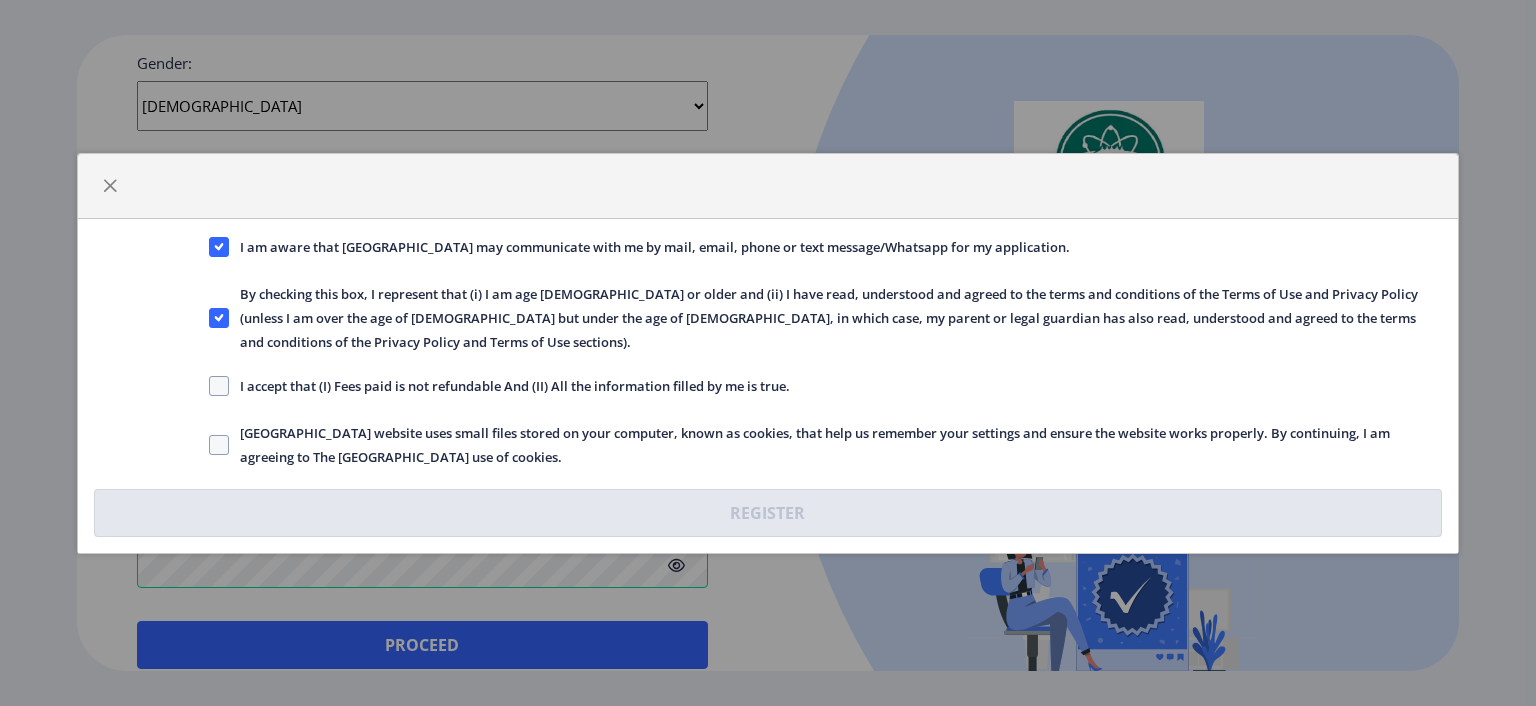 click on "I accept that (I) Fees paid is not refundable And (II) All the information filled by me is true." 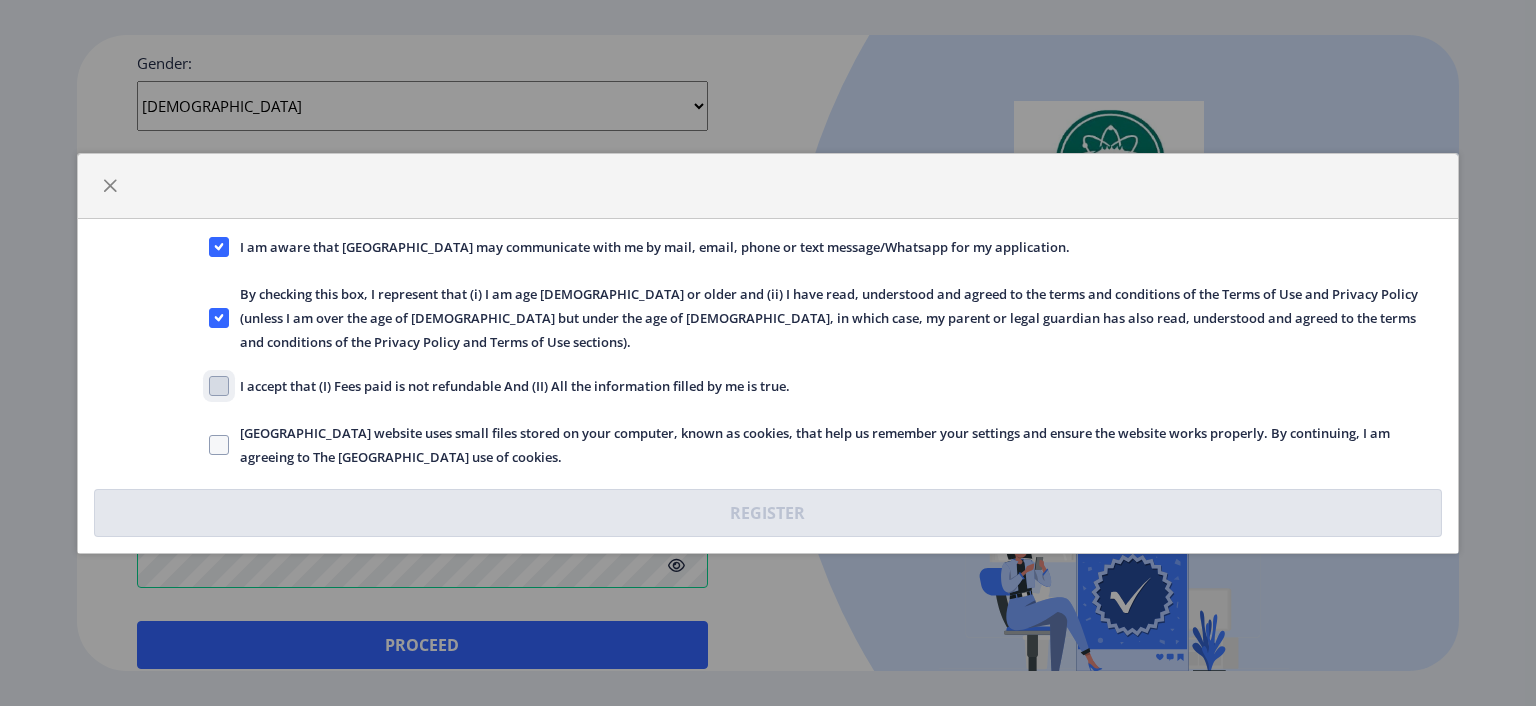 click on "I accept that (I) Fees paid is not refundable And (II) All the information filled by me is true." 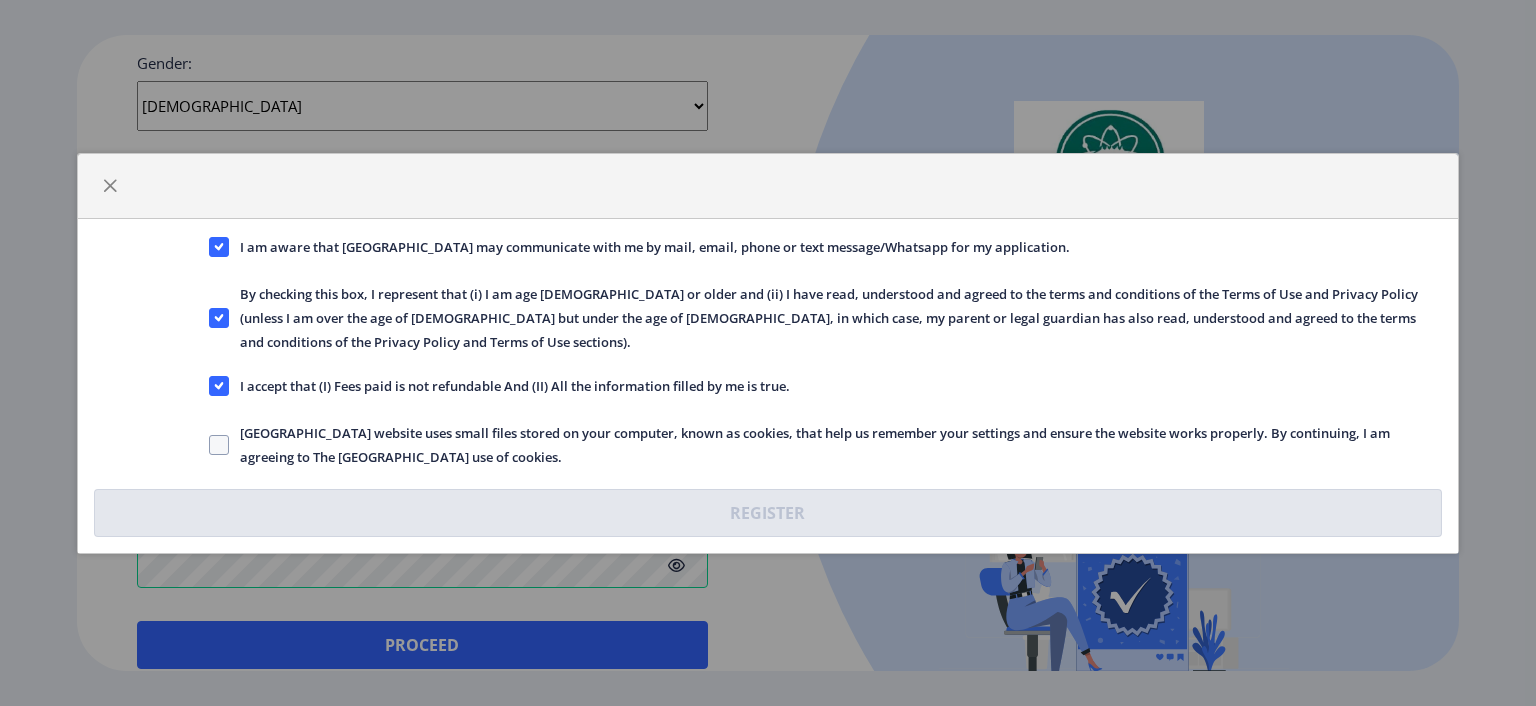 click on "[GEOGRAPHIC_DATA] website uses small files stored on your computer, known as cookies, that help us remember your settings and ensure the website works properly. By continuing, I am agreeing to The [GEOGRAPHIC_DATA] use of cookies." 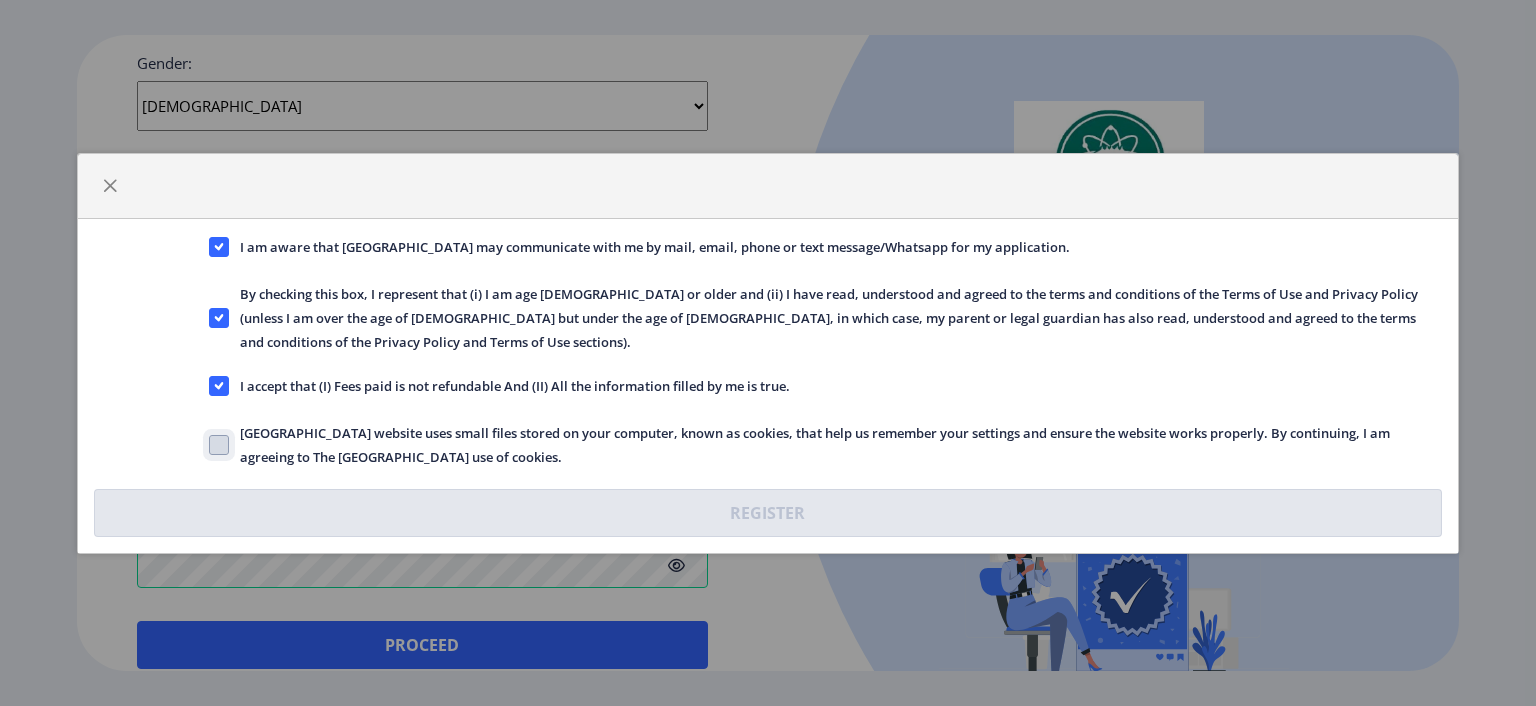 click on "[GEOGRAPHIC_DATA] website uses small files stored on your computer, known as cookies, that help us remember your settings and ensure the website works properly. By continuing, I am agreeing to The [GEOGRAPHIC_DATA] use of cookies." 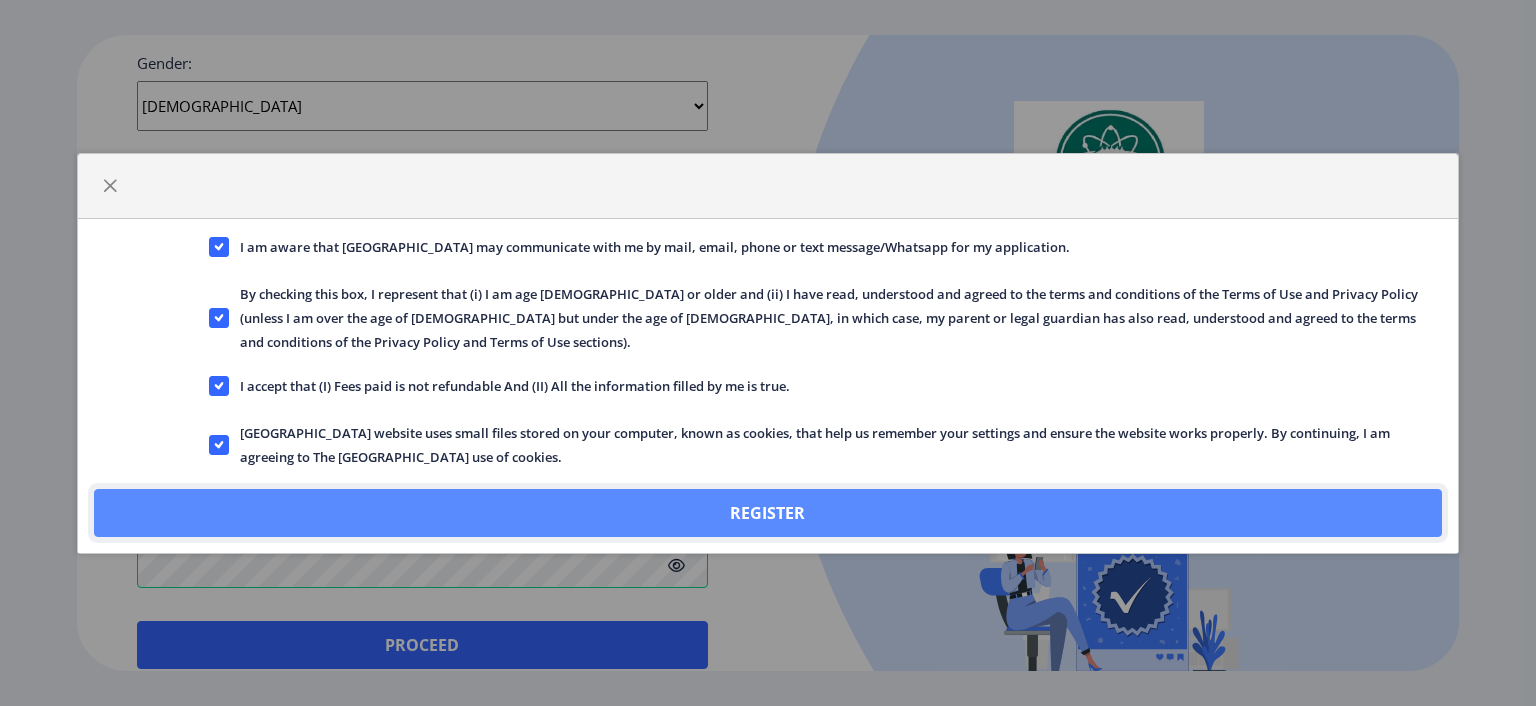 click on "Register" 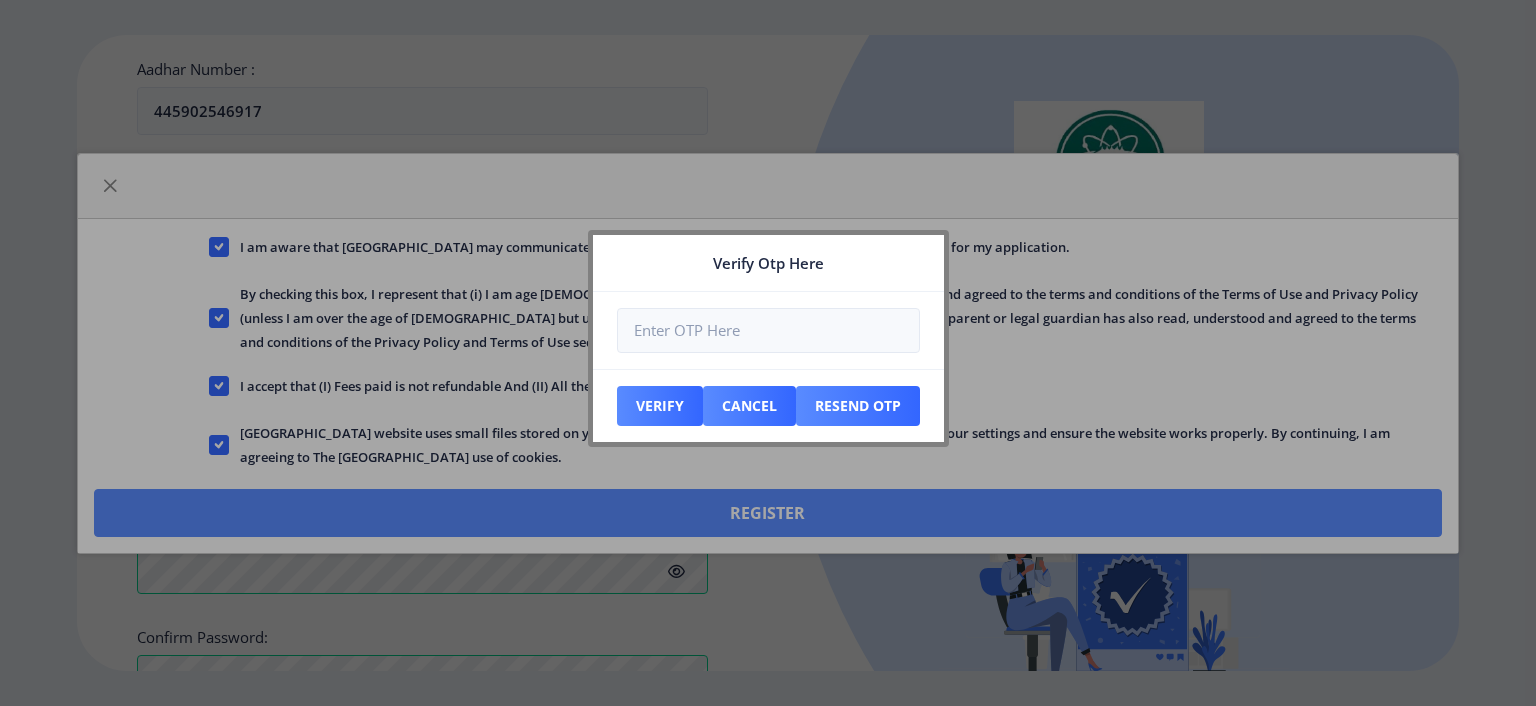 scroll, scrollTop: 891, scrollLeft: 0, axis: vertical 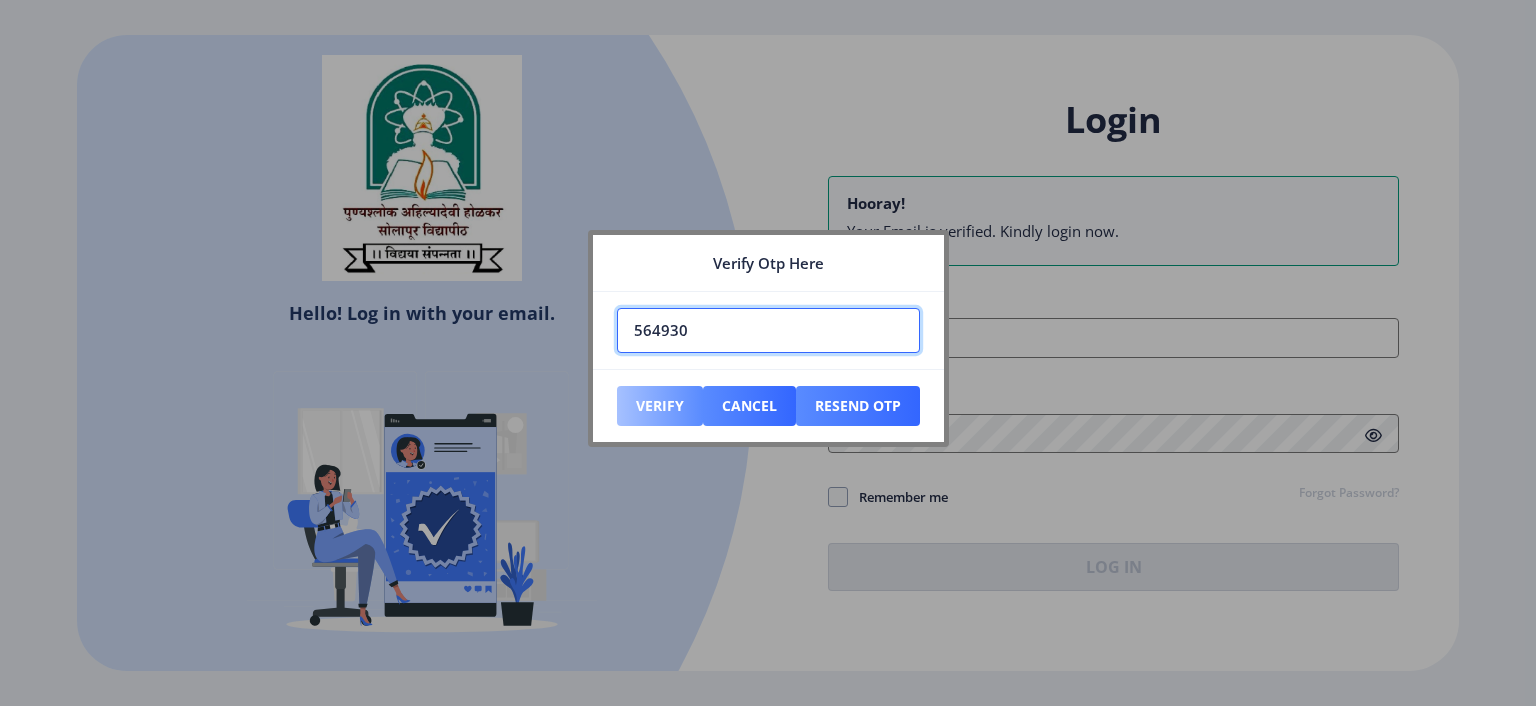 type on "564930" 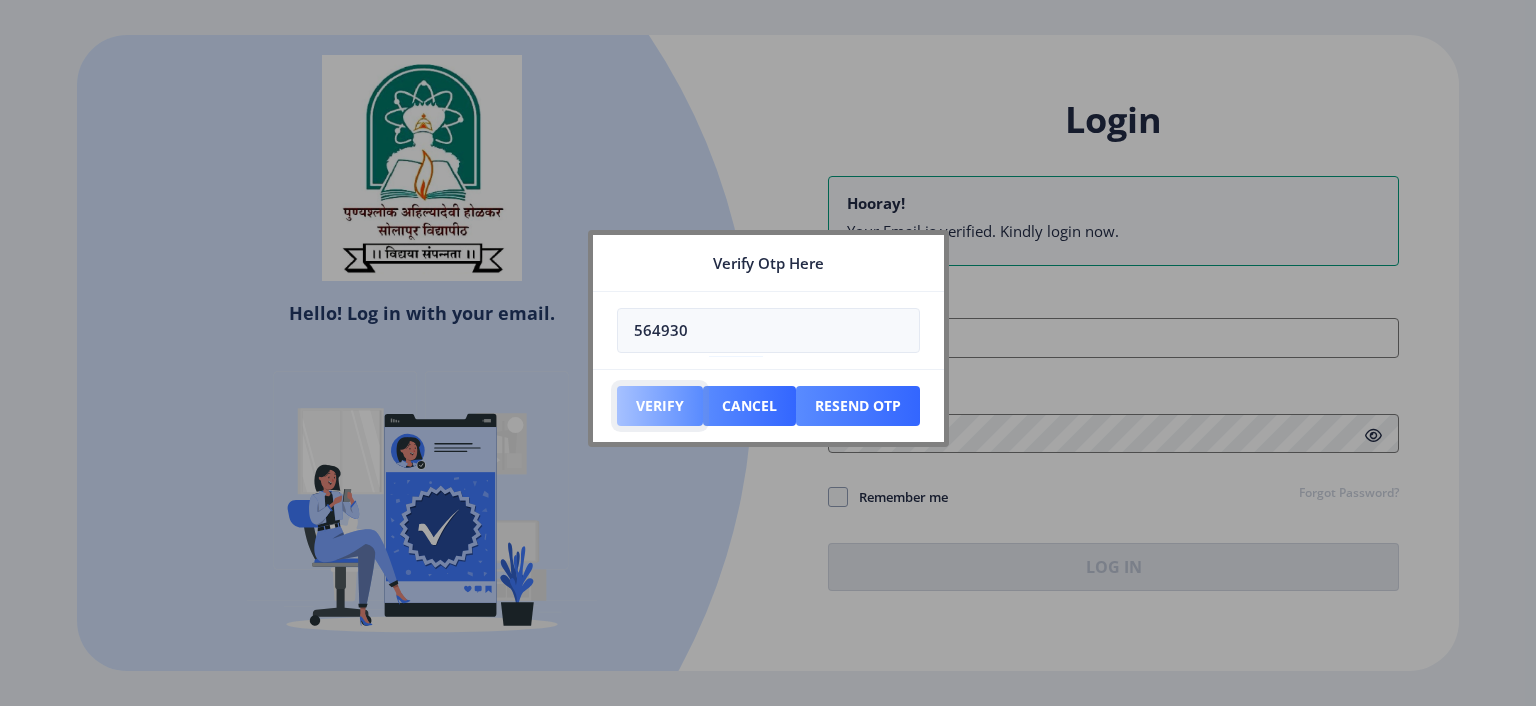 click on "Verify" at bounding box center (660, 406) 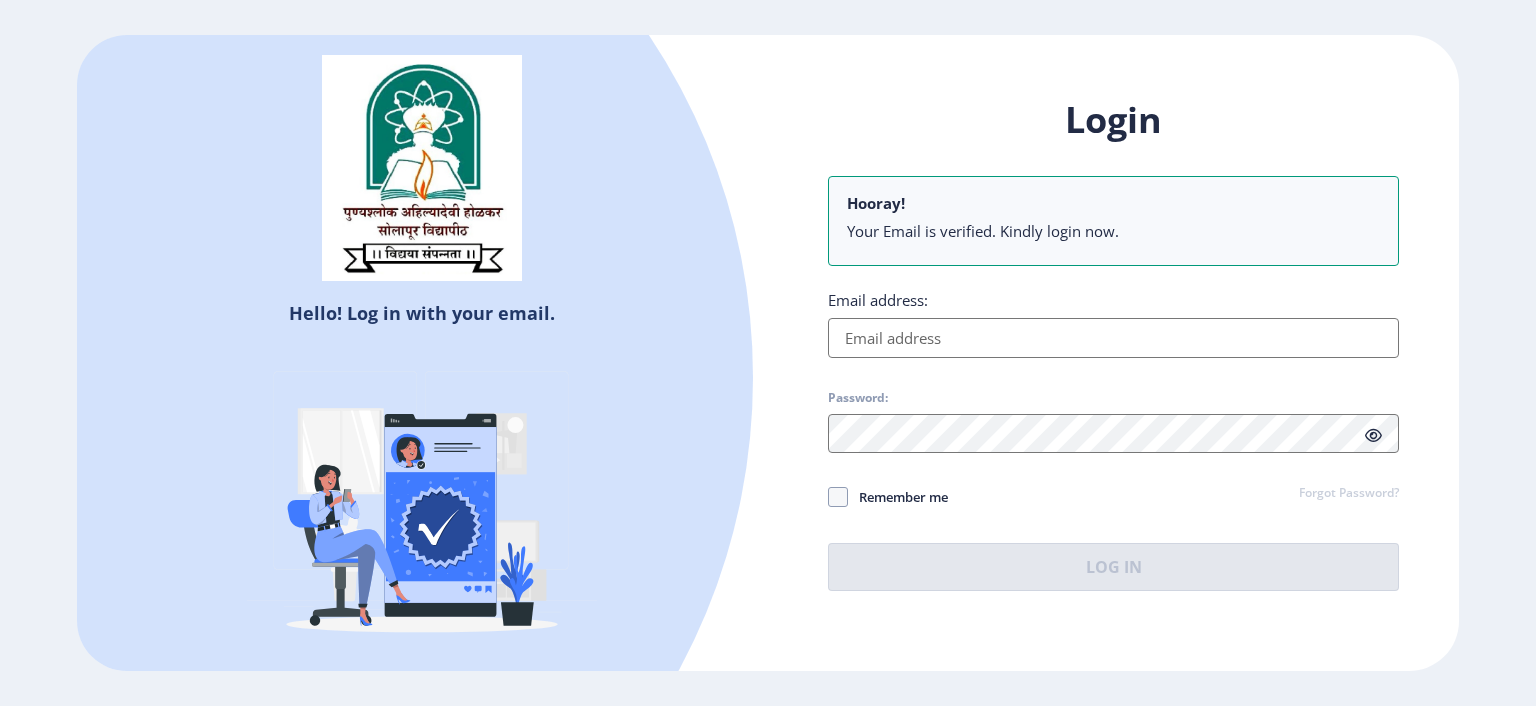 click on "Email address:" at bounding box center [1113, 338] 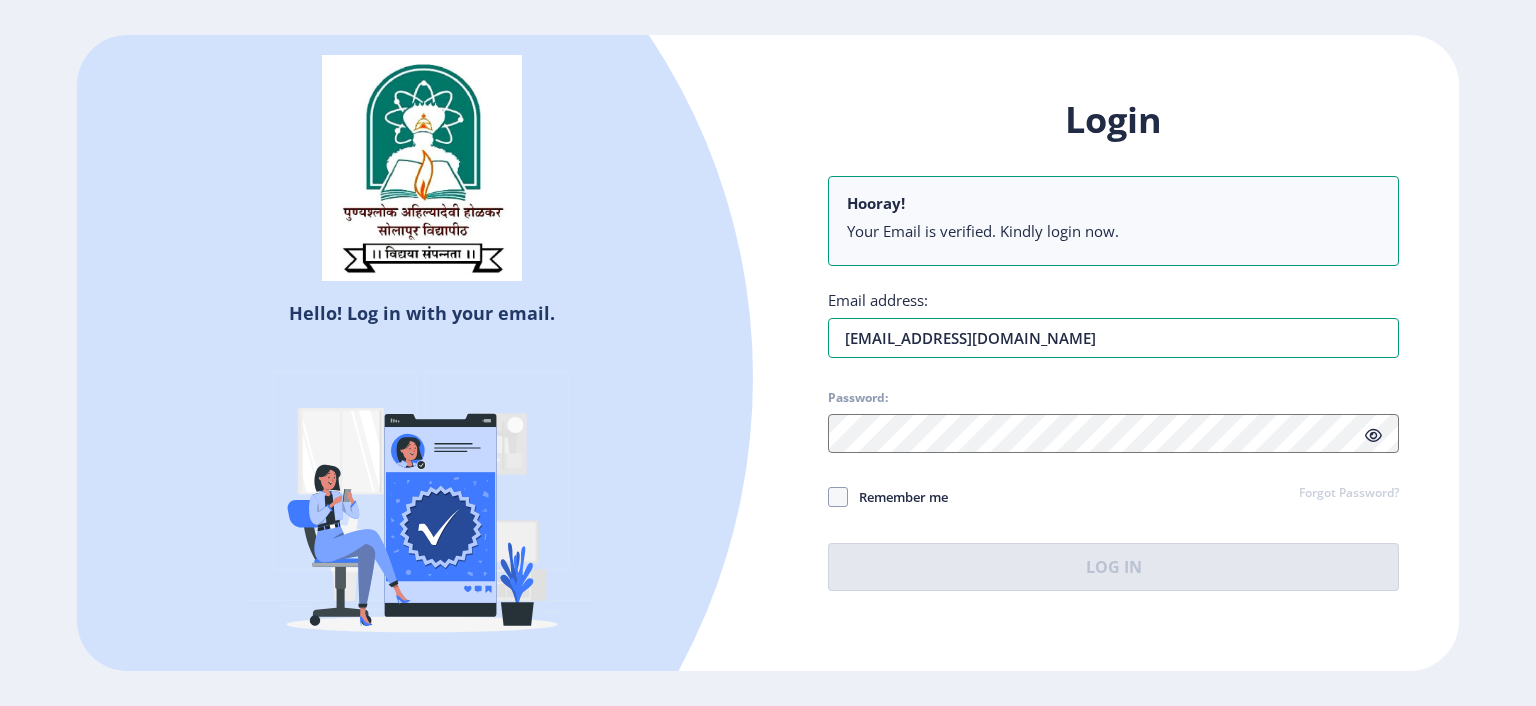 type on "[EMAIL_ADDRESS][DOMAIN_NAME]" 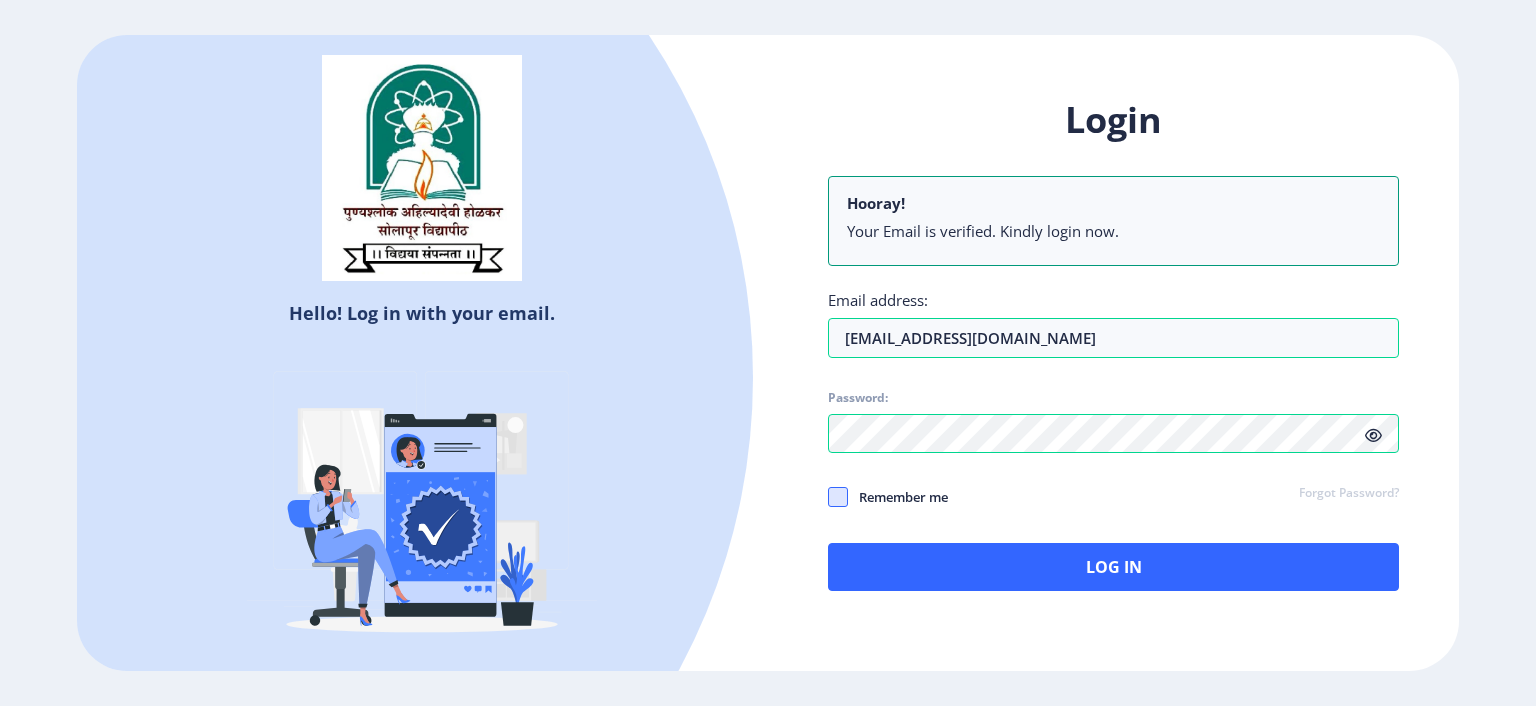 click 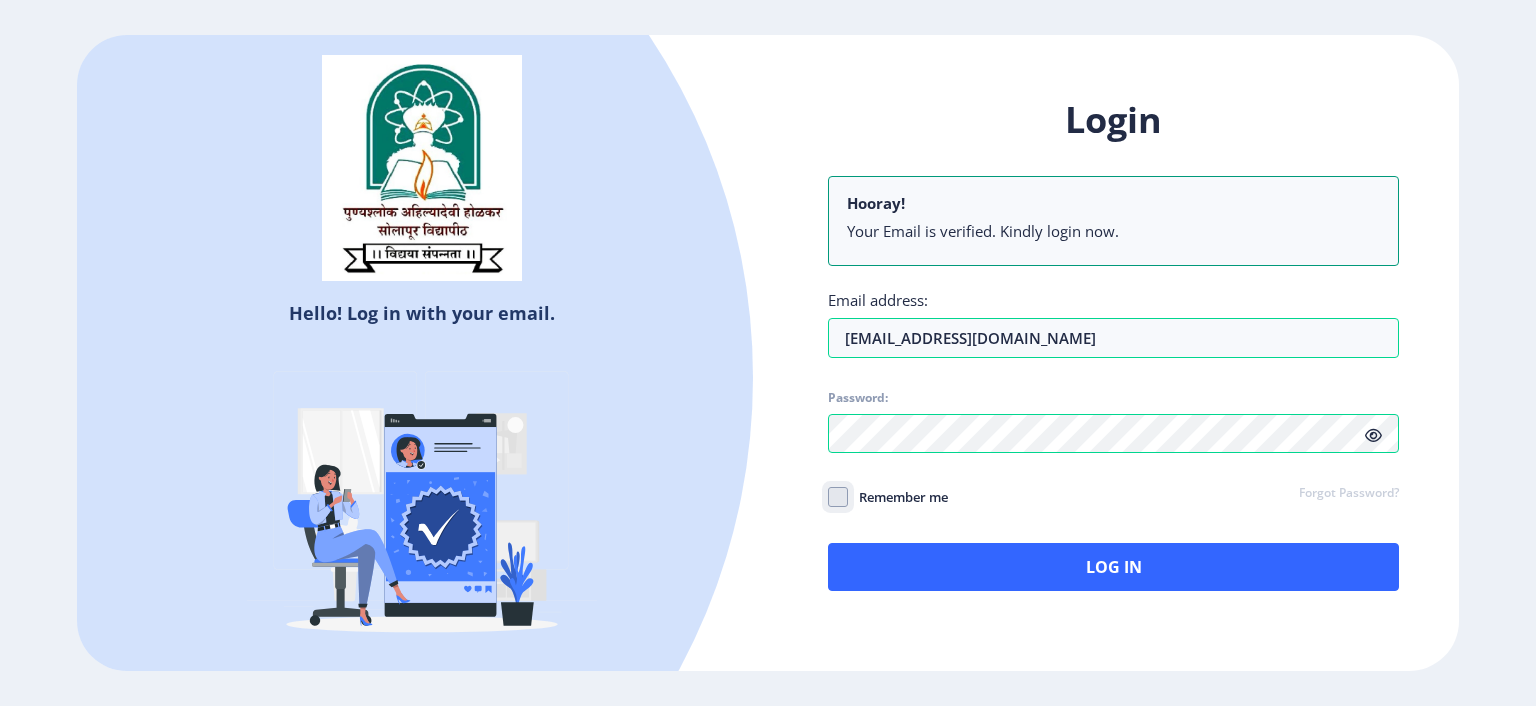 click on "Remember me" 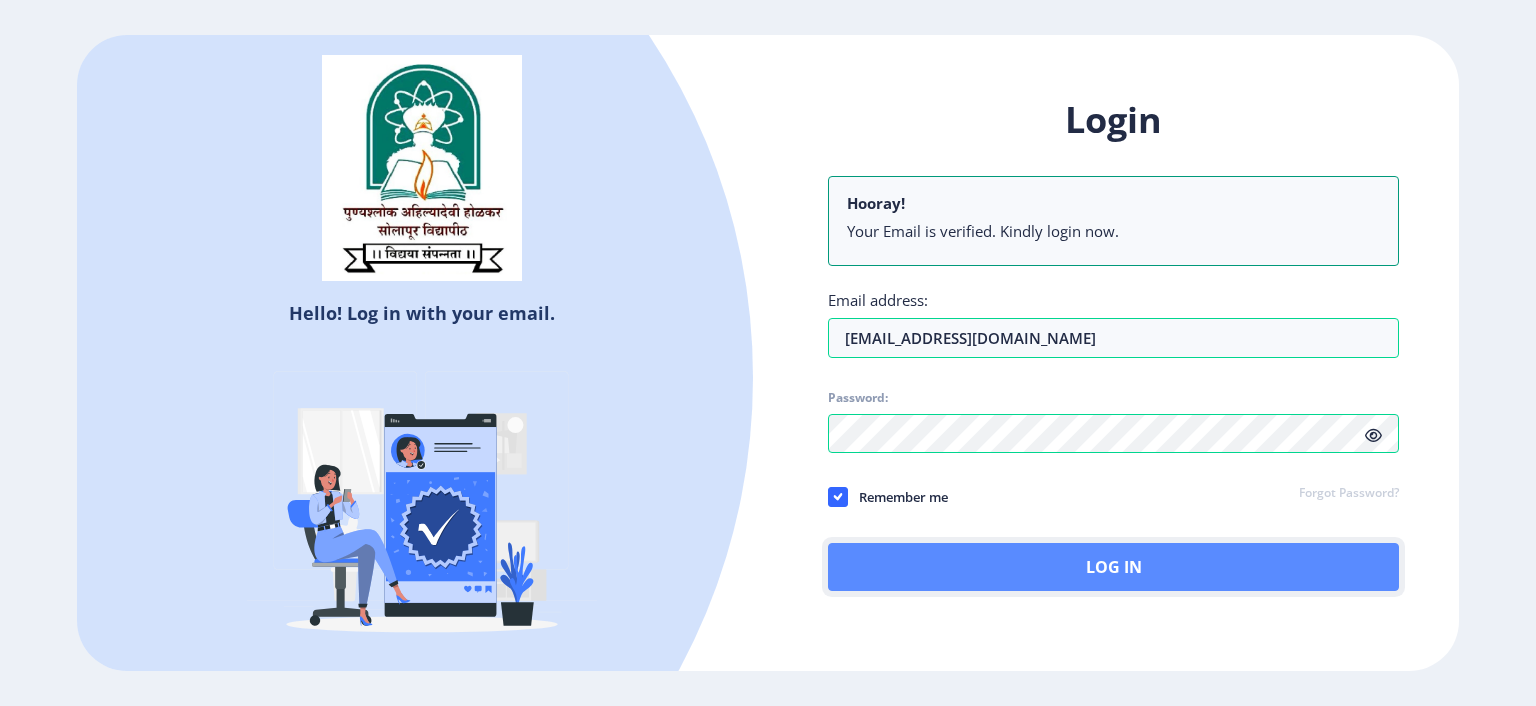 click on "Log In" 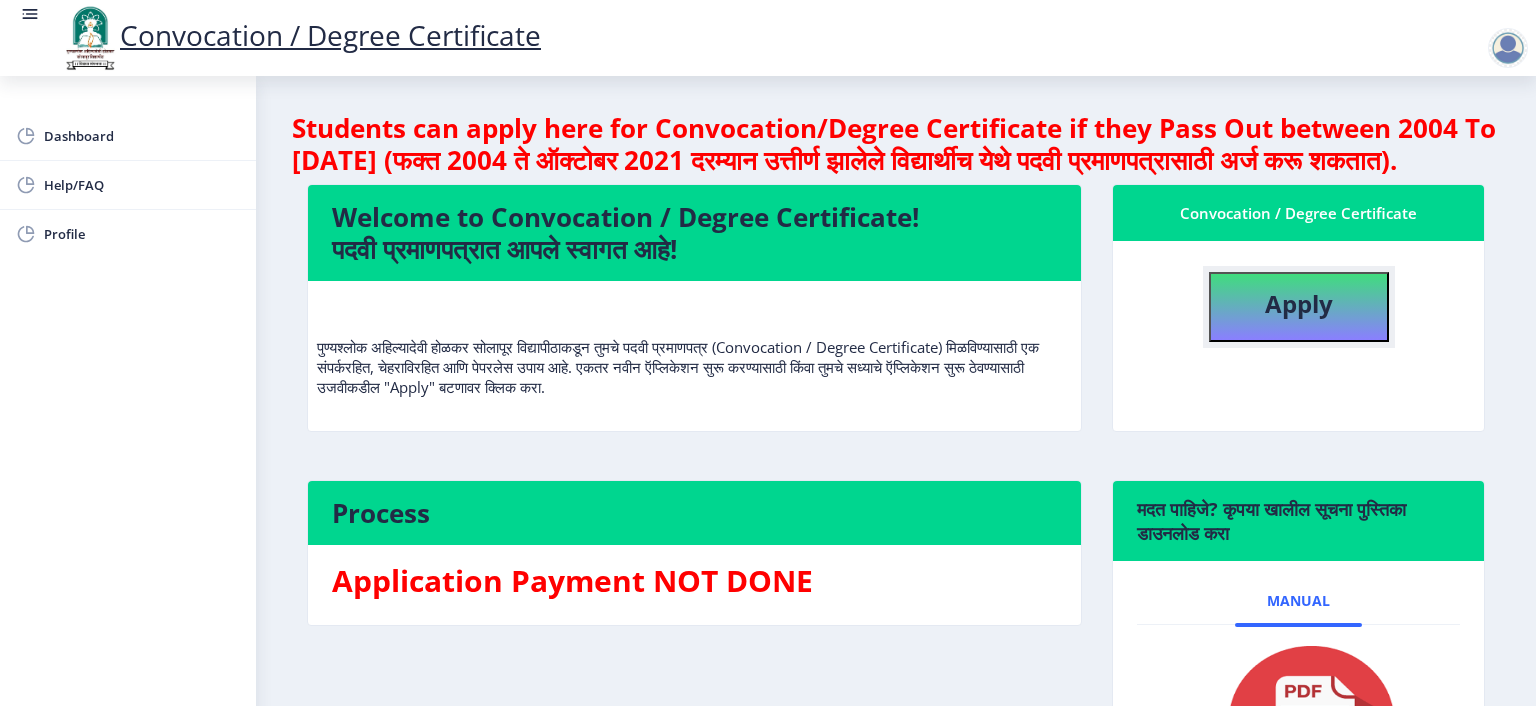 click on "Apply" 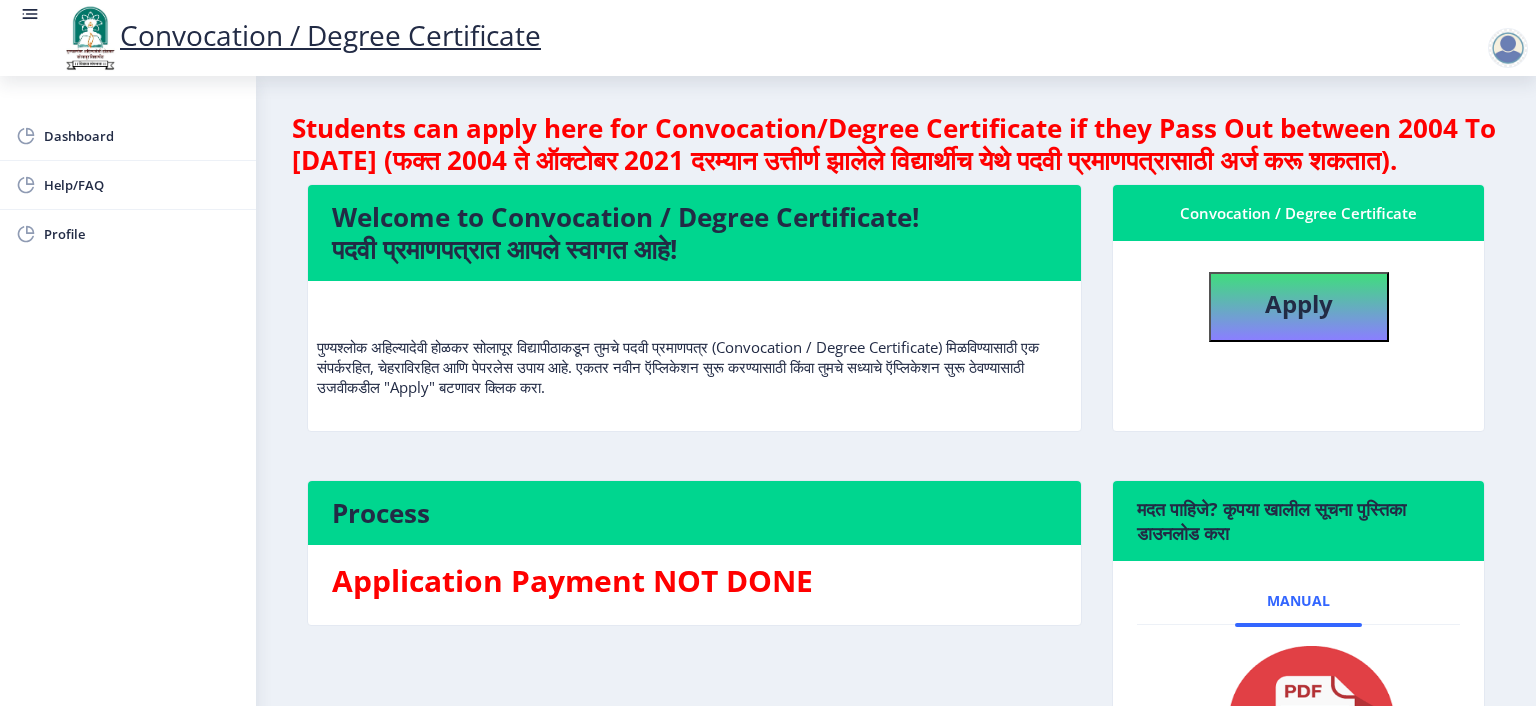 select 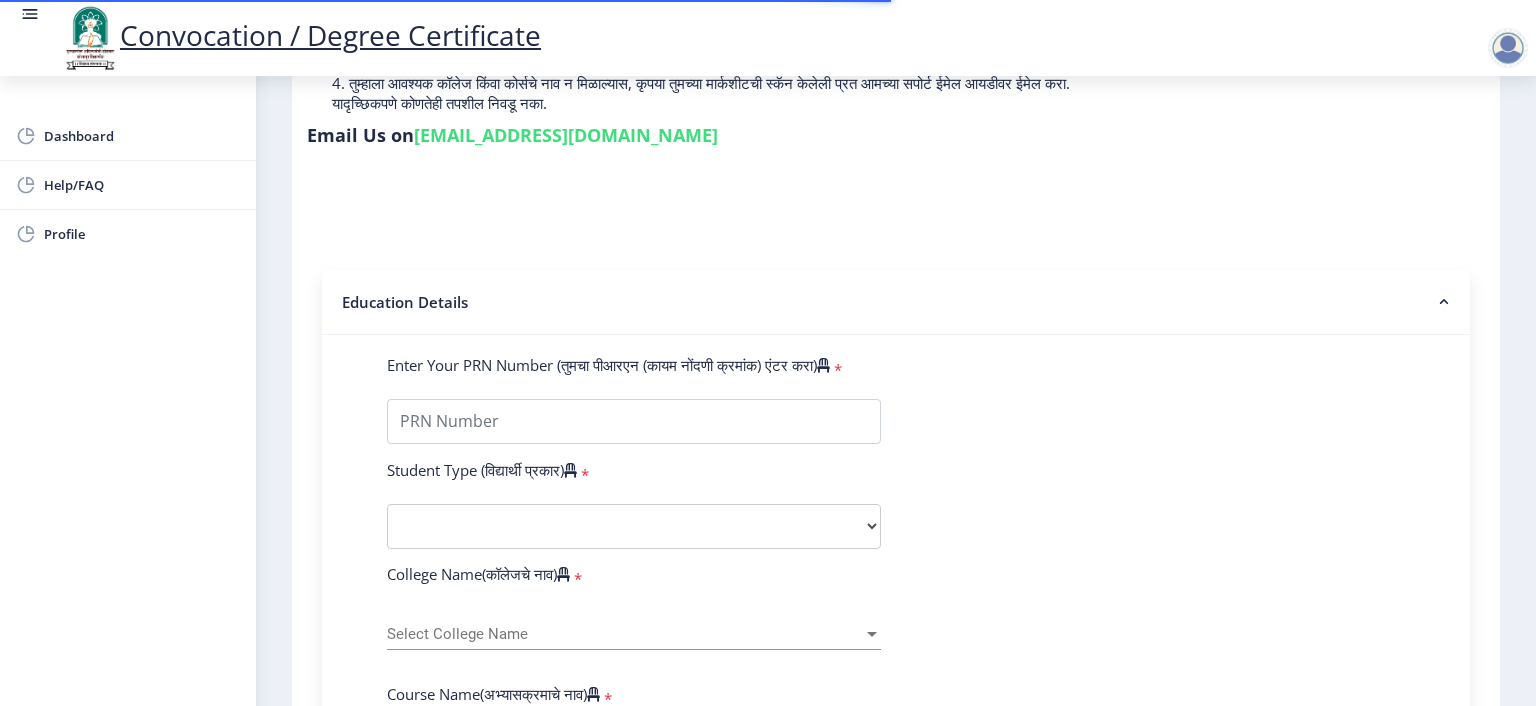 scroll, scrollTop: 300, scrollLeft: 0, axis: vertical 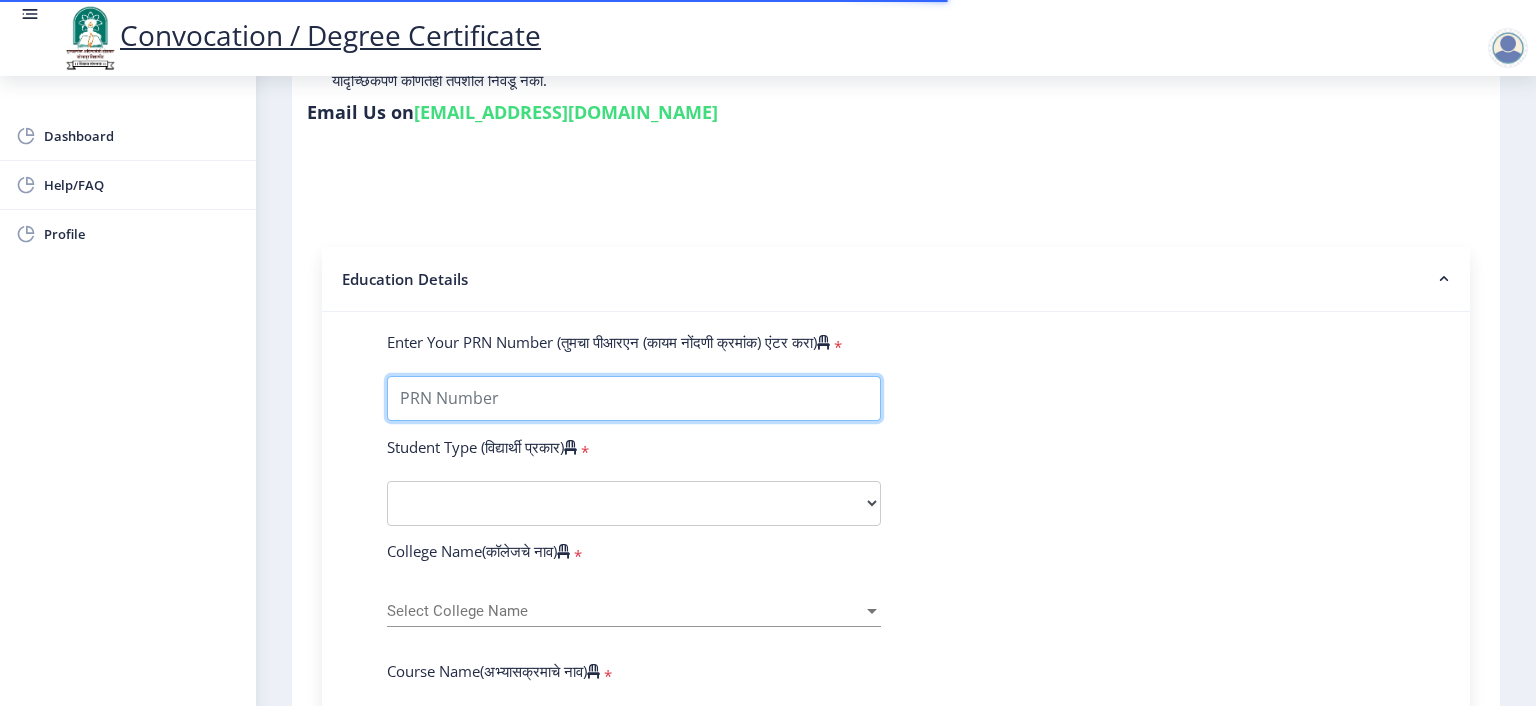 click on "Enter Your PRN Number (तुमचा पीआरएन (कायम नोंदणी क्रमांक) एंटर करा)" at bounding box center (634, 398) 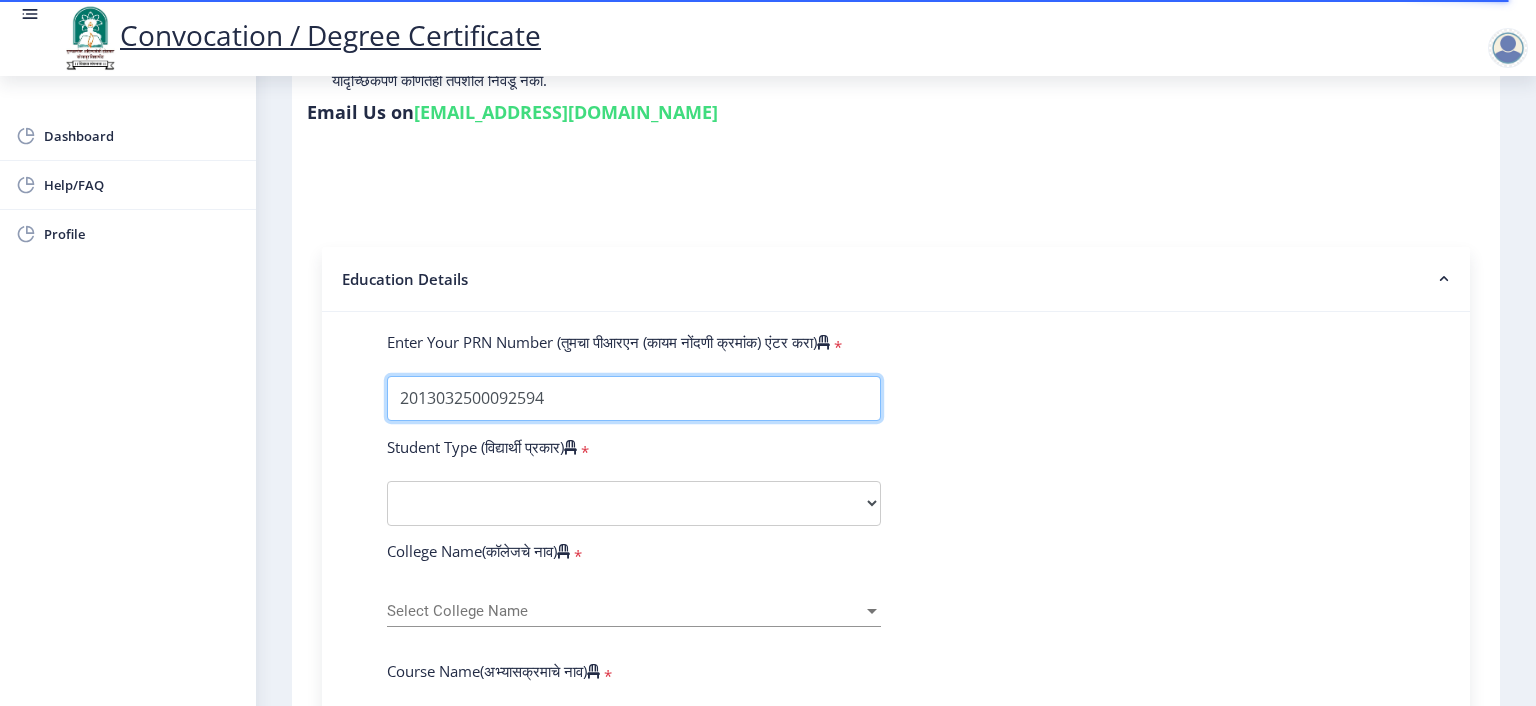 type on "2013032500092594" 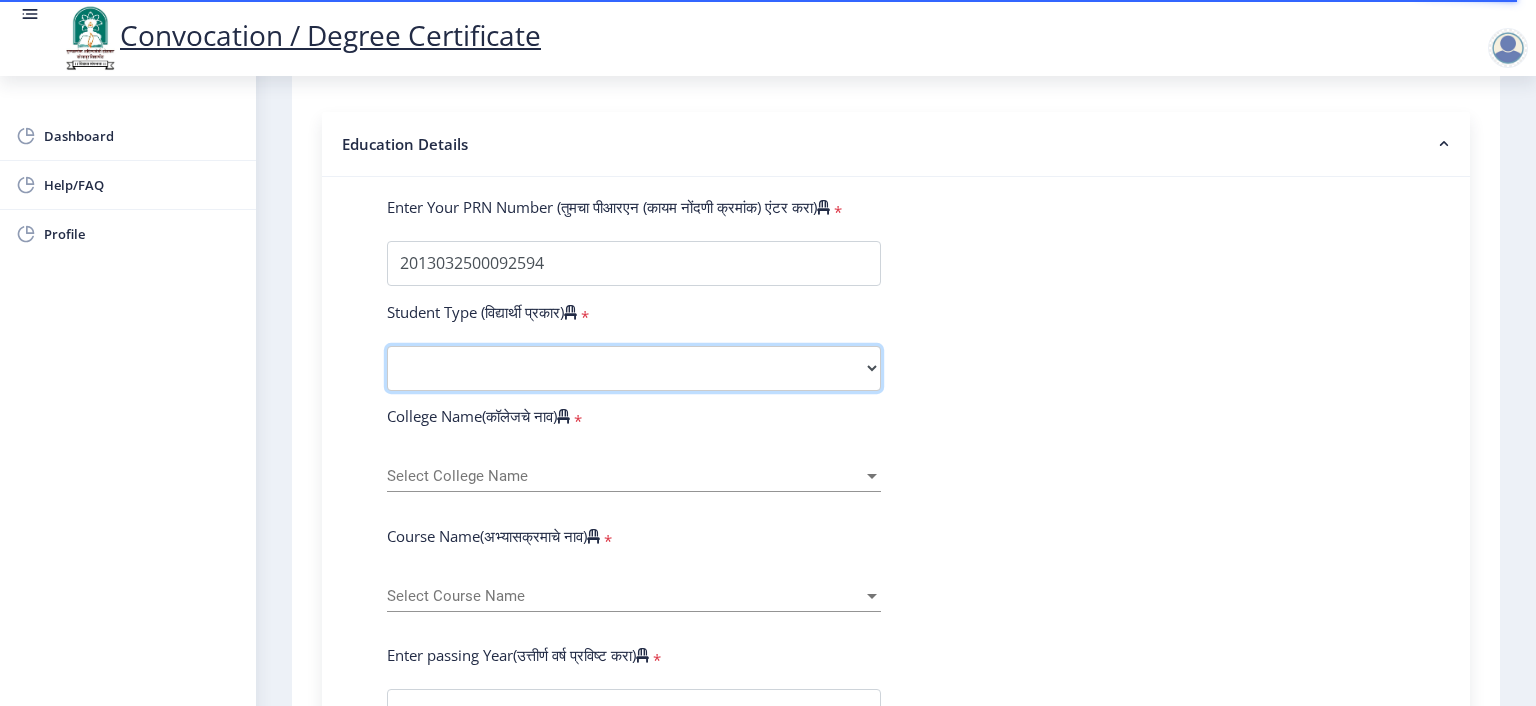 scroll, scrollTop: 500, scrollLeft: 0, axis: vertical 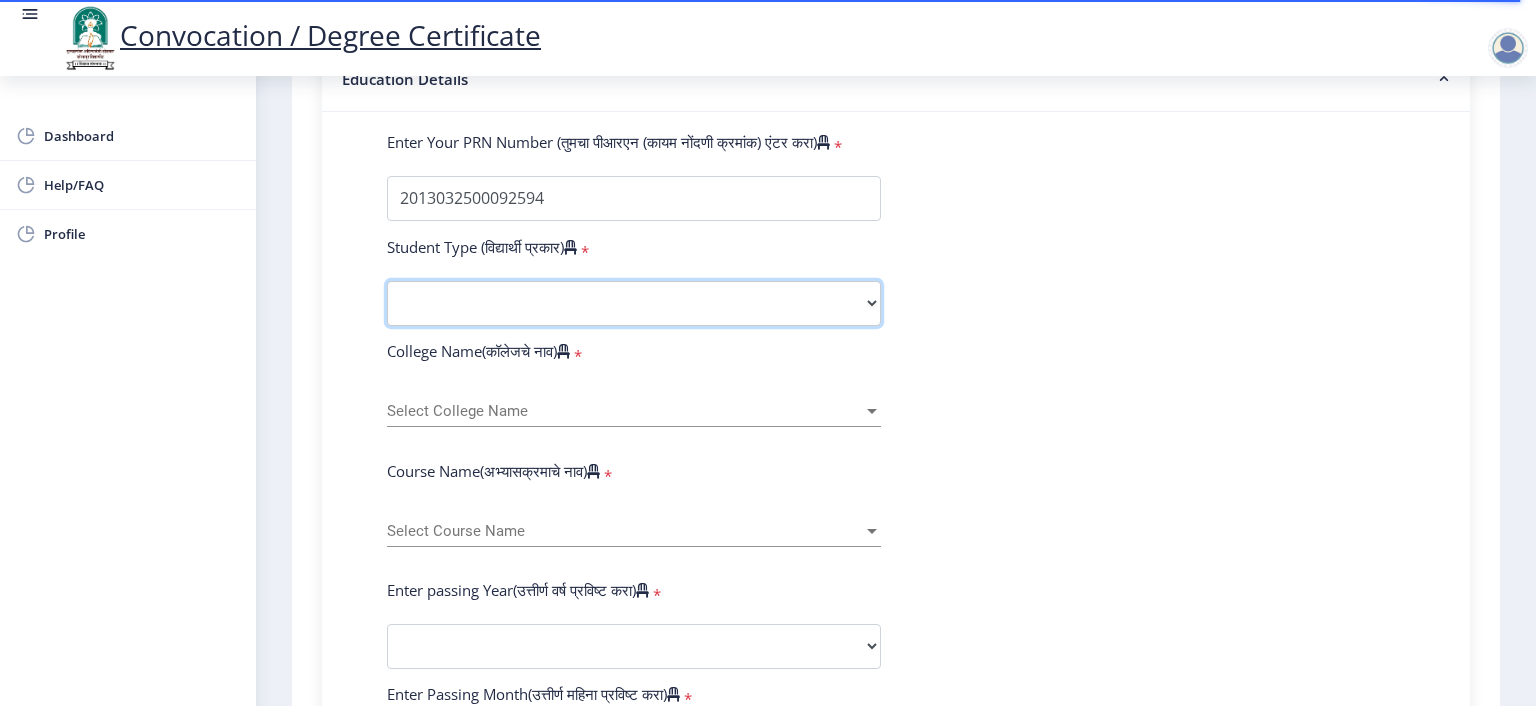 click on "Select Student Type Regular External" at bounding box center [634, 303] 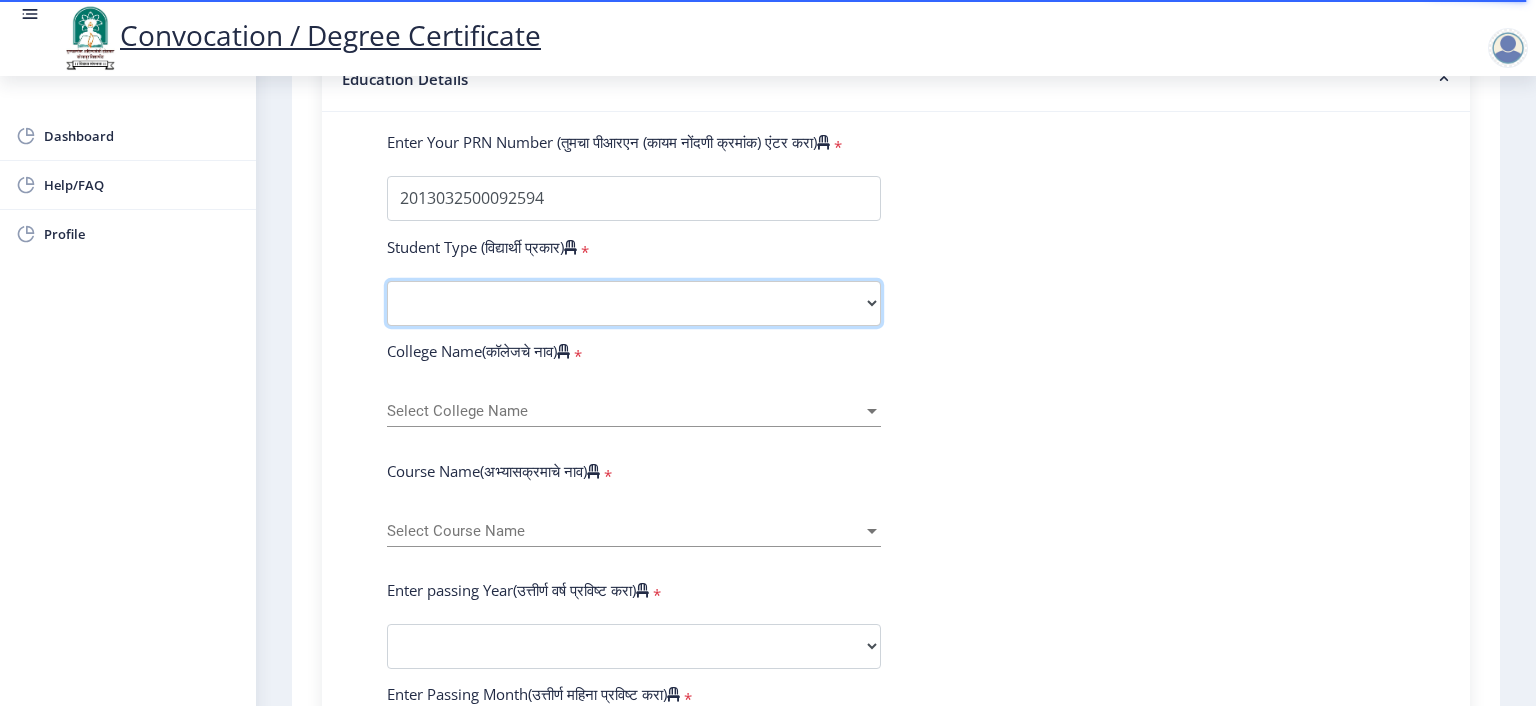 select on "Regular" 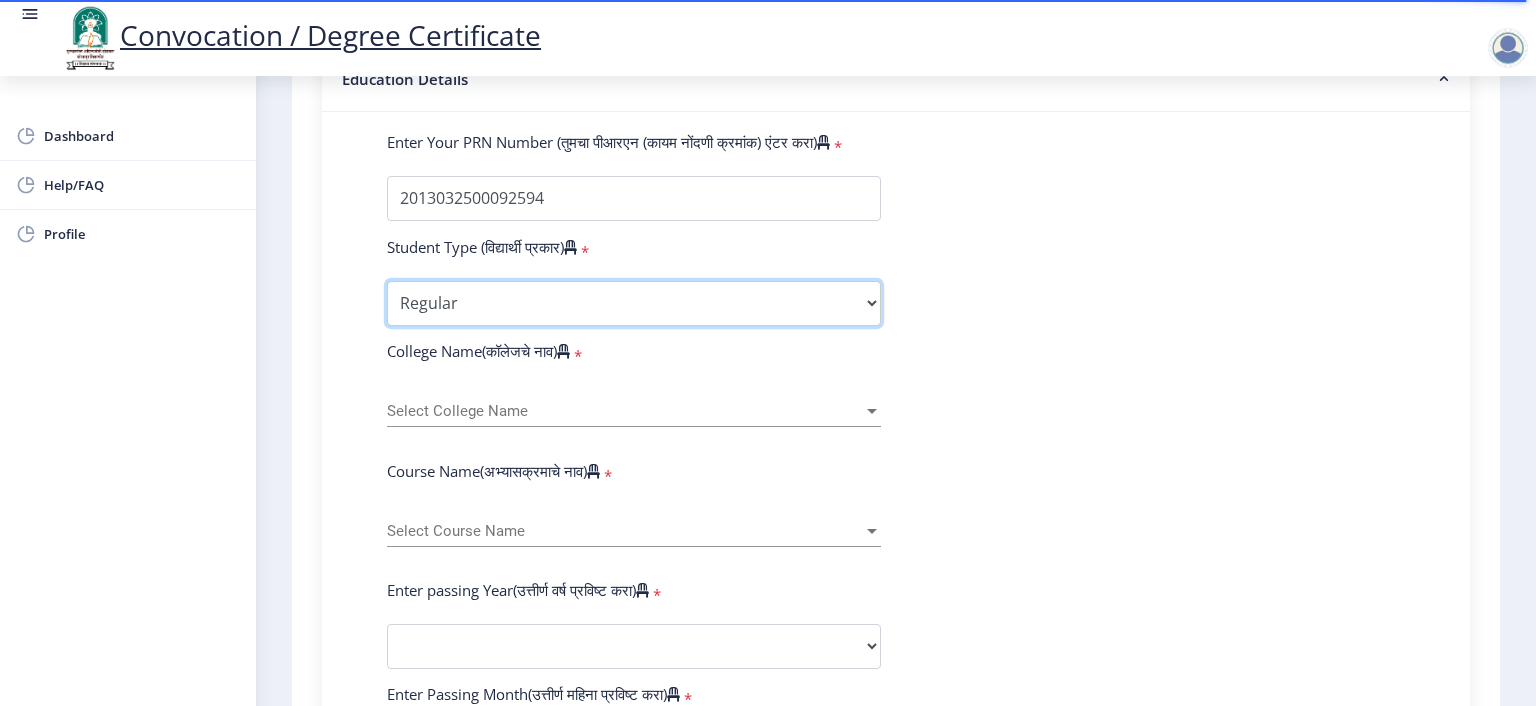 click on "Select Student Type Regular External" at bounding box center (634, 303) 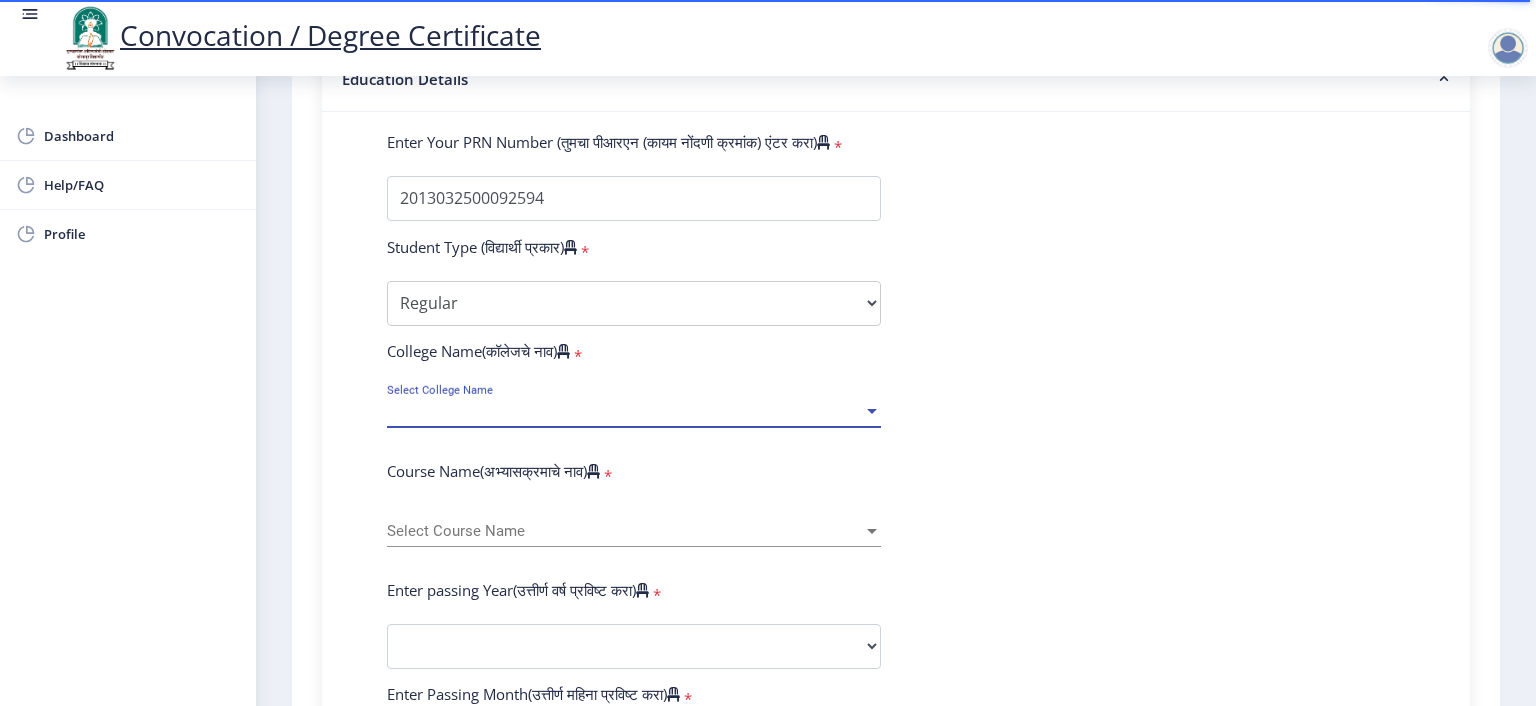 click on "Select College Name" at bounding box center [625, 411] 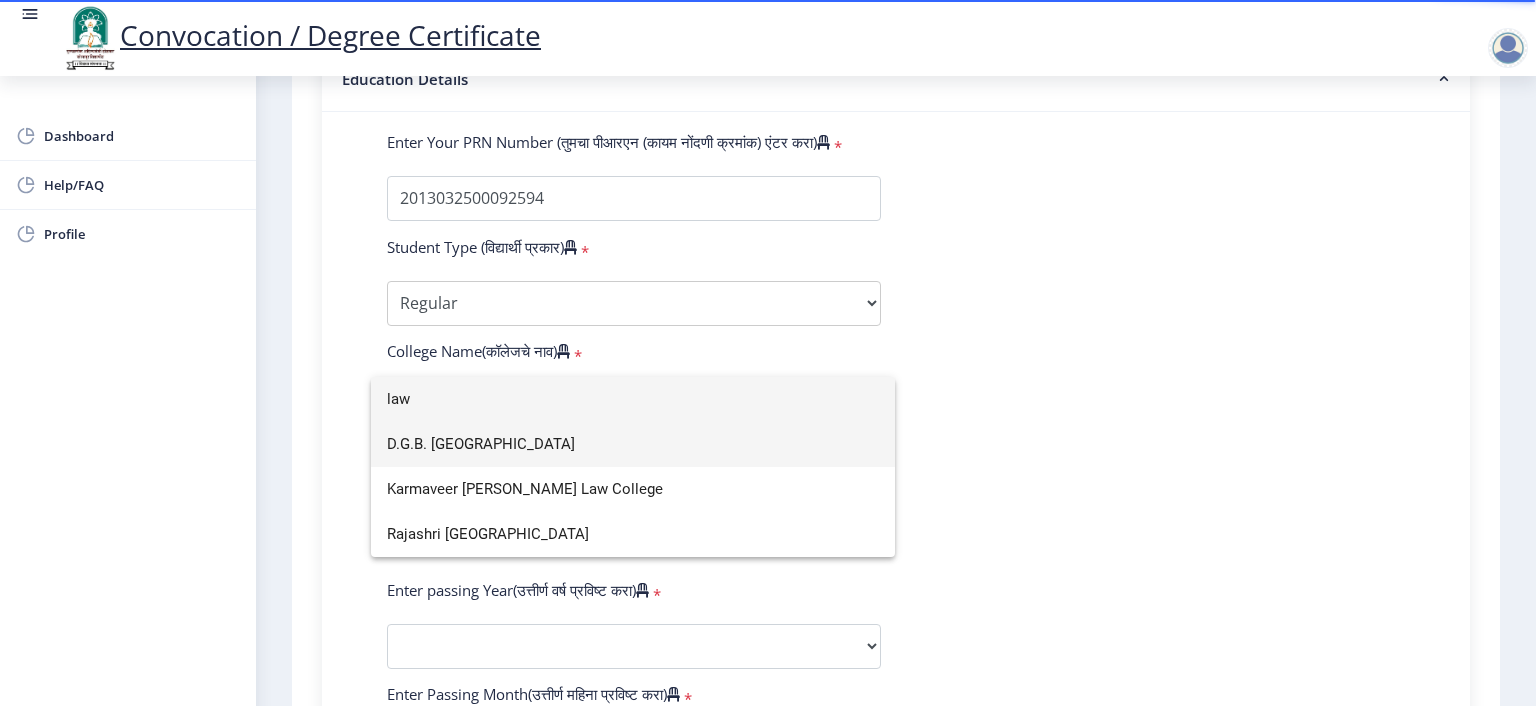 type on "law" 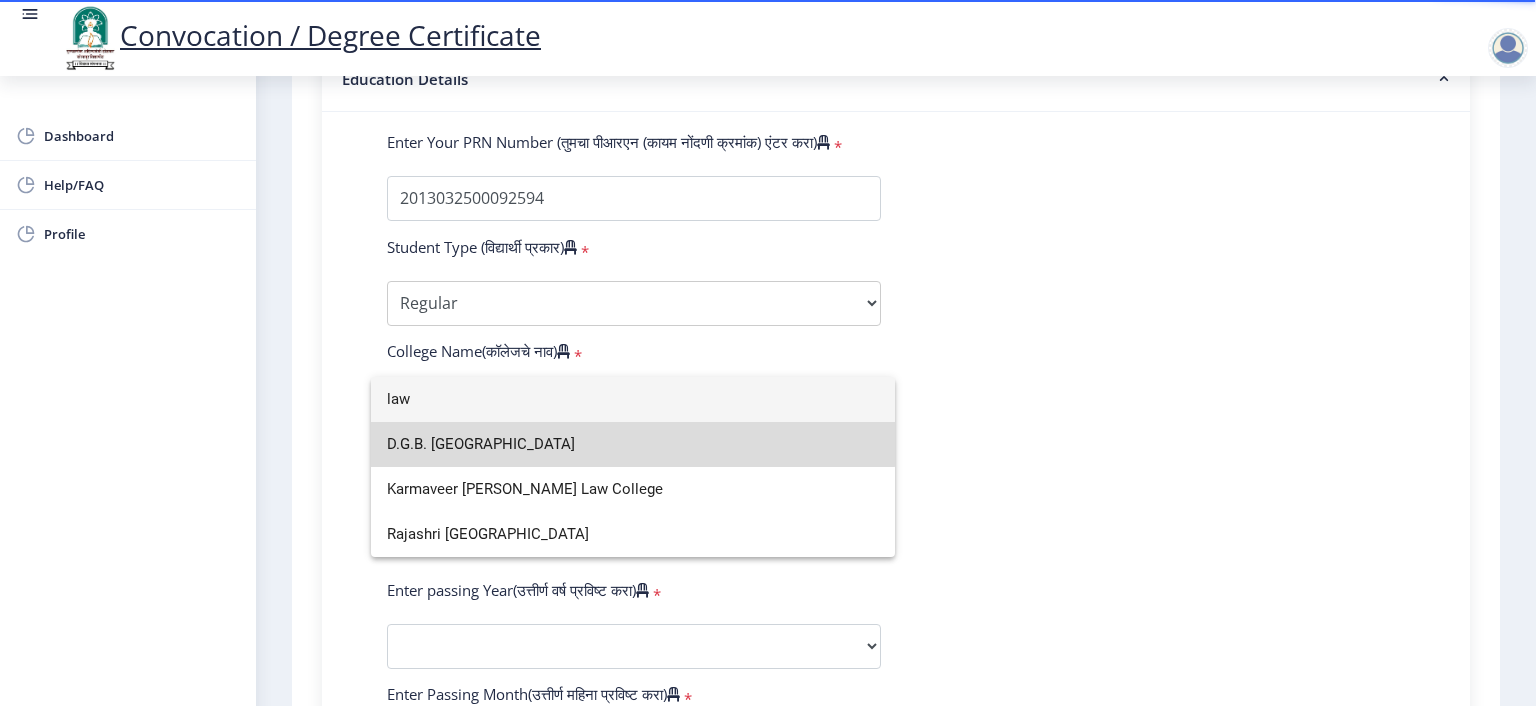 click on "D.G.B. [GEOGRAPHIC_DATA]" at bounding box center (633, 444) 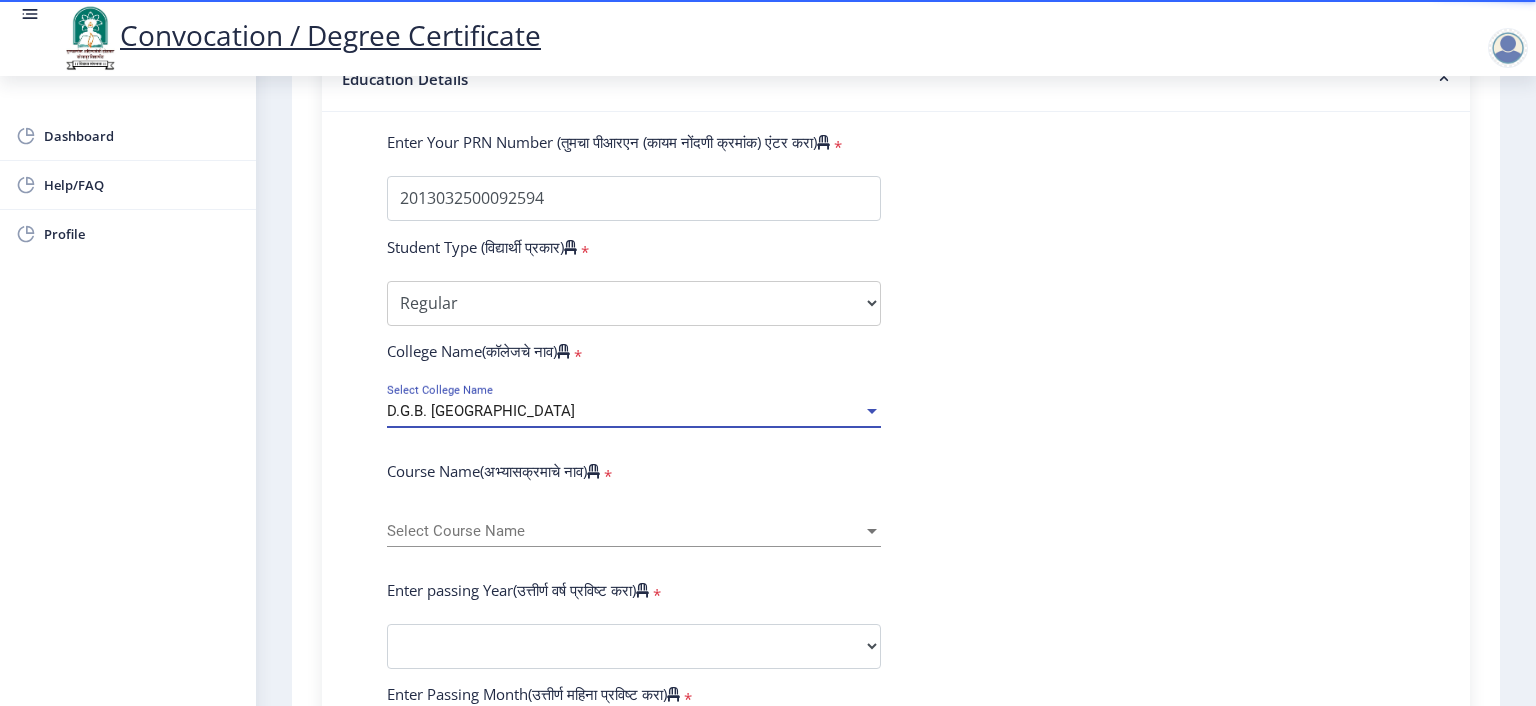 scroll, scrollTop: 600, scrollLeft: 0, axis: vertical 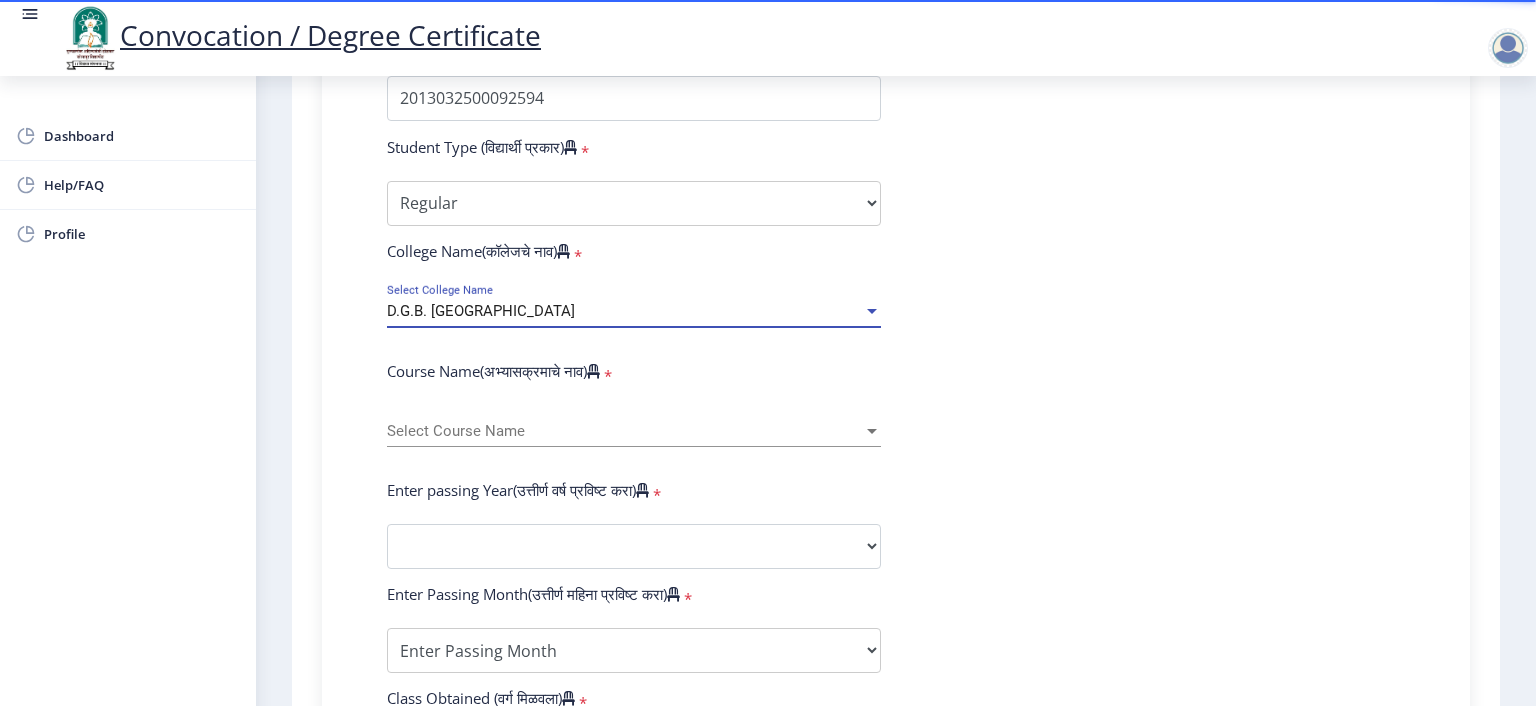 click on "Select Course Name" at bounding box center (625, 431) 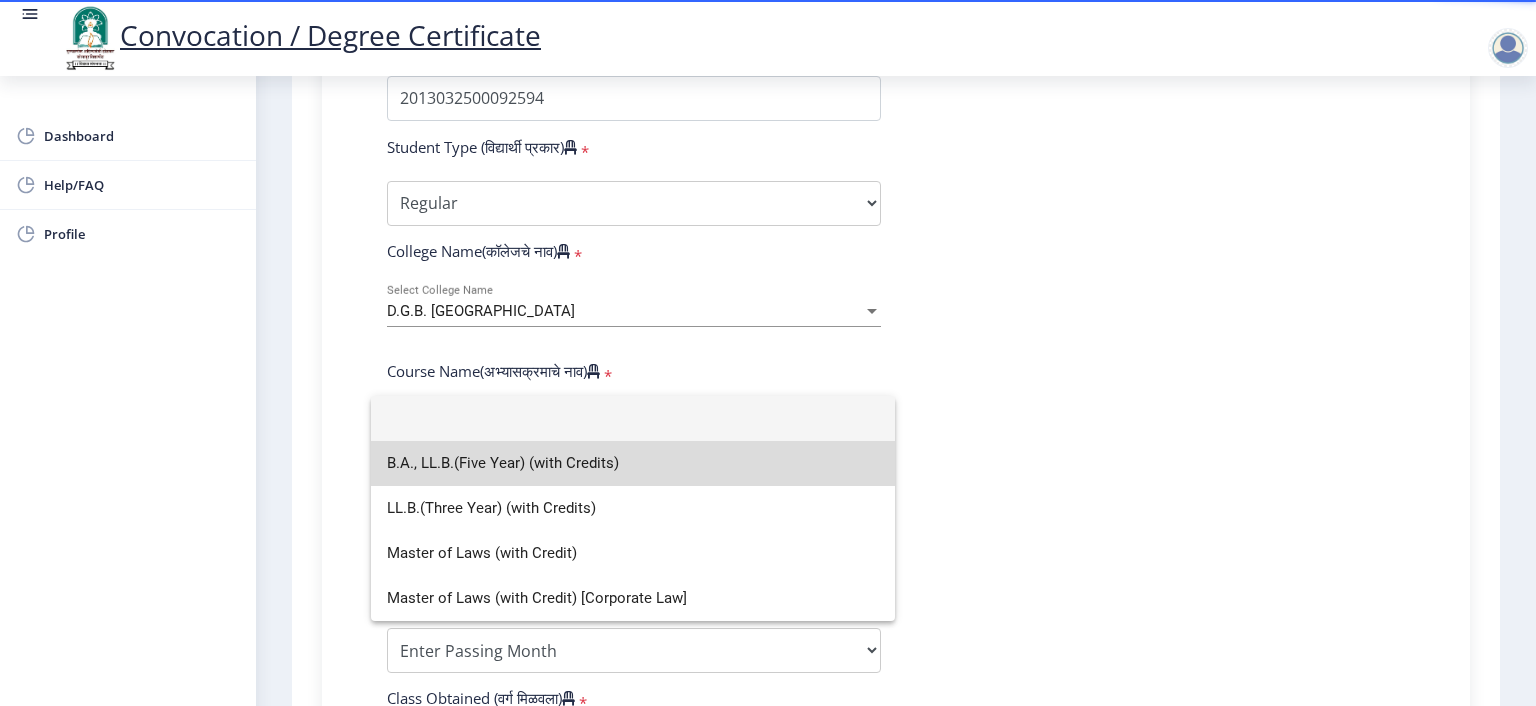 click on "B.A., LL.B.(Five Year) (with Credits)" at bounding box center [633, 463] 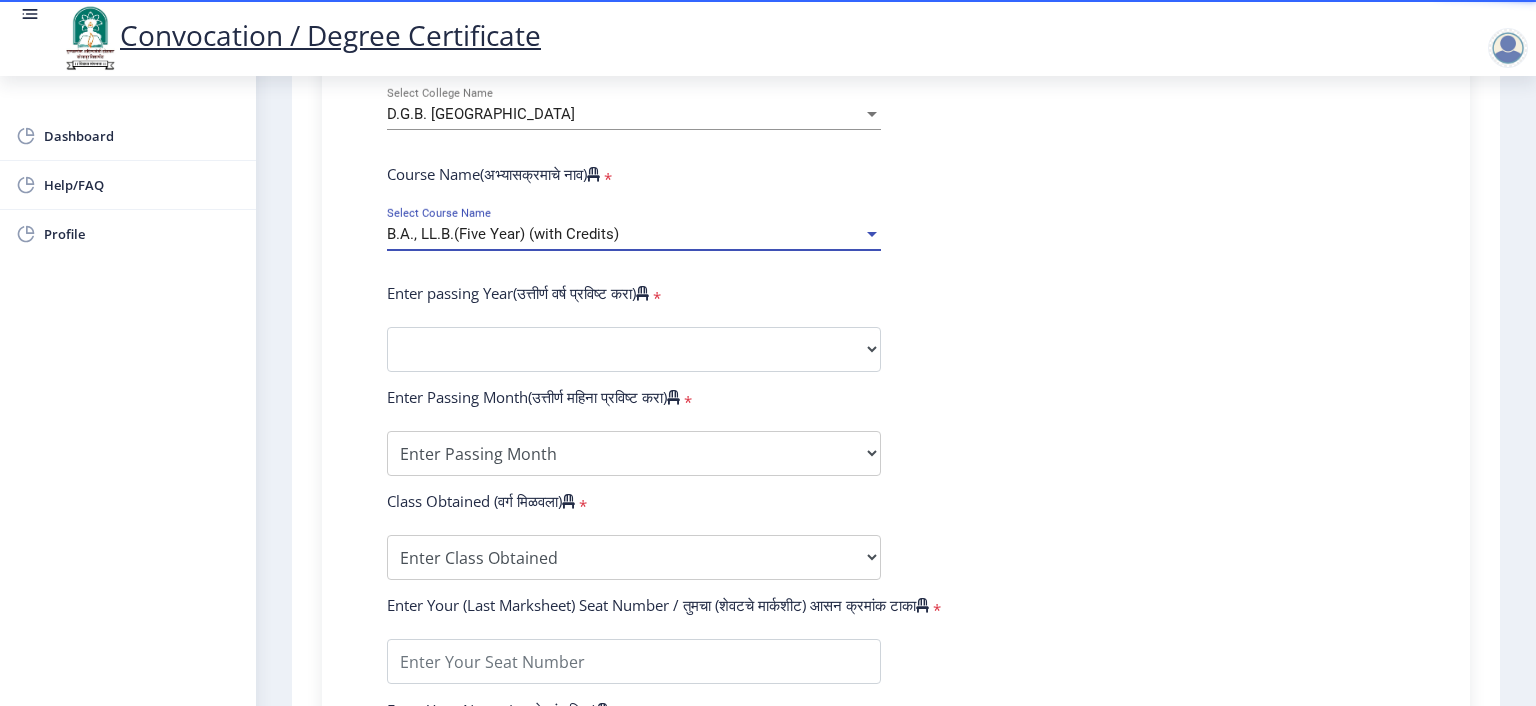 scroll, scrollTop: 800, scrollLeft: 0, axis: vertical 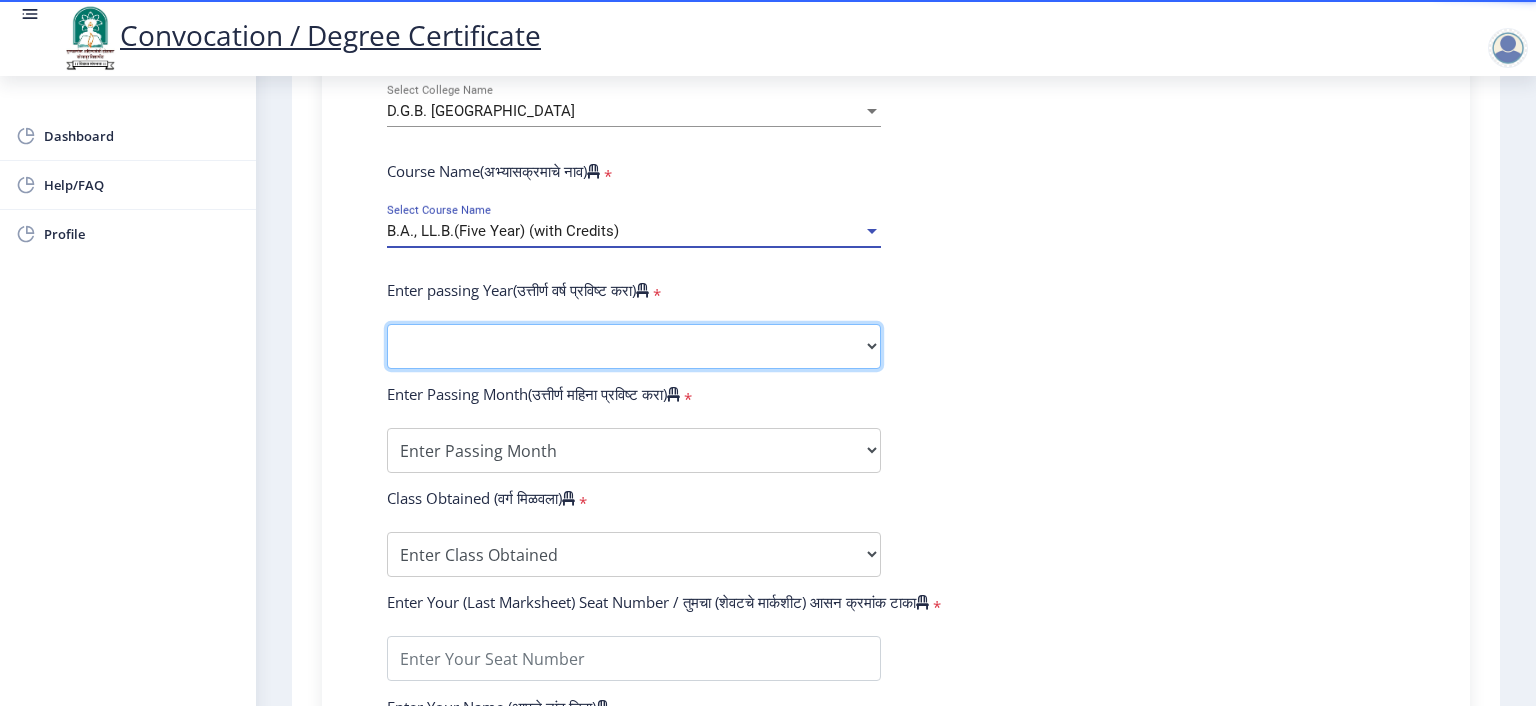 click on "2025   2024   2023   2022   2021   2020   2019   2018   2017   2016   2015   2014   2013   2012   2011   2010   2009   2008   2007   2006   2005   2004   2003   2002   2001   2000   1999   1998   1997   1996   1995   1994   1993   1992   1991   1990   1989   1988   1987   1986   1985   1984   1983   1982   1981   1980   1979   1978   1977   1976" 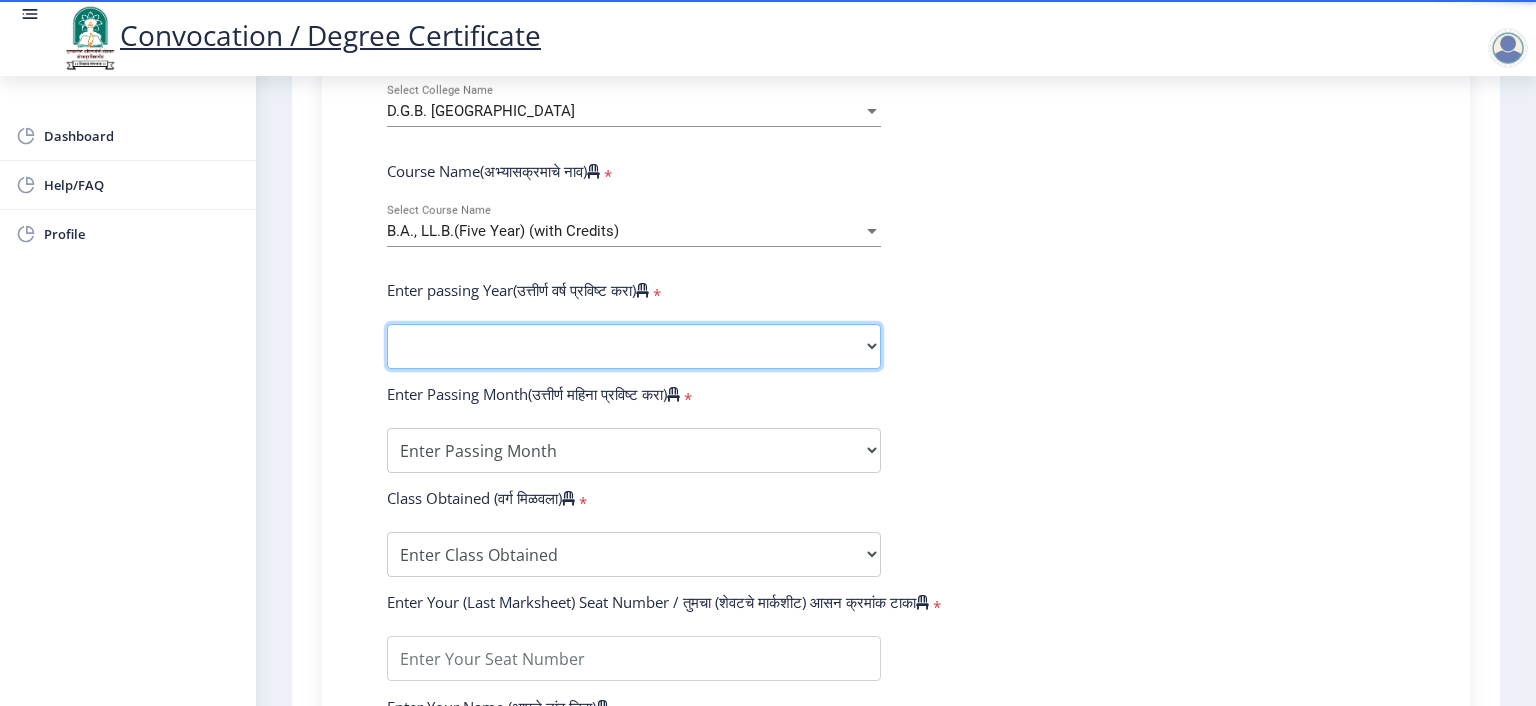 select on "2018" 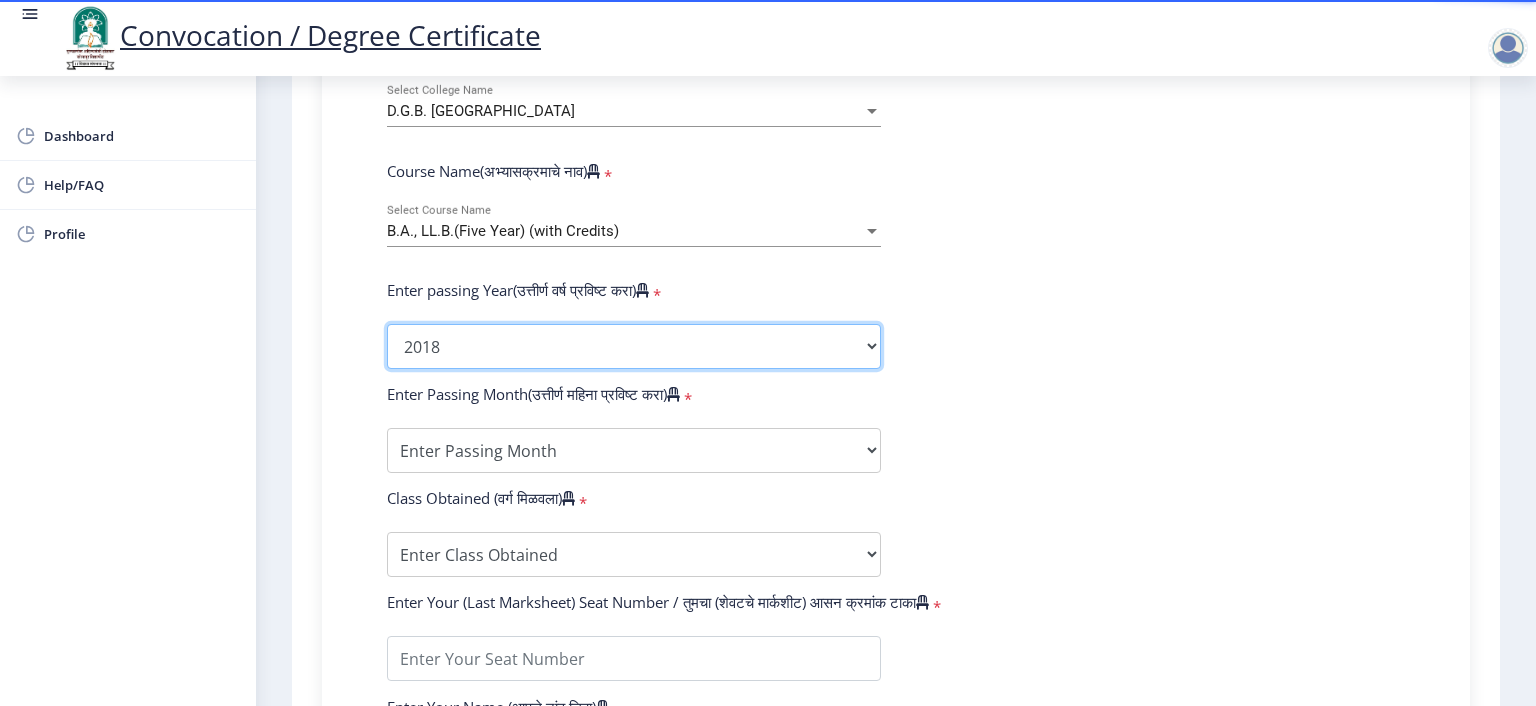 click on "2025   2024   2023   2022   2021   2020   2019   2018   2017   2016   2015   2014   2013   2012   2011   2010   2009   2008   2007   2006   2005   2004   2003   2002   2001   2000   1999   1998   1997   1996   1995   1994   1993   1992   1991   1990   1989   1988   1987   1986   1985   1984   1983   1982   1981   1980   1979   1978   1977   1976" 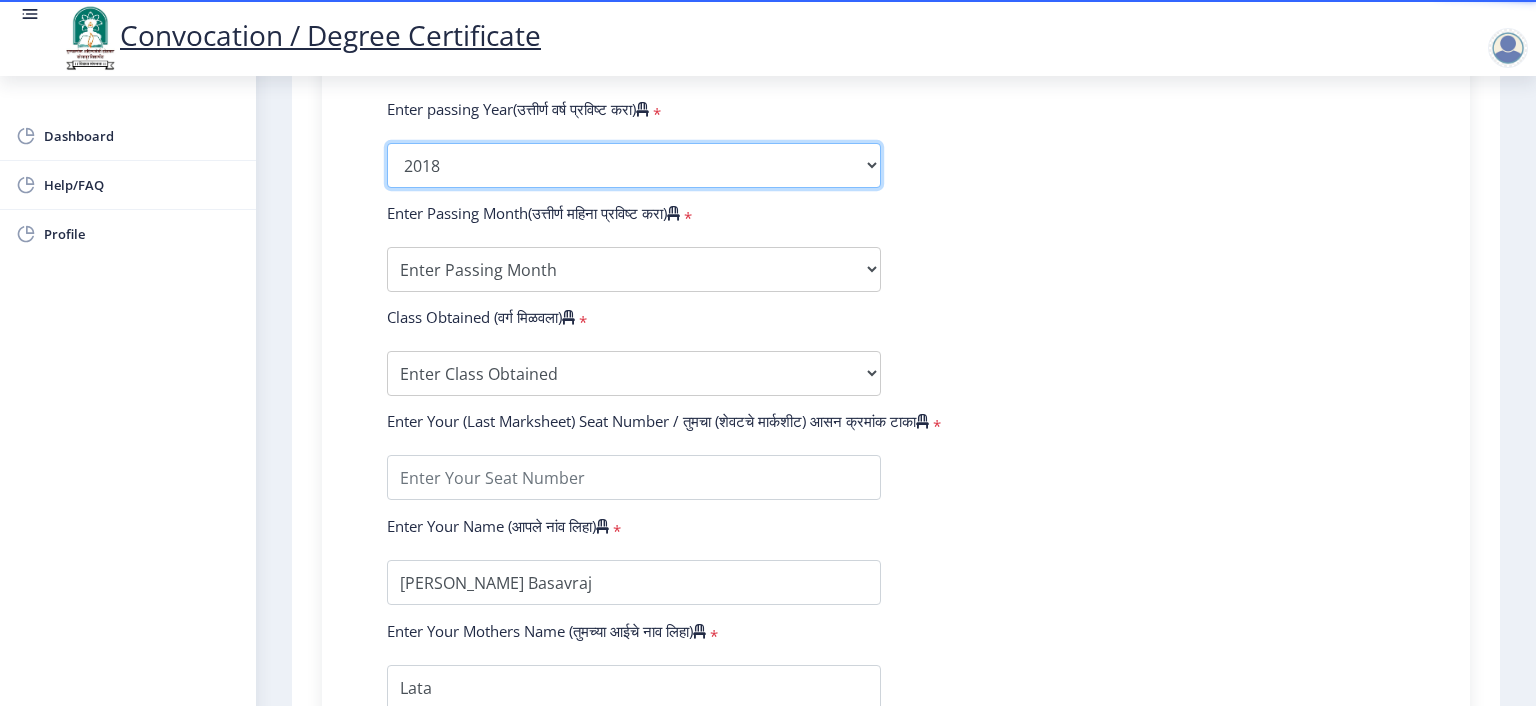 scroll, scrollTop: 1000, scrollLeft: 0, axis: vertical 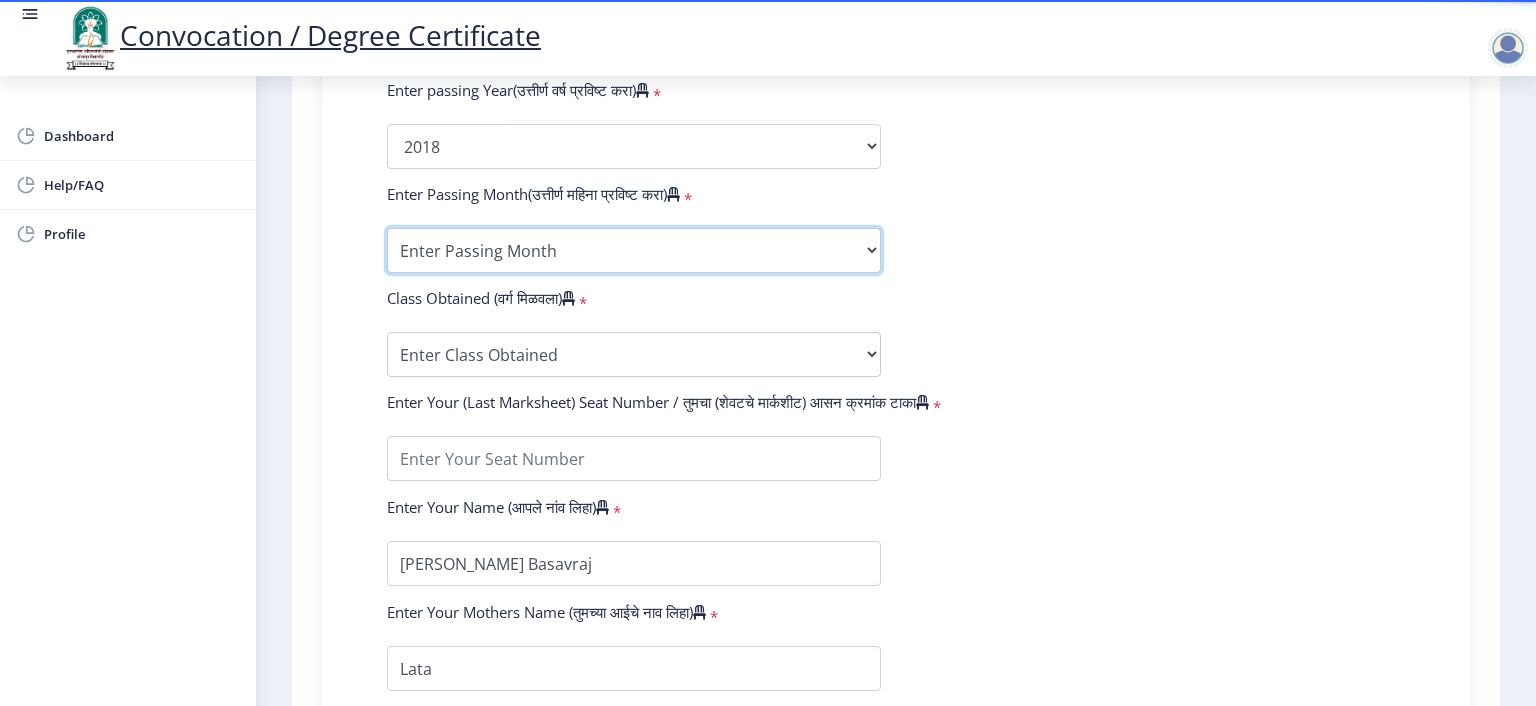 click on "Enter Passing Month March April May October November December" at bounding box center (634, 250) 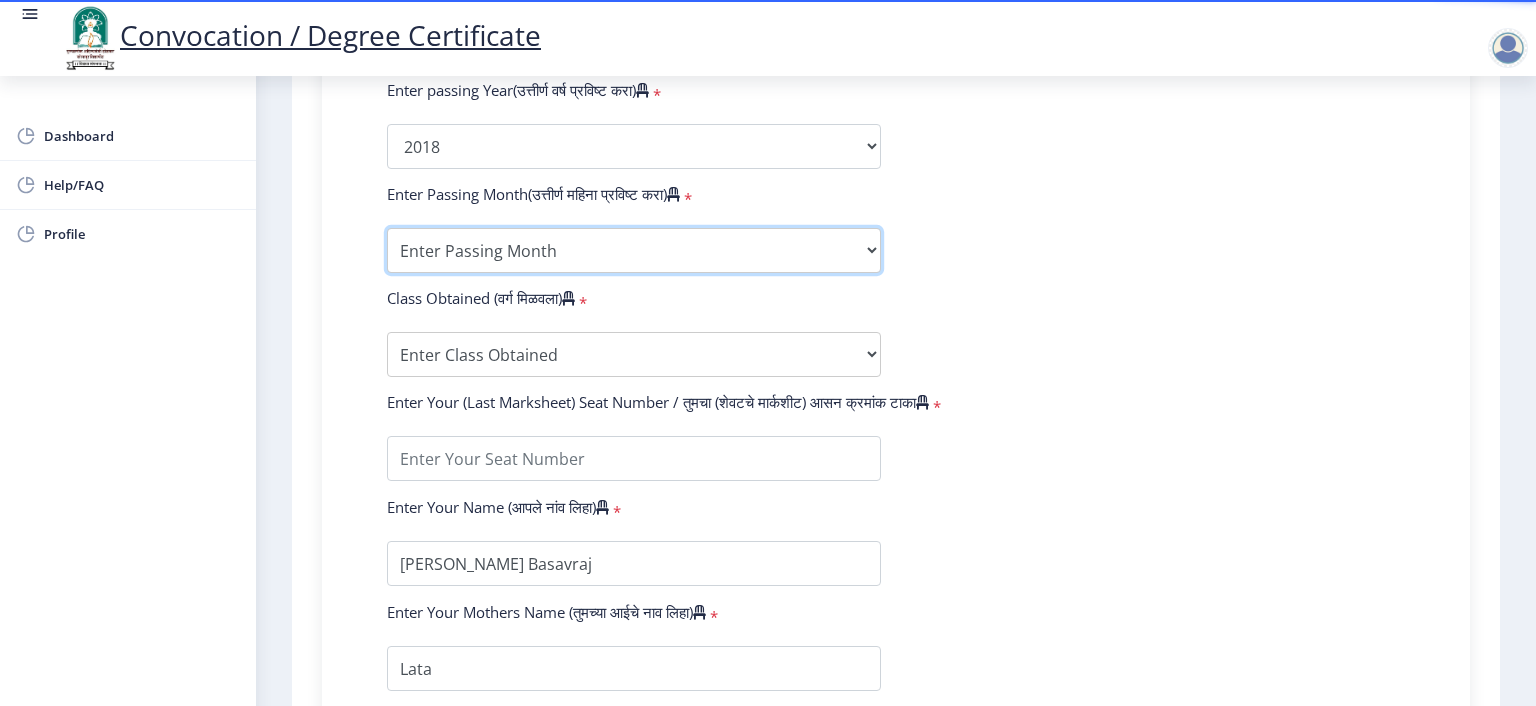 select on "March" 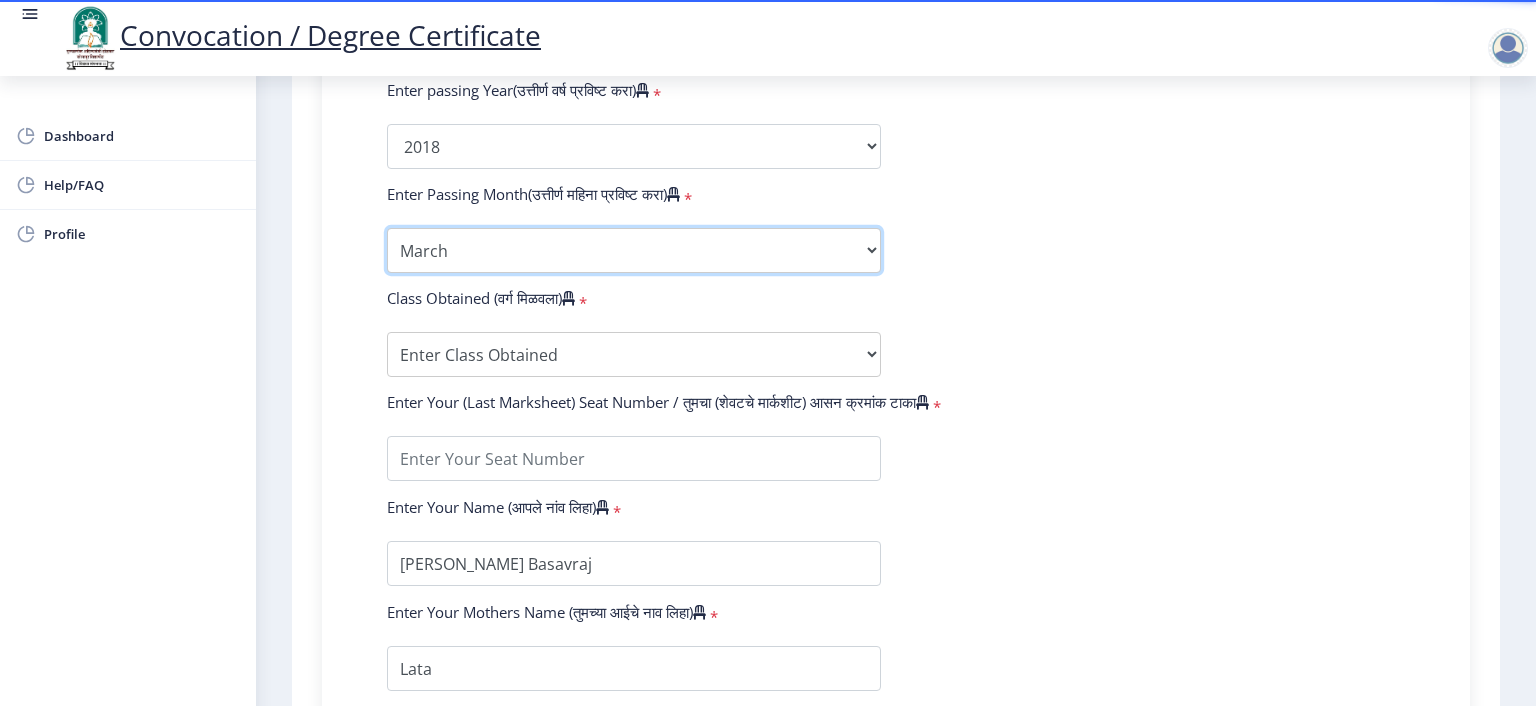 click on "Enter Passing Month March April May October November December" at bounding box center [634, 250] 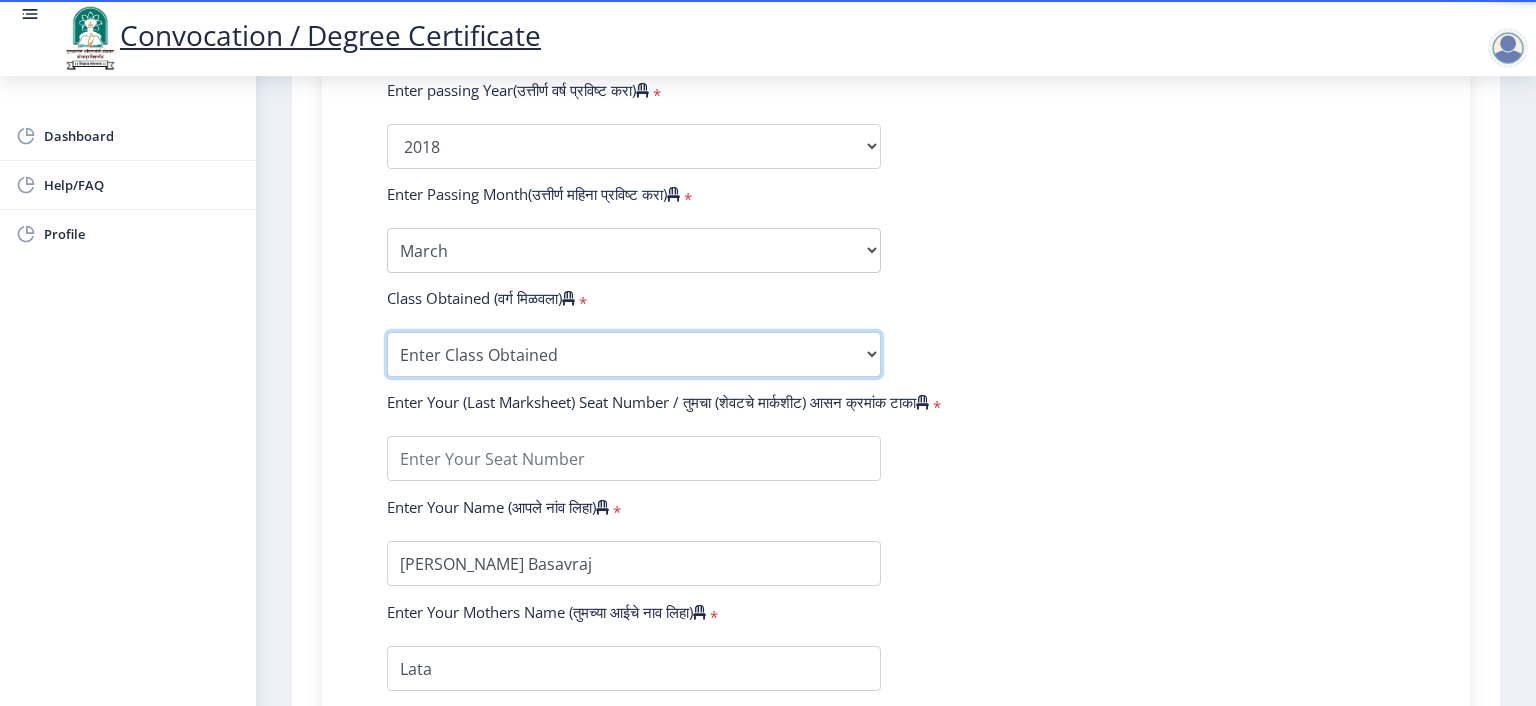 click on "Enter Class Obtained DISTINCTION FIRST CLASS HIGHER SECOND CLASS SECOND CLASS PASS CLASS OUTSTANDING - EXEMPLARY FIRST CLASS WITH DISTINCTION Grade O Grade A+ Grade A Grade B+ Grade B Grade C+ Grade C Grade D Grade E" at bounding box center [634, 354] 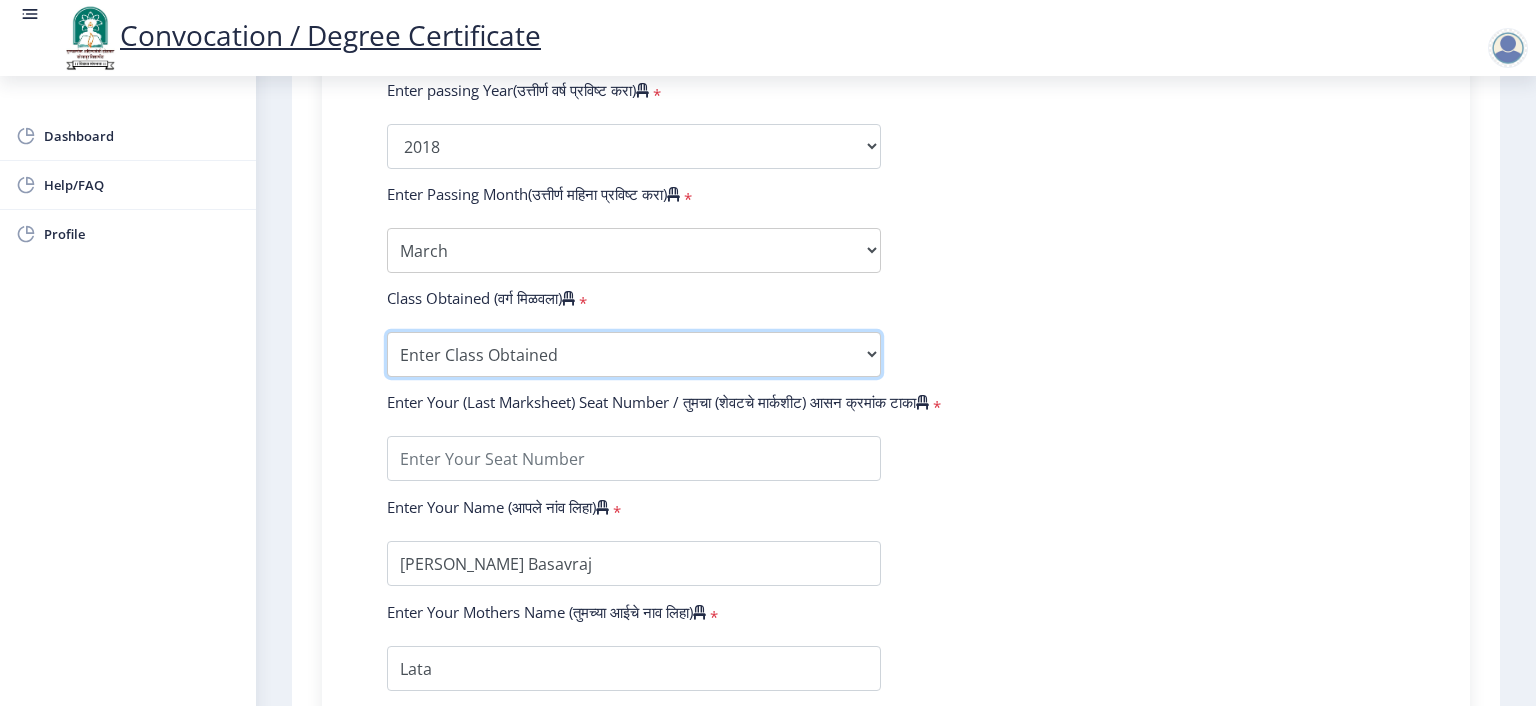 click on "Enter Class Obtained DISTINCTION FIRST CLASS HIGHER SECOND CLASS SECOND CLASS PASS CLASS OUTSTANDING - EXEMPLARY FIRST CLASS WITH DISTINCTION Grade O Grade A+ Grade A Grade B+ Grade B Grade C+ Grade C Grade D Grade E" at bounding box center (634, 354) 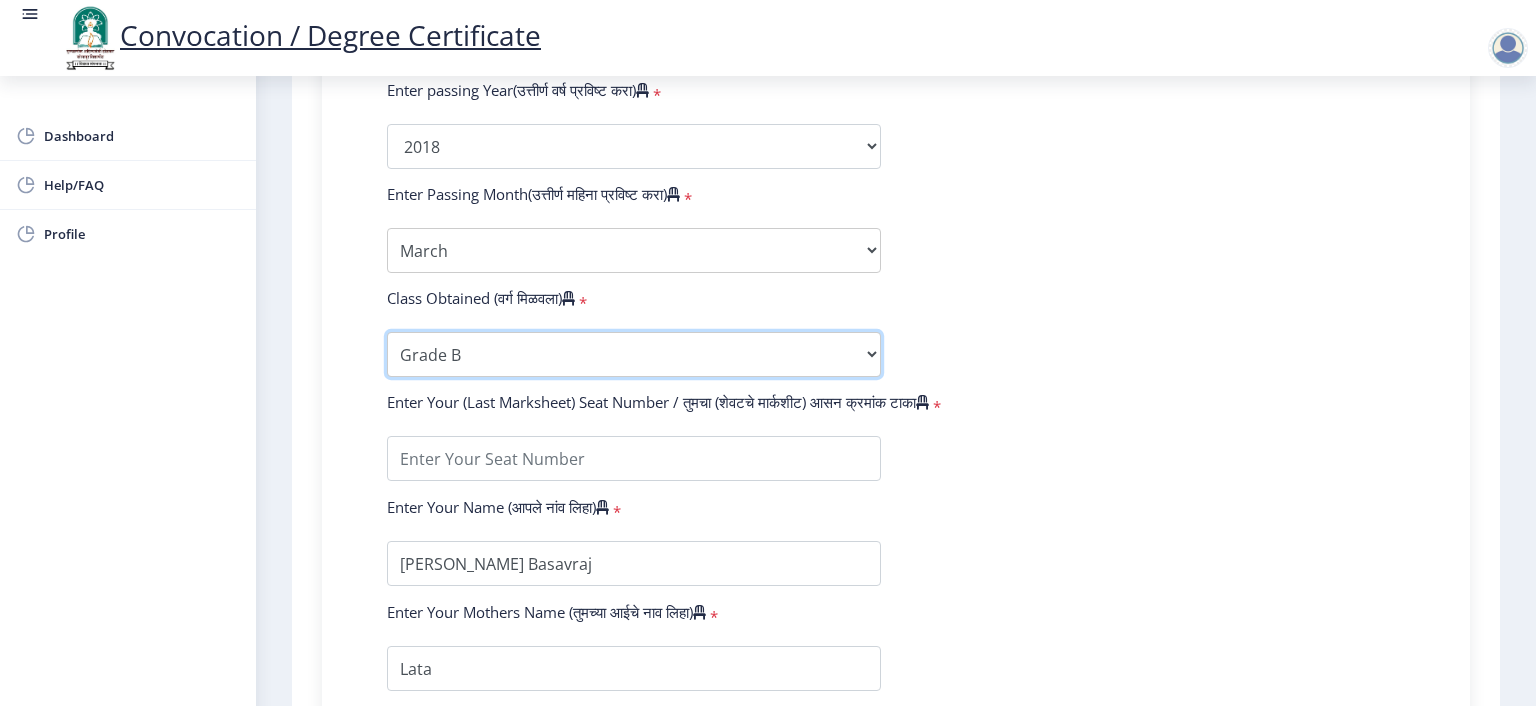 click on "Enter Class Obtained DISTINCTION FIRST CLASS HIGHER SECOND CLASS SECOND CLASS PASS CLASS OUTSTANDING - EXEMPLARY FIRST CLASS WITH DISTINCTION Grade O Grade A+ Grade A Grade B+ Grade B Grade C+ Grade C Grade D Grade E" at bounding box center (634, 354) 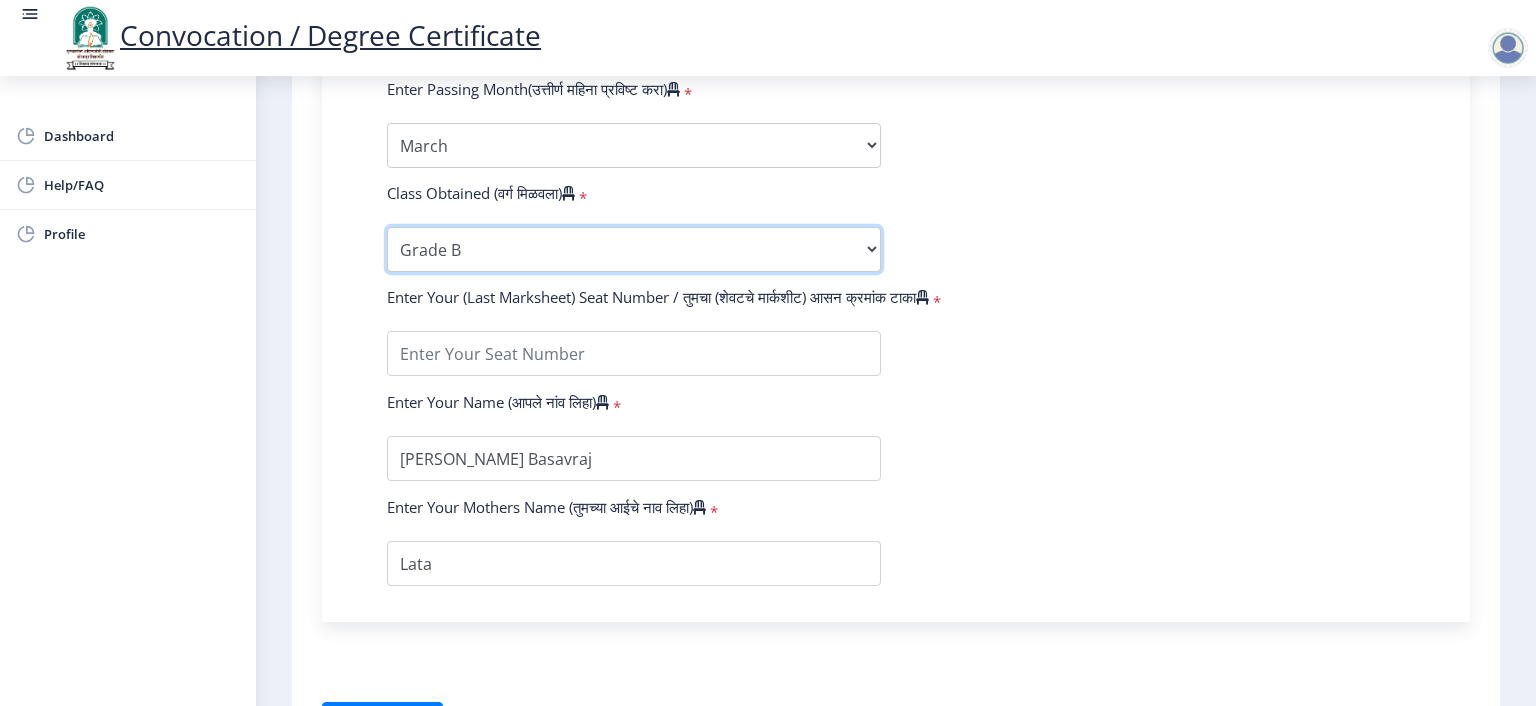scroll, scrollTop: 1200, scrollLeft: 0, axis: vertical 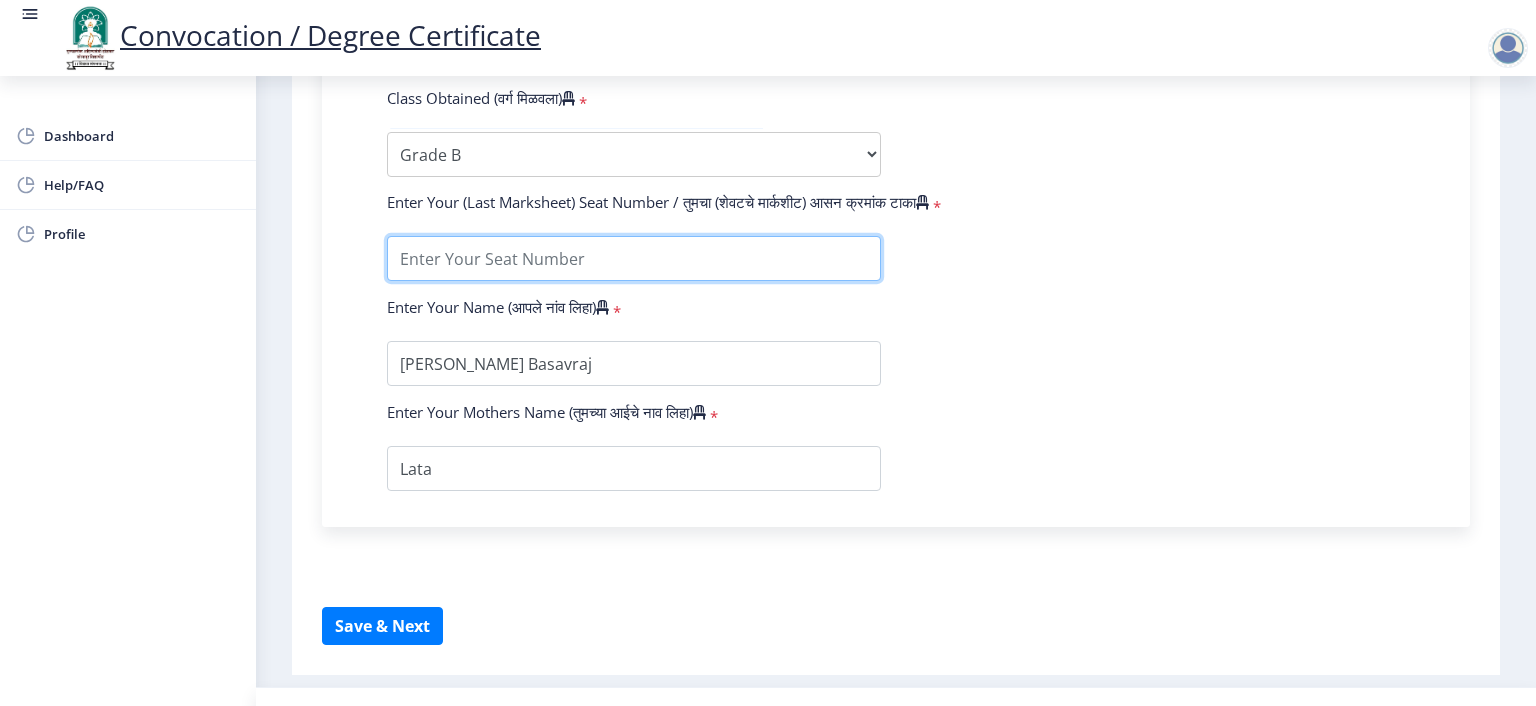 click at bounding box center [634, 258] 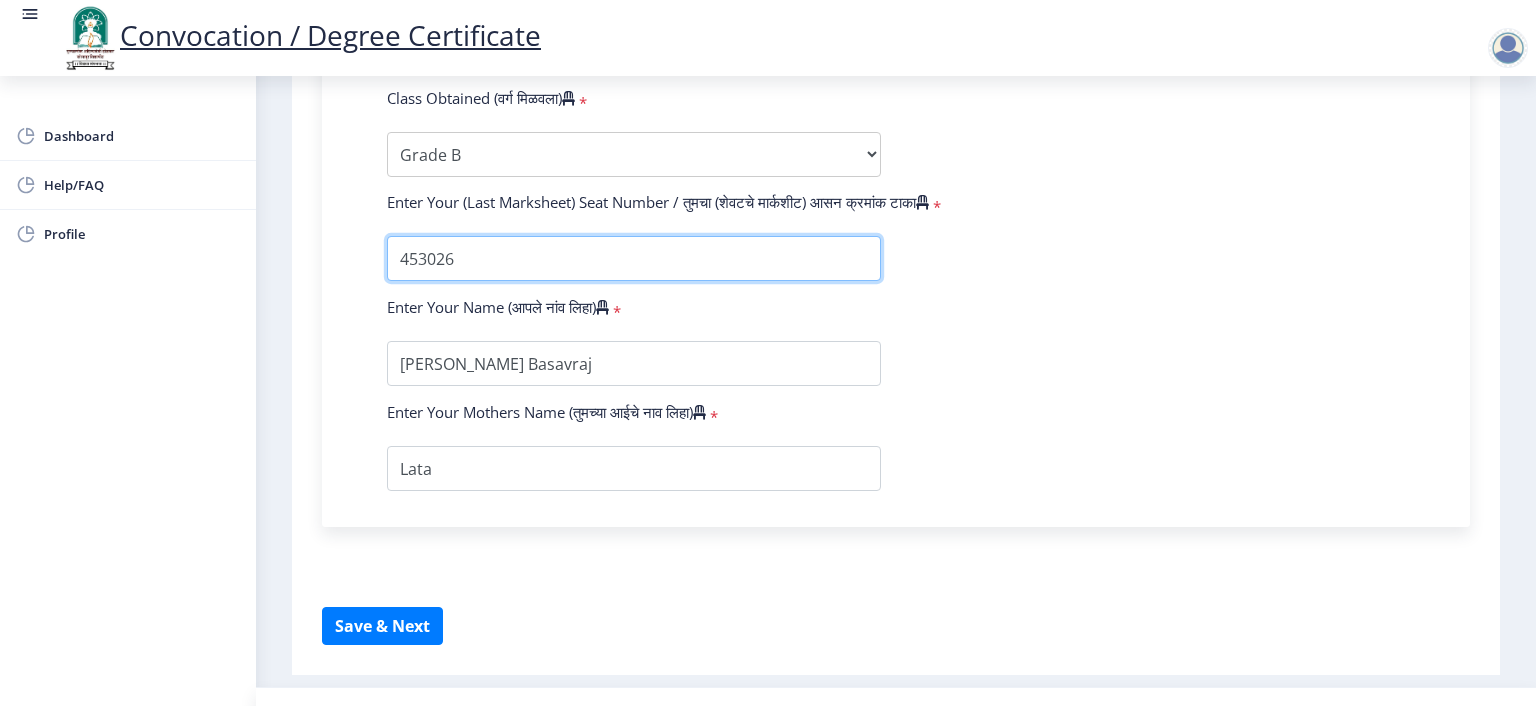 type on "453026" 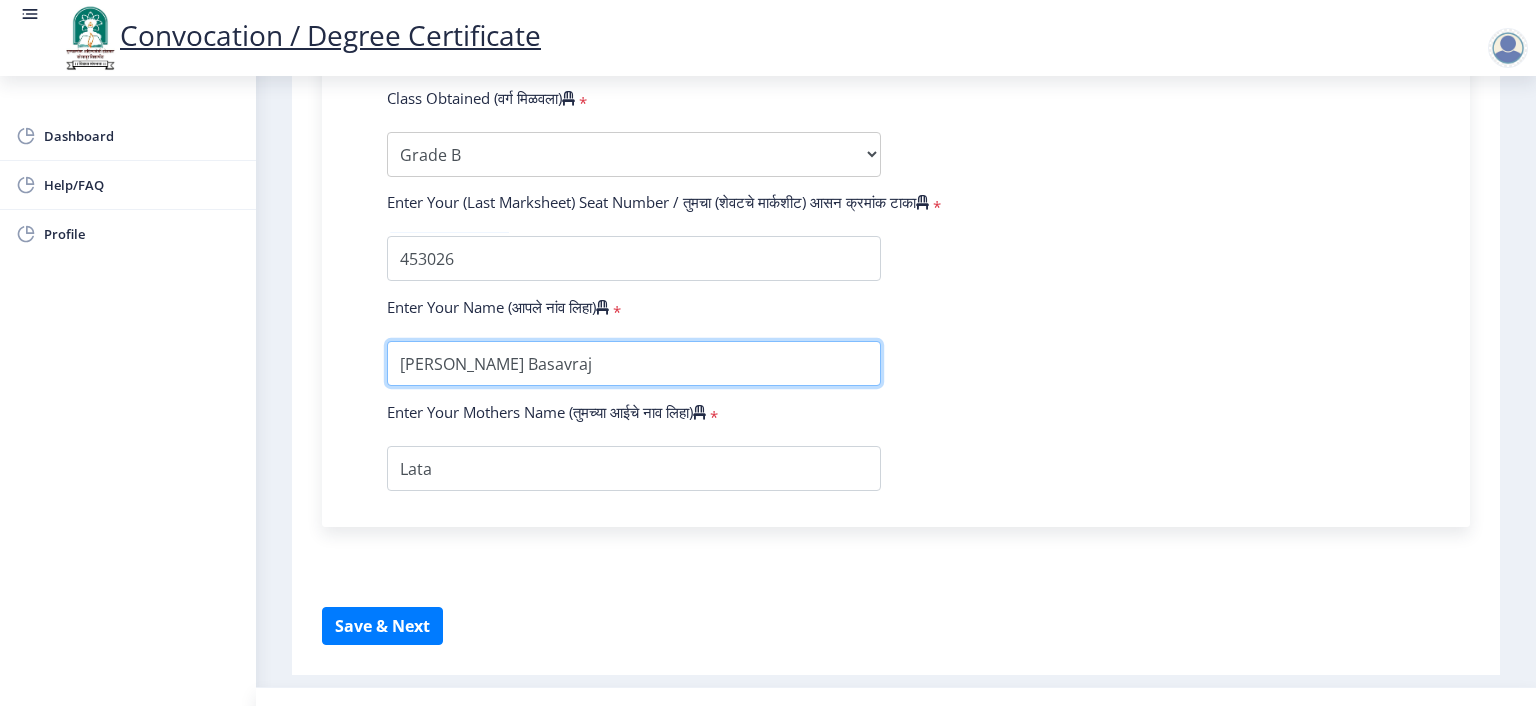 click at bounding box center (634, 363) 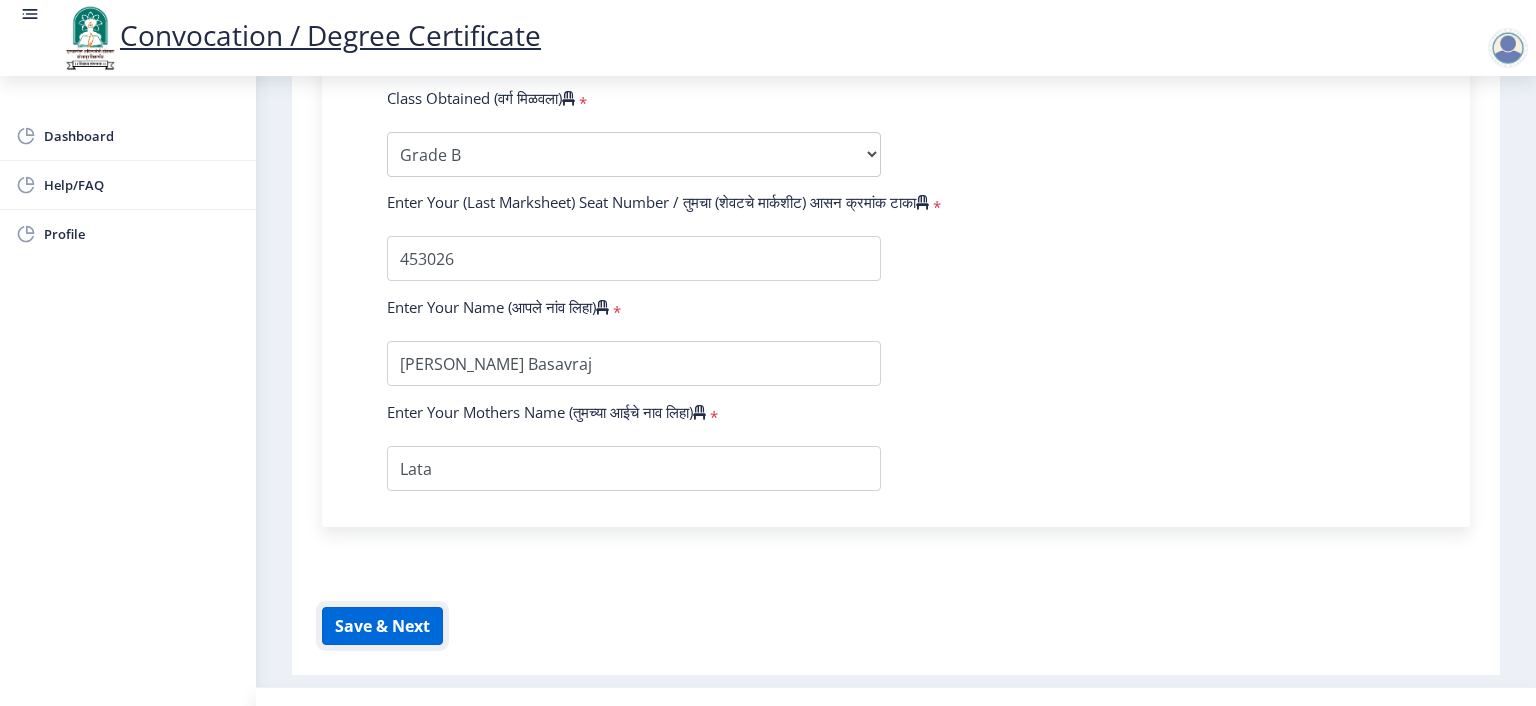 click on "Save & Next" 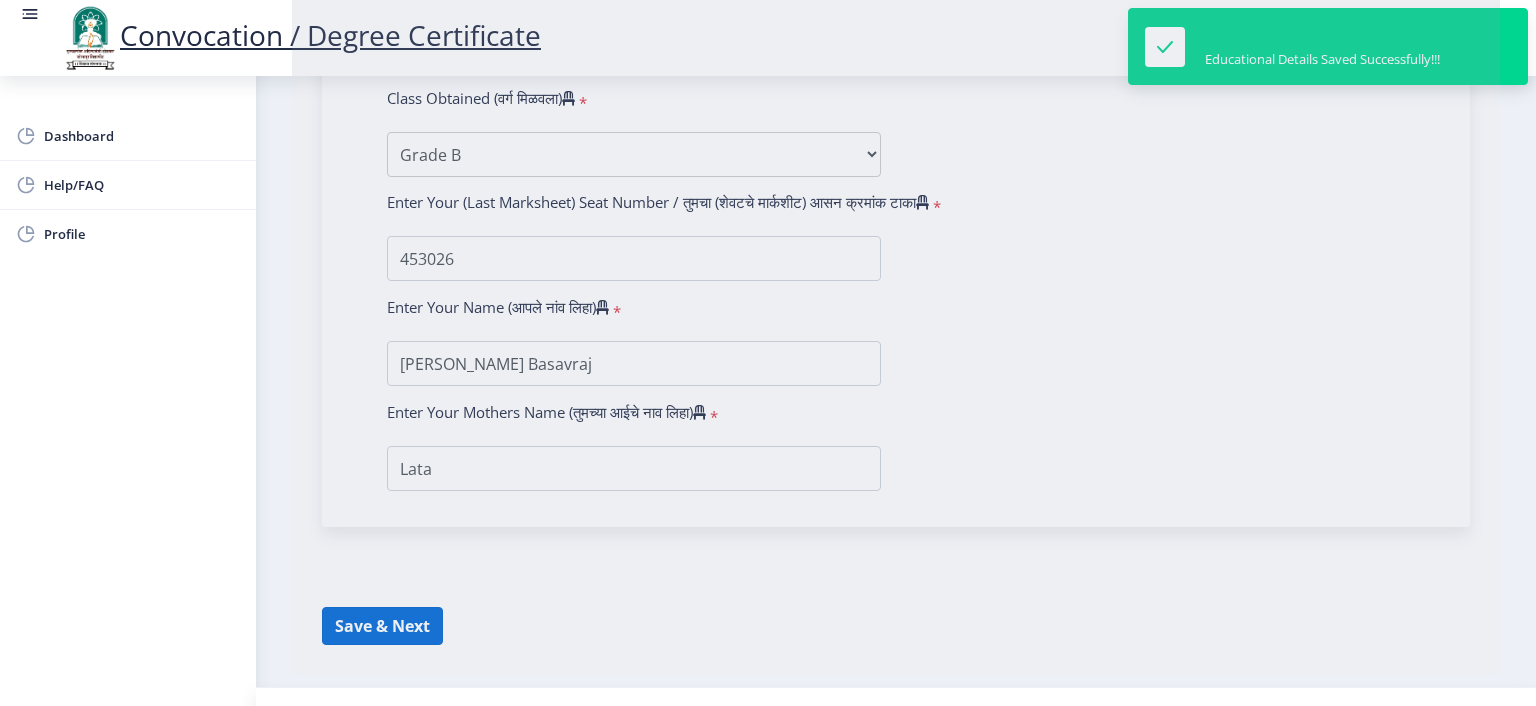 select 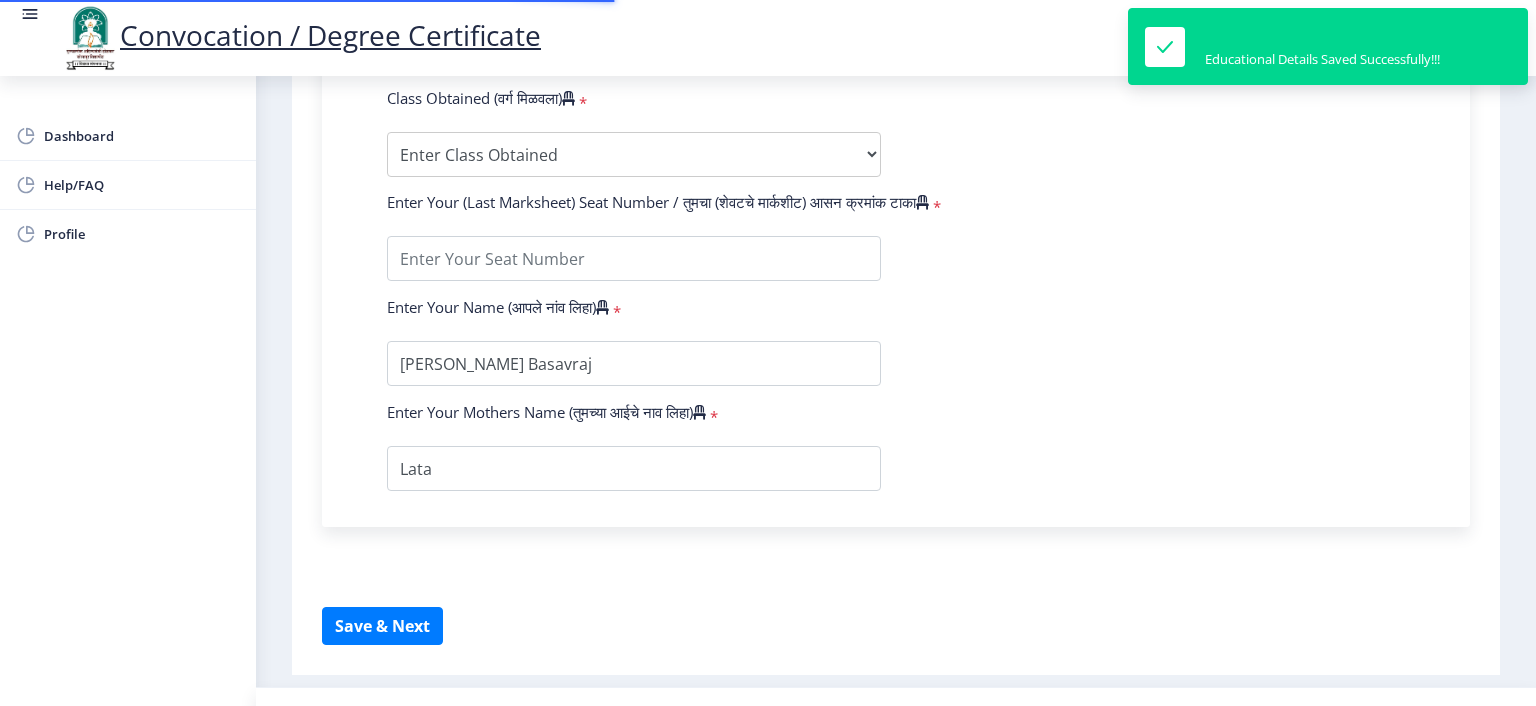 type on "2013032500092594" 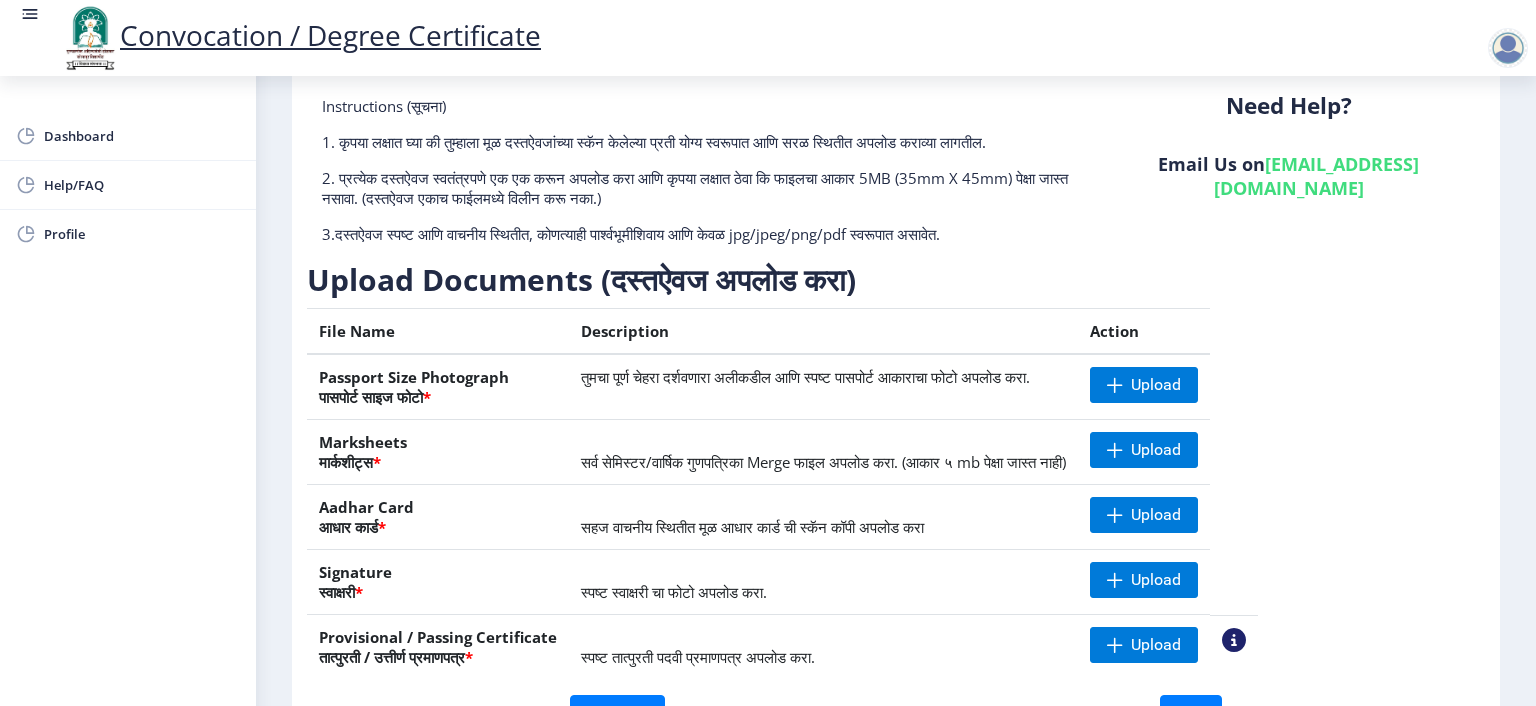 scroll, scrollTop: 242, scrollLeft: 0, axis: vertical 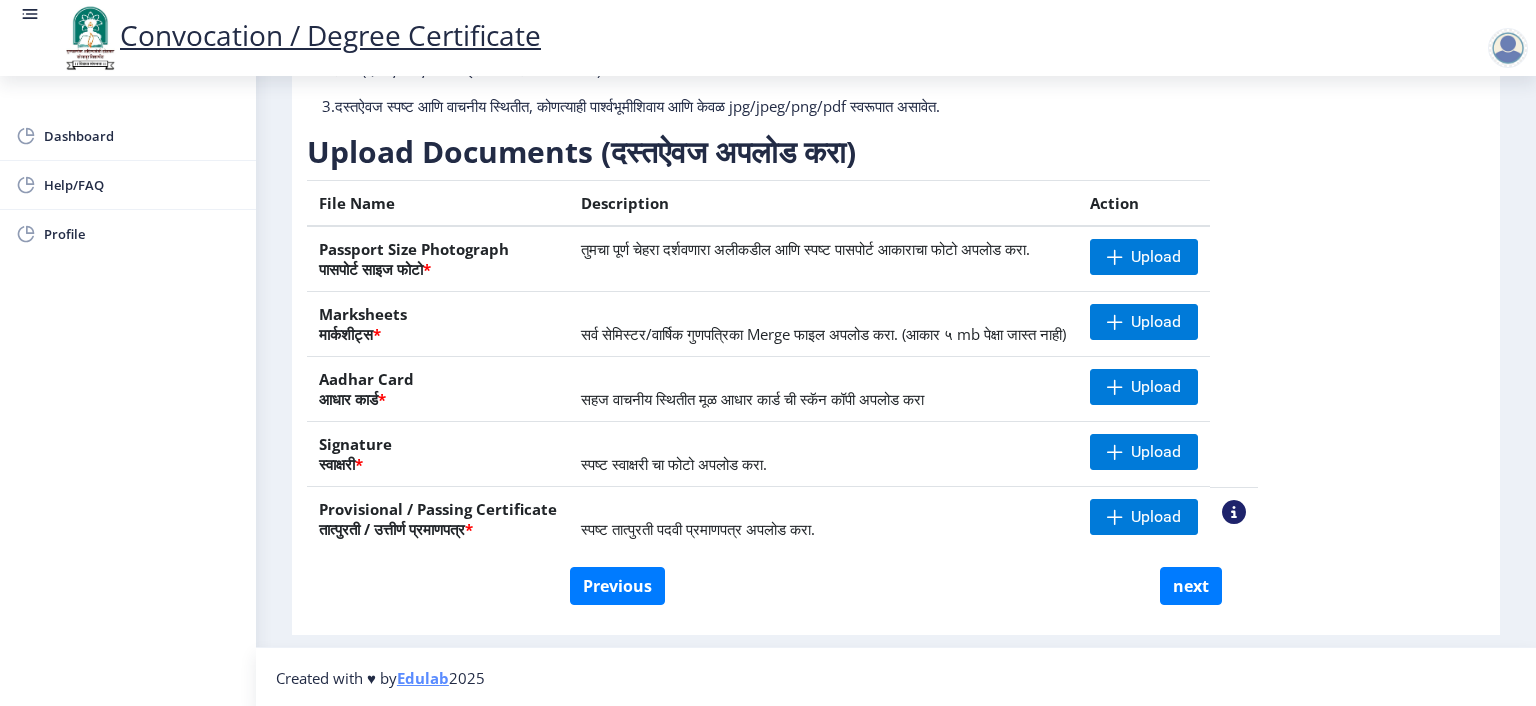 click 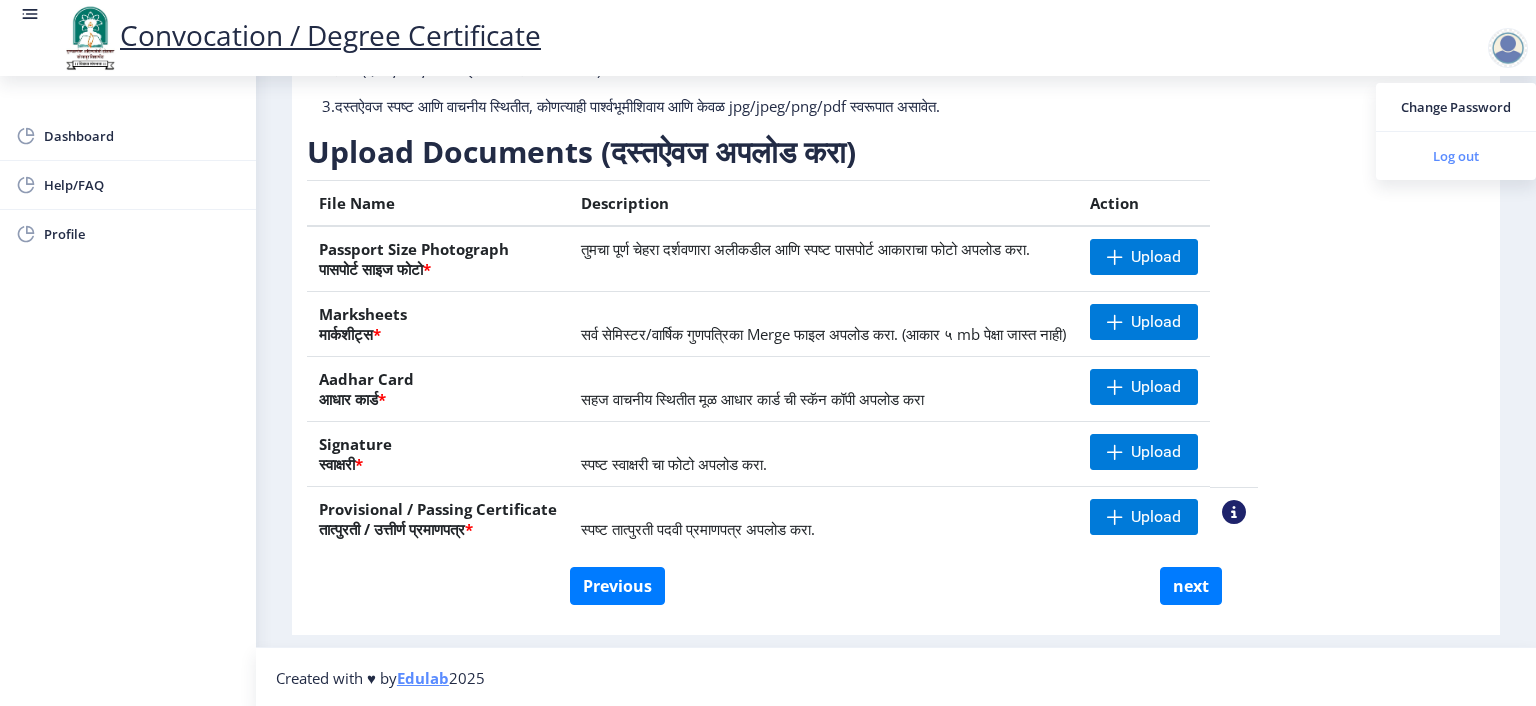 click on "Log out" at bounding box center (1456, 156) 